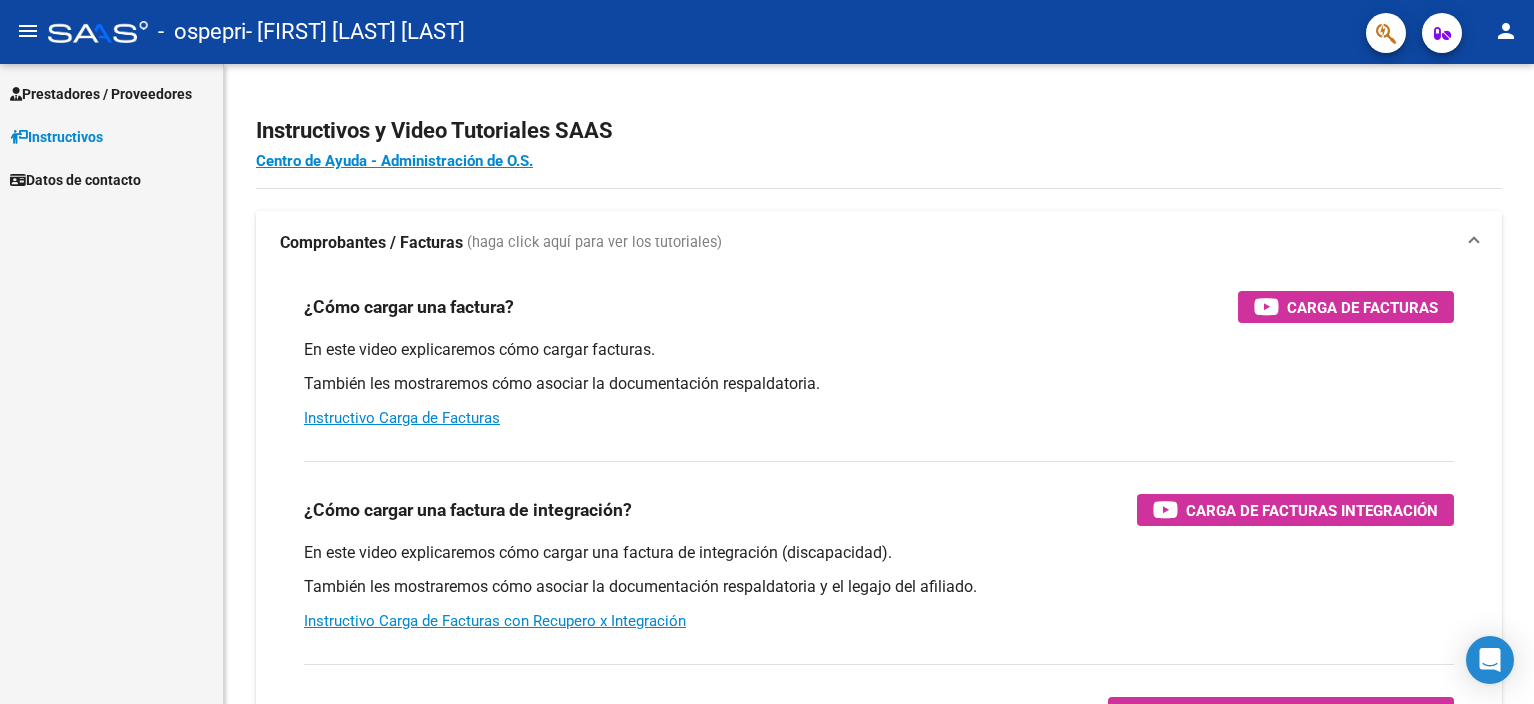 scroll, scrollTop: 0, scrollLeft: 0, axis: both 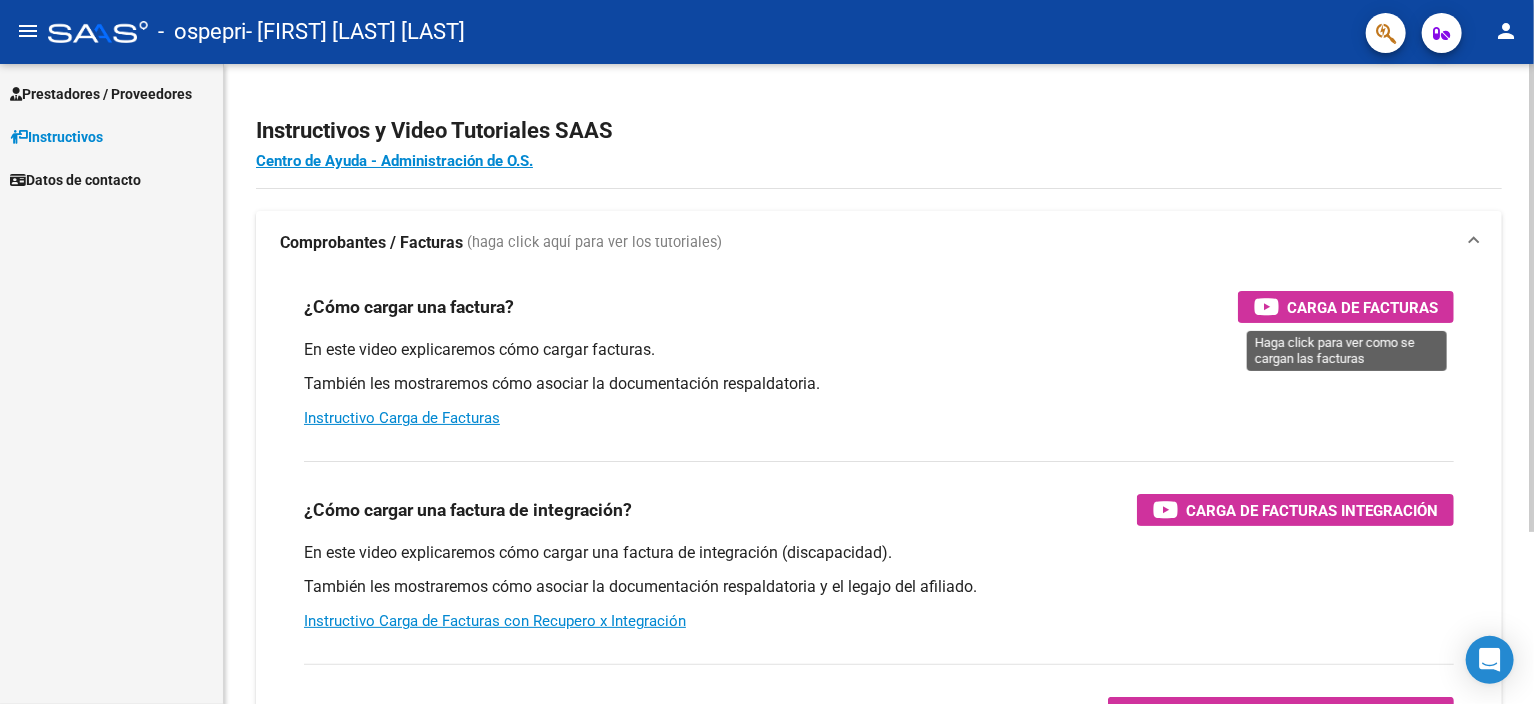 click on "Carga de Facturas" at bounding box center (1362, 307) 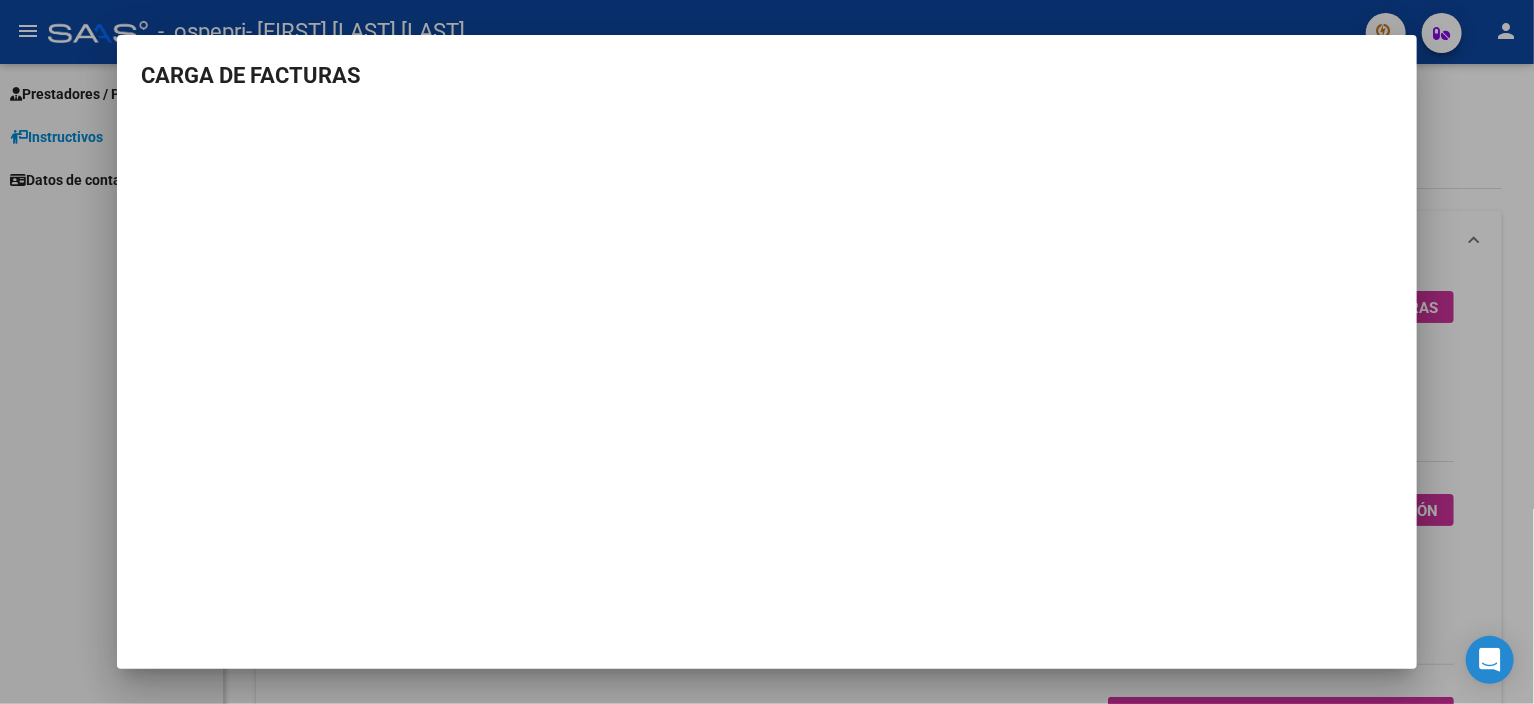 click at bounding box center [767, 352] 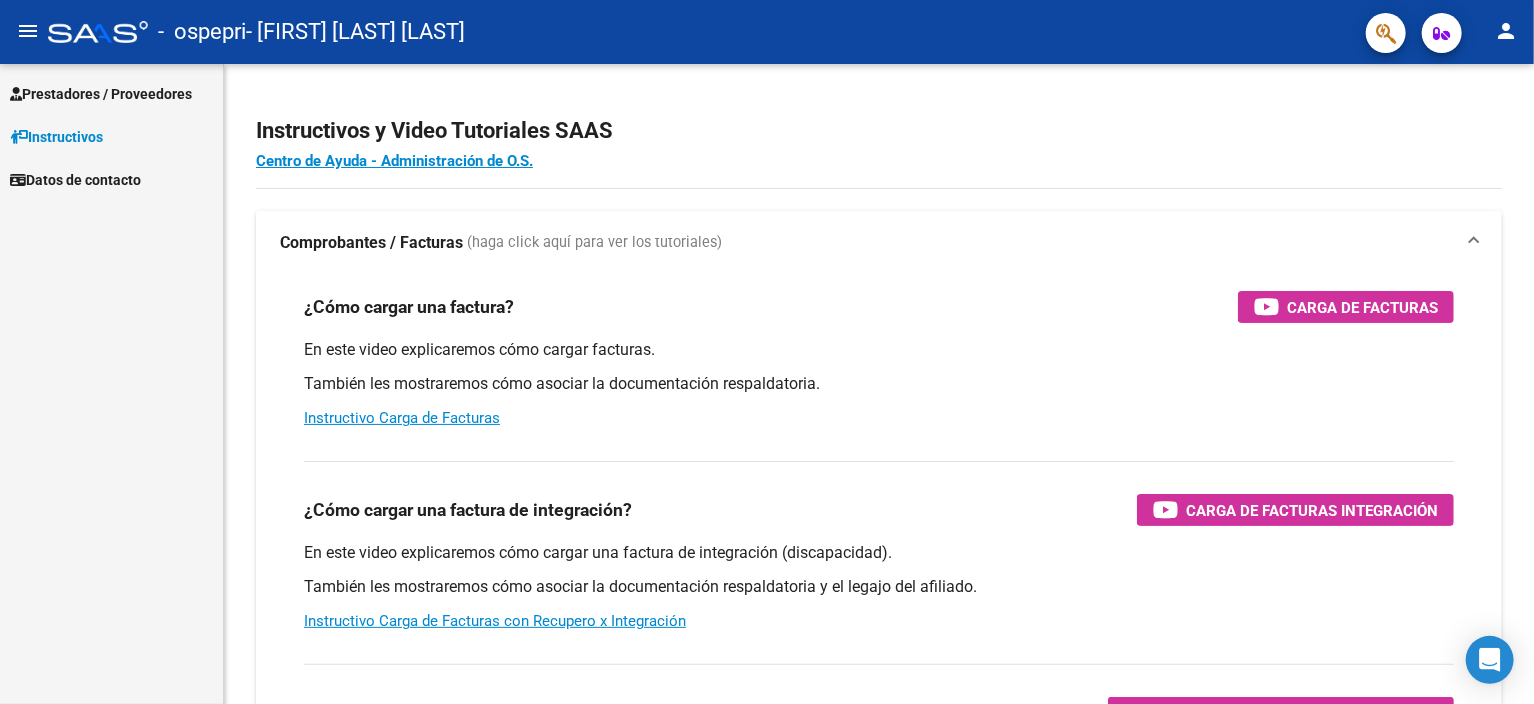 click on "Prestadores / Proveedores" at bounding box center [101, 94] 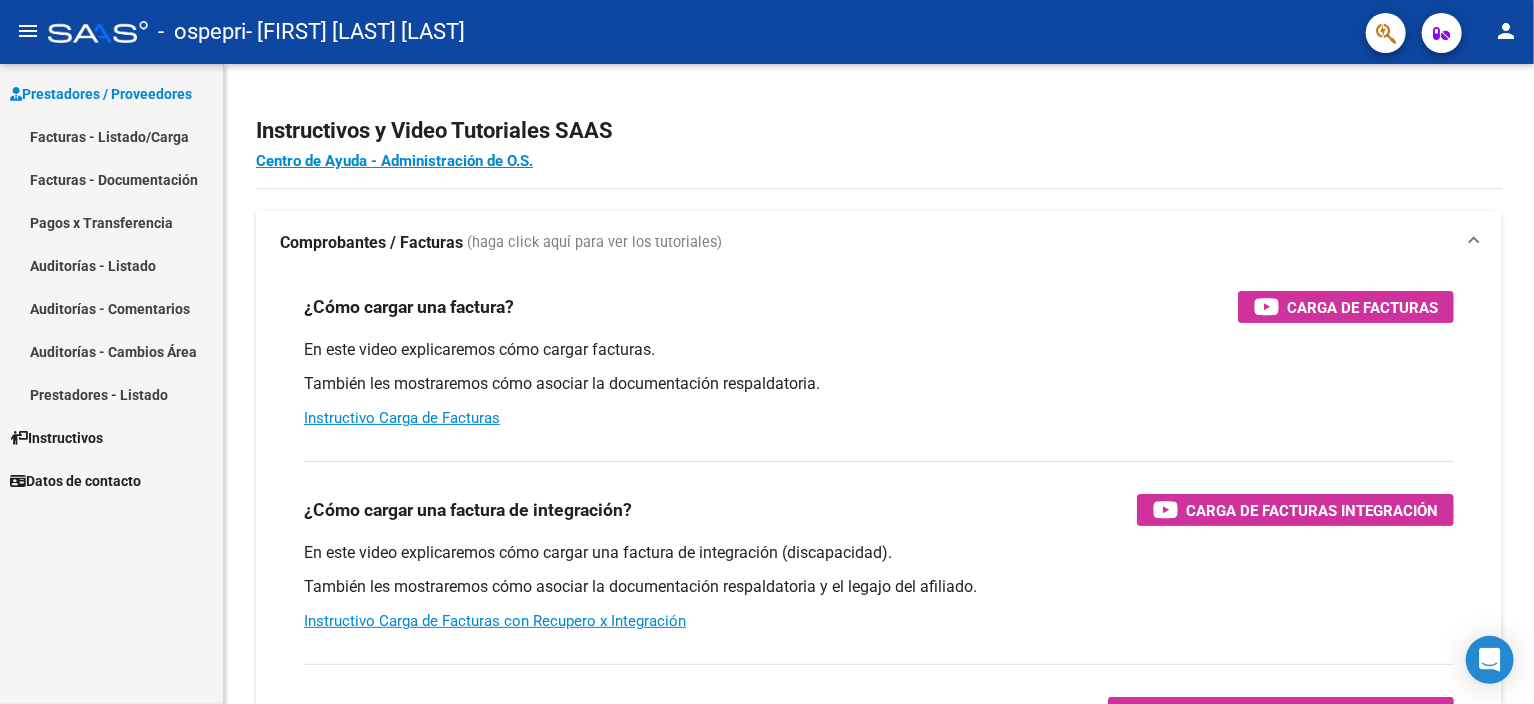 click on "Facturas - Documentación" at bounding box center [111, 179] 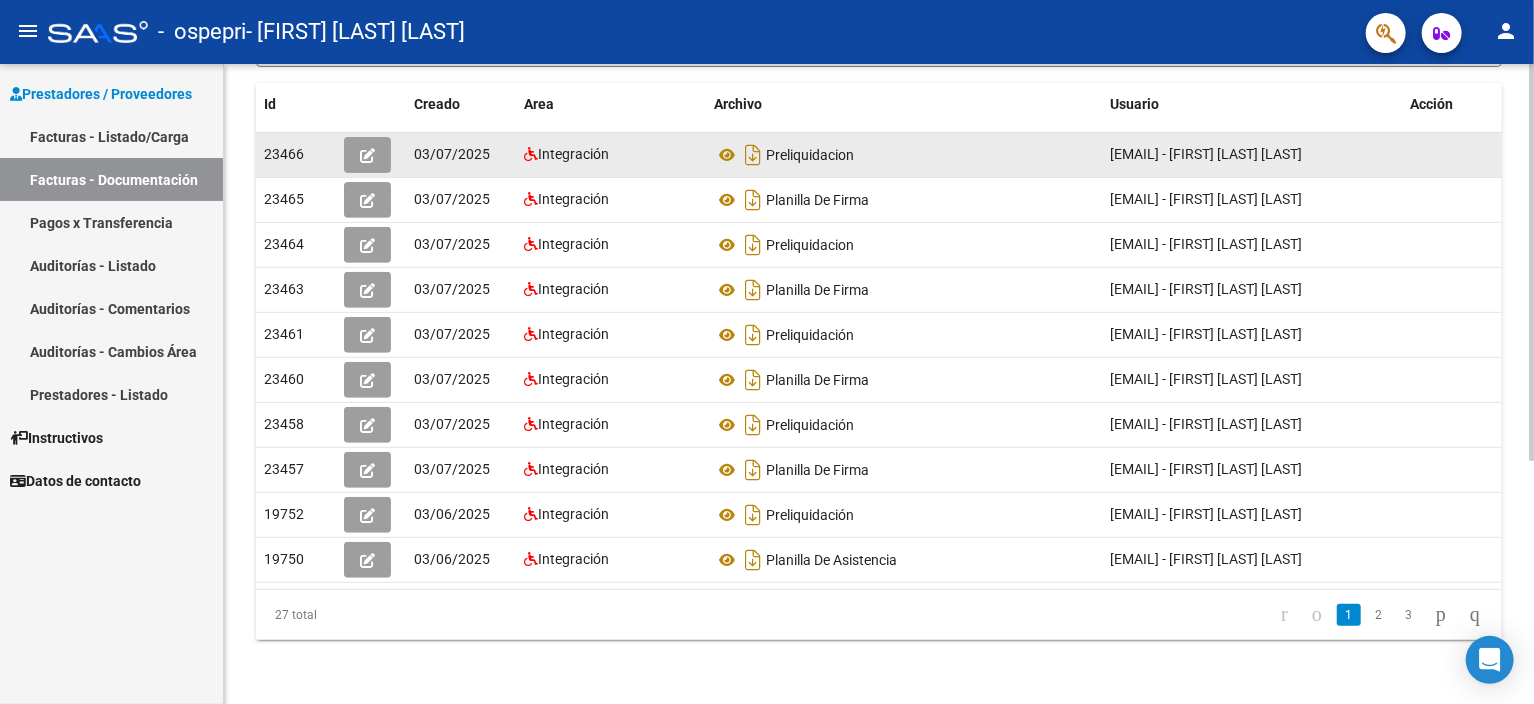 scroll, scrollTop: 0, scrollLeft: 0, axis: both 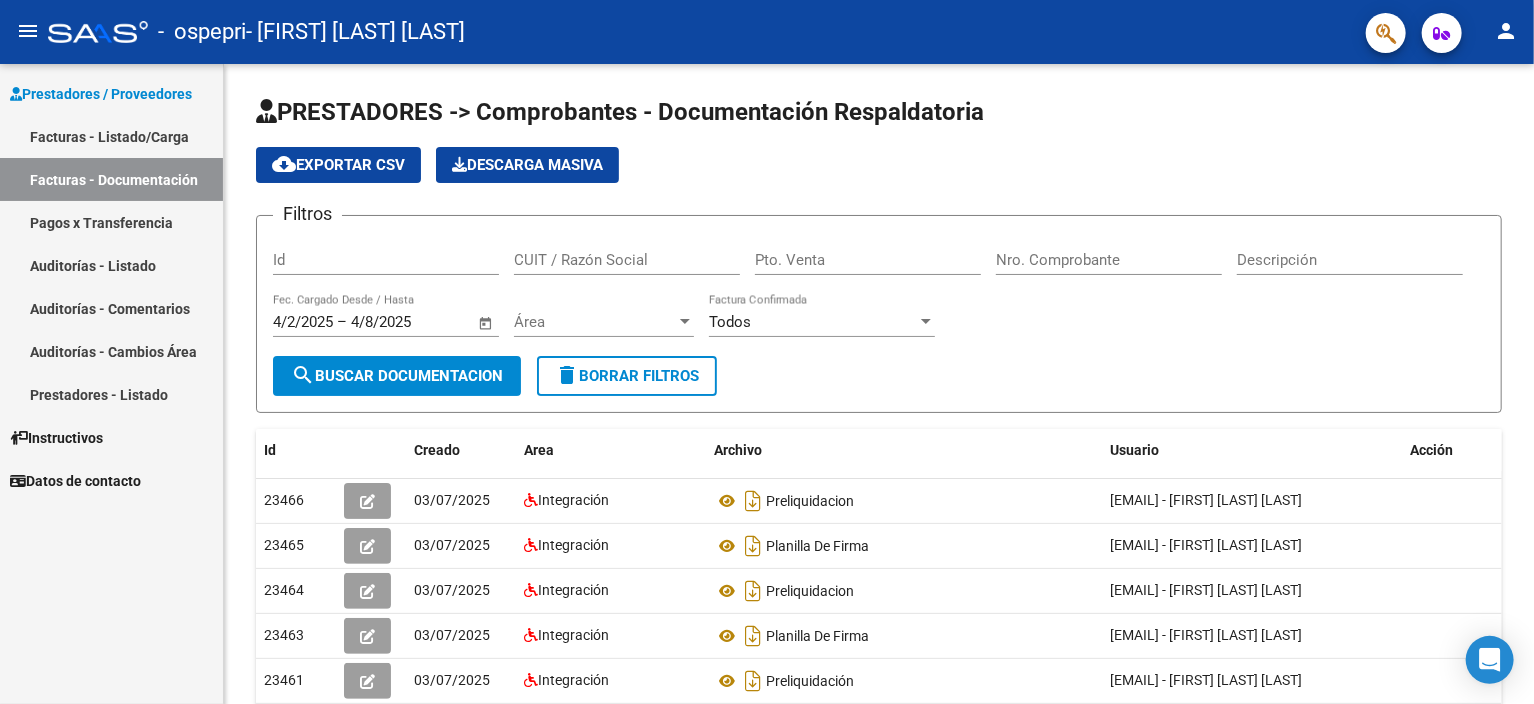 click on "Facturas - Listado/Carga" at bounding box center [111, 136] 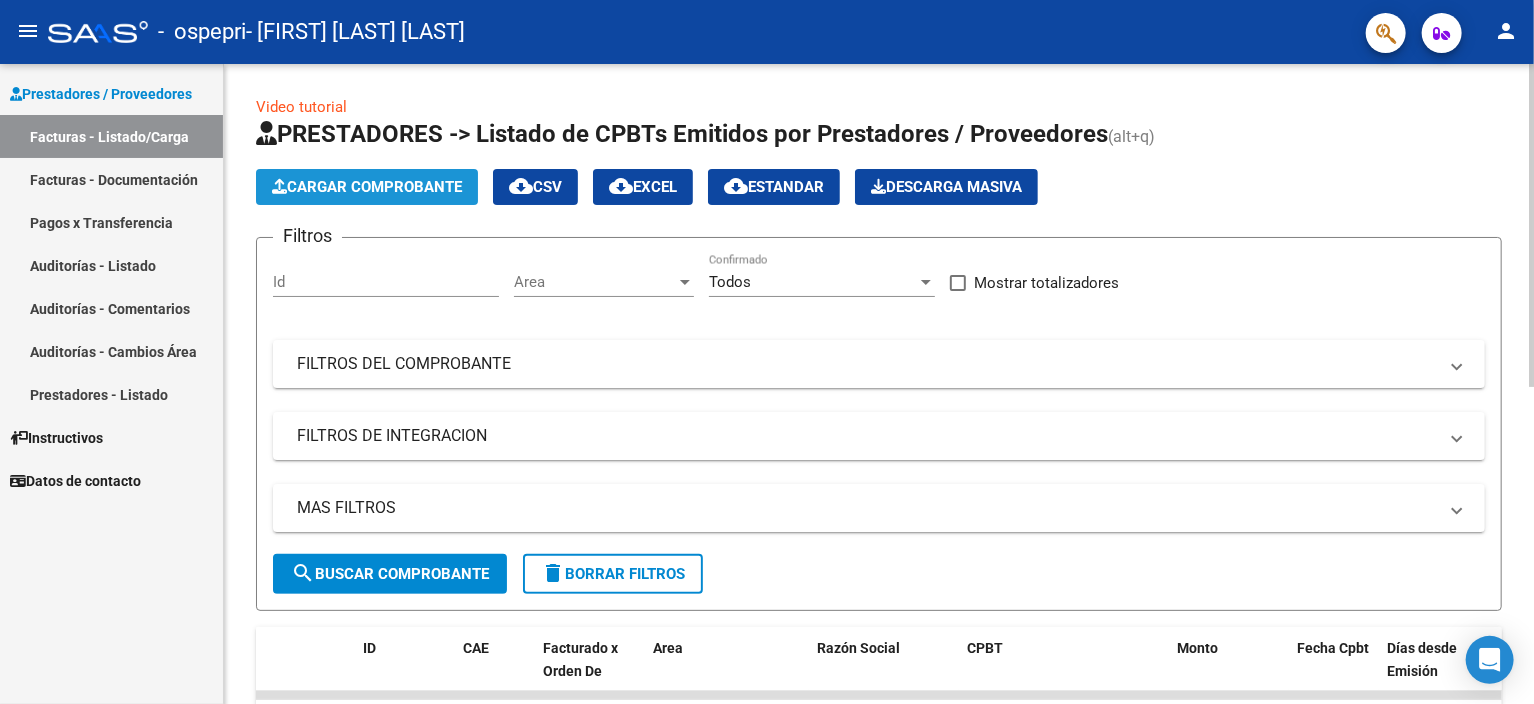 click on "Cargar Comprobante" 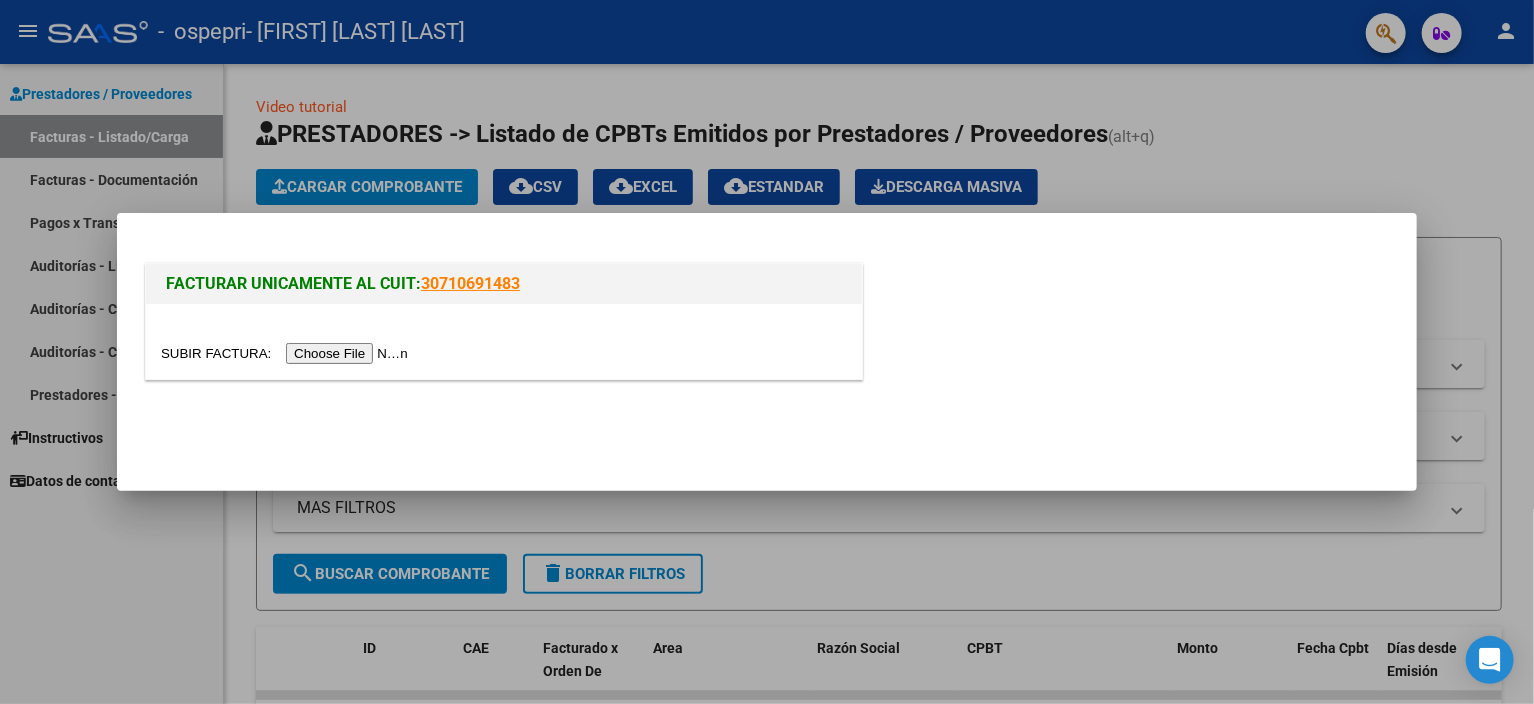 click at bounding box center (287, 353) 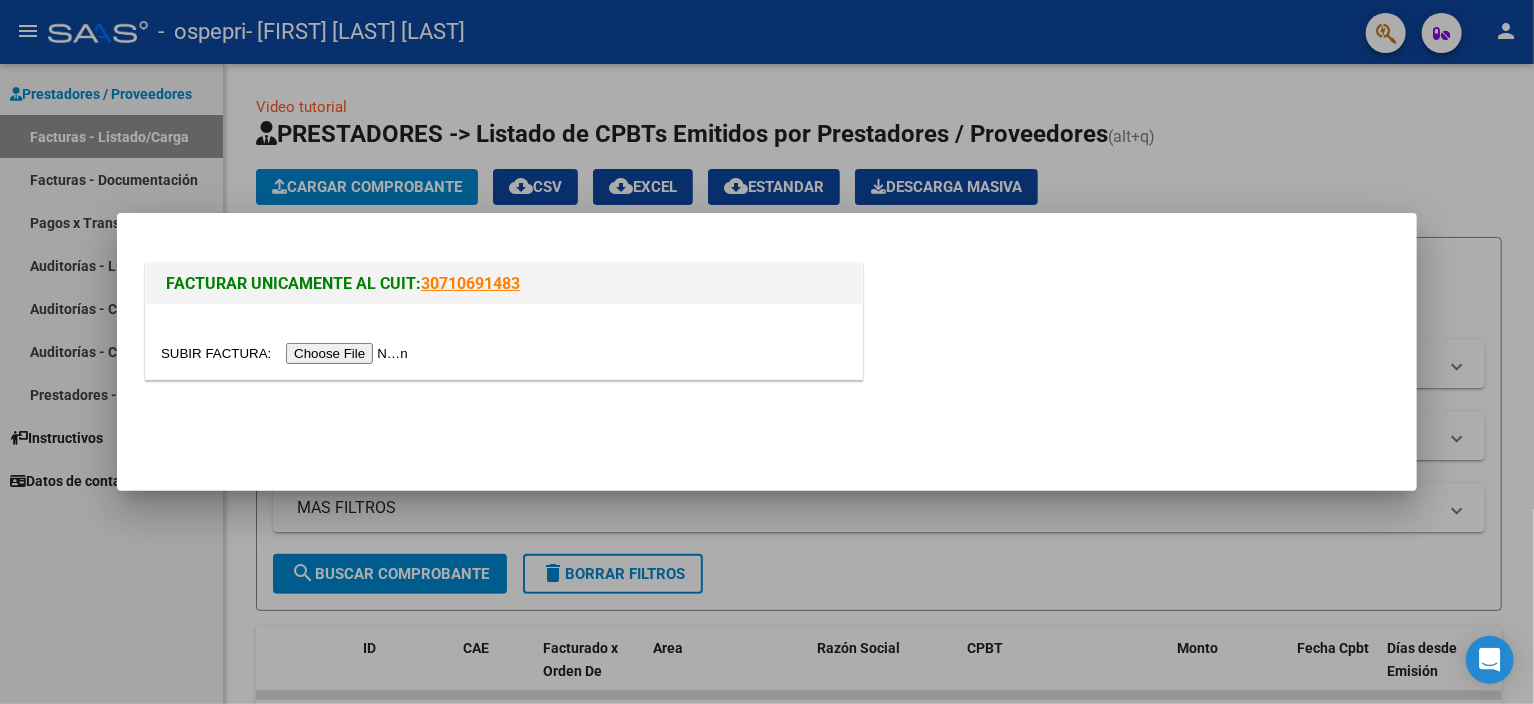 click at bounding box center [287, 353] 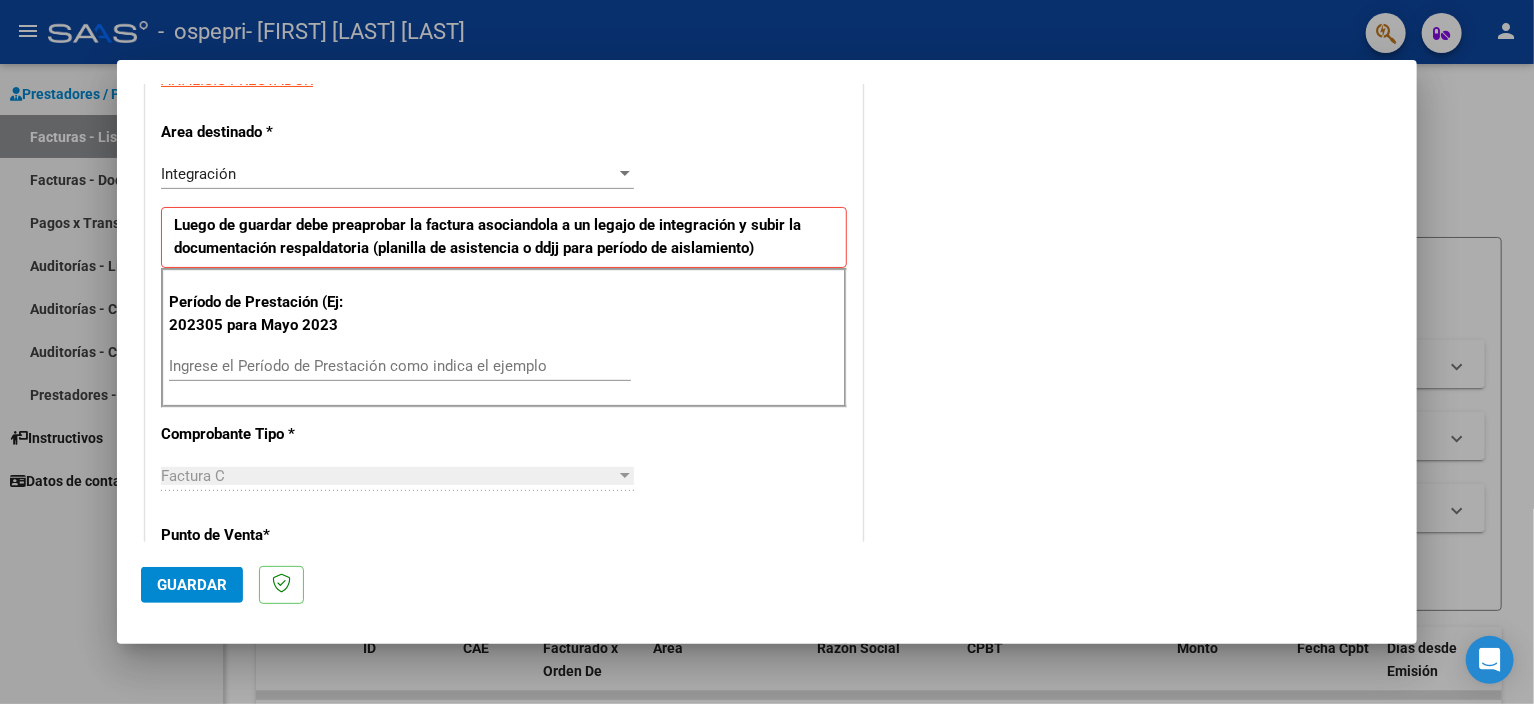 scroll, scrollTop: 400, scrollLeft: 0, axis: vertical 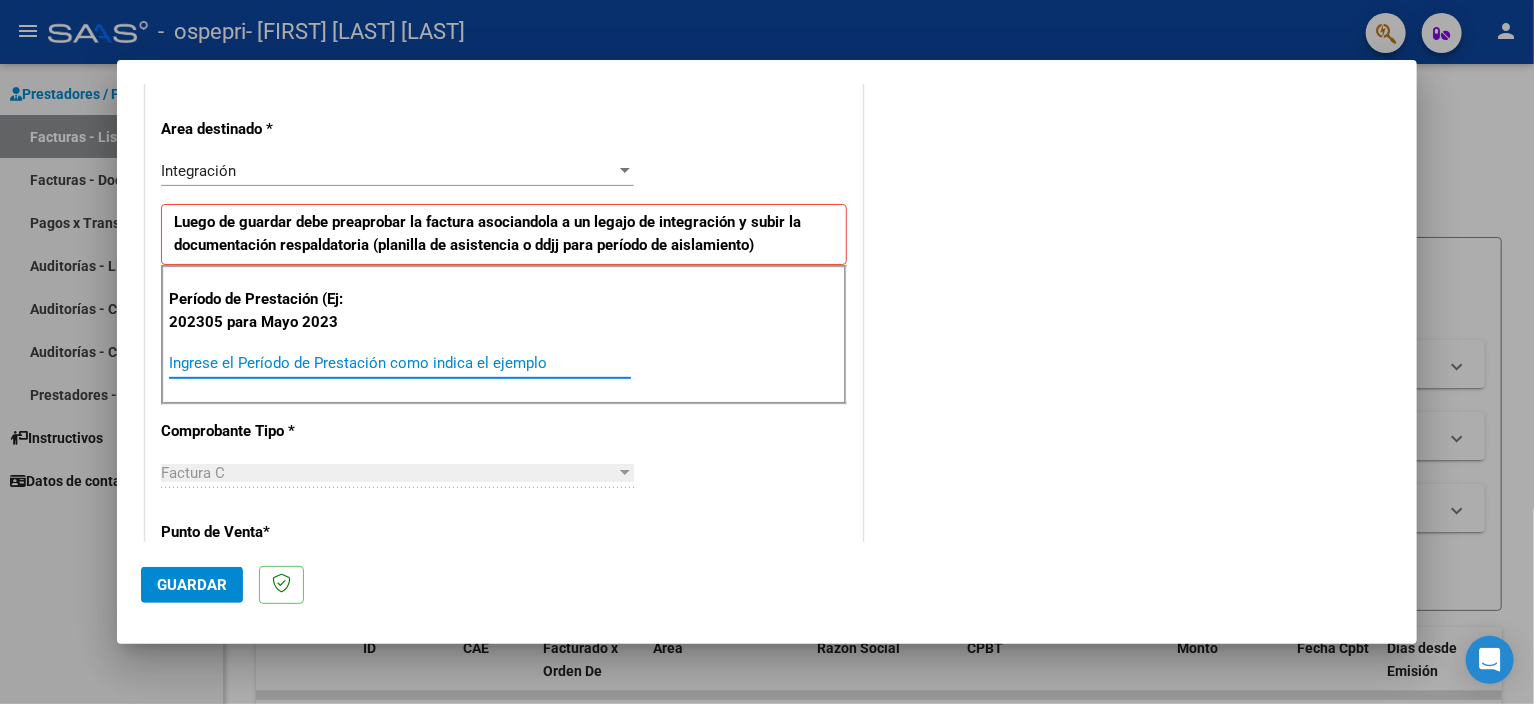click on "Ingrese el Período de Prestación como indica el ejemplo" at bounding box center [400, 363] 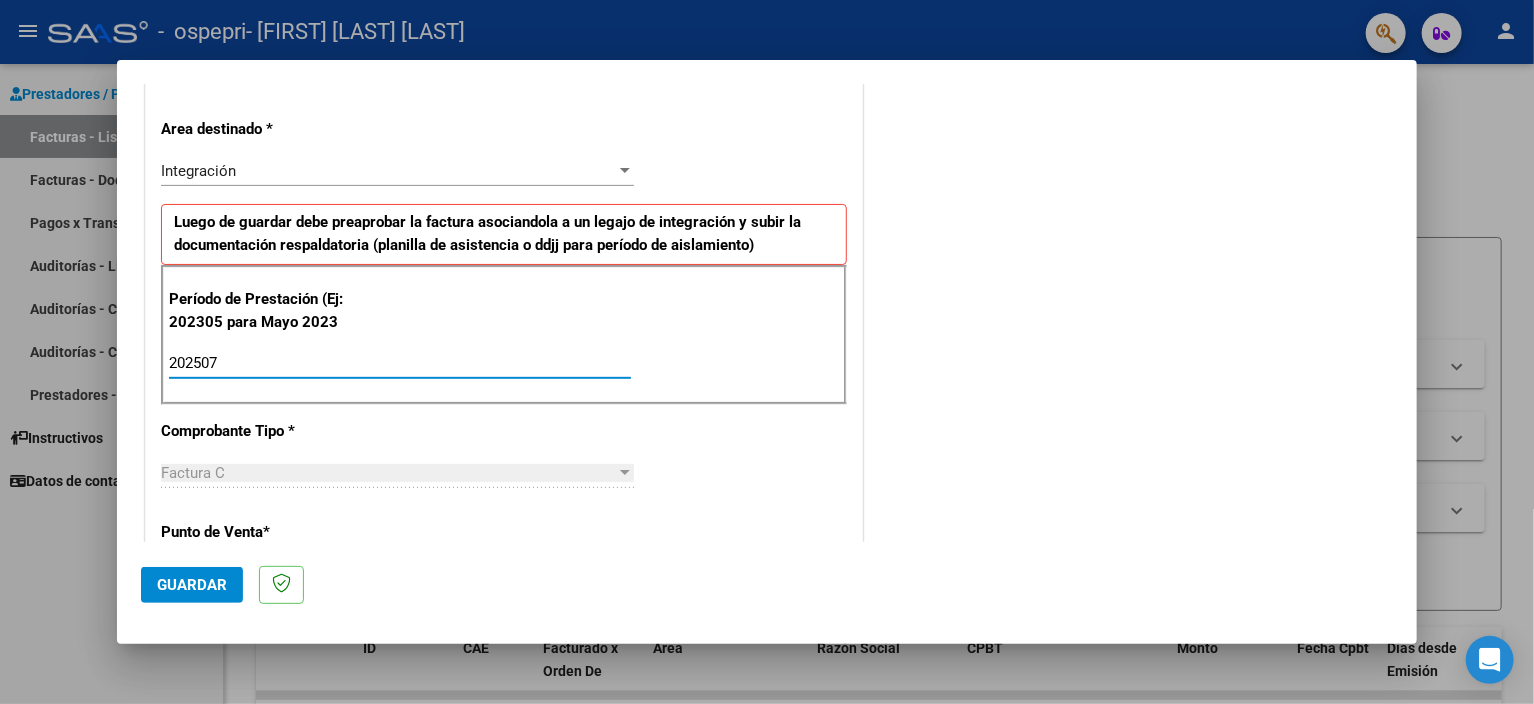 type on "202507" 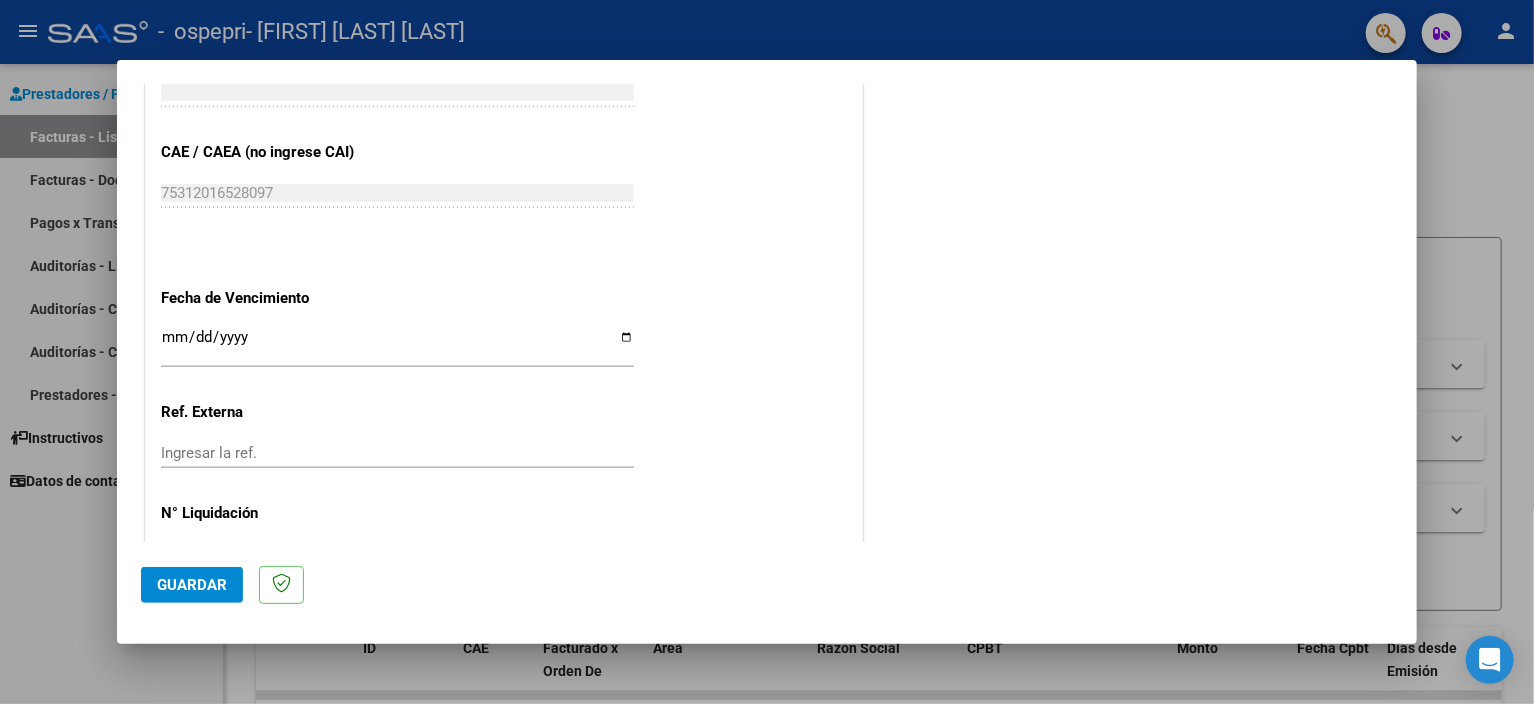 scroll, scrollTop: 1200, scrollLeft: 0, axis: vertical 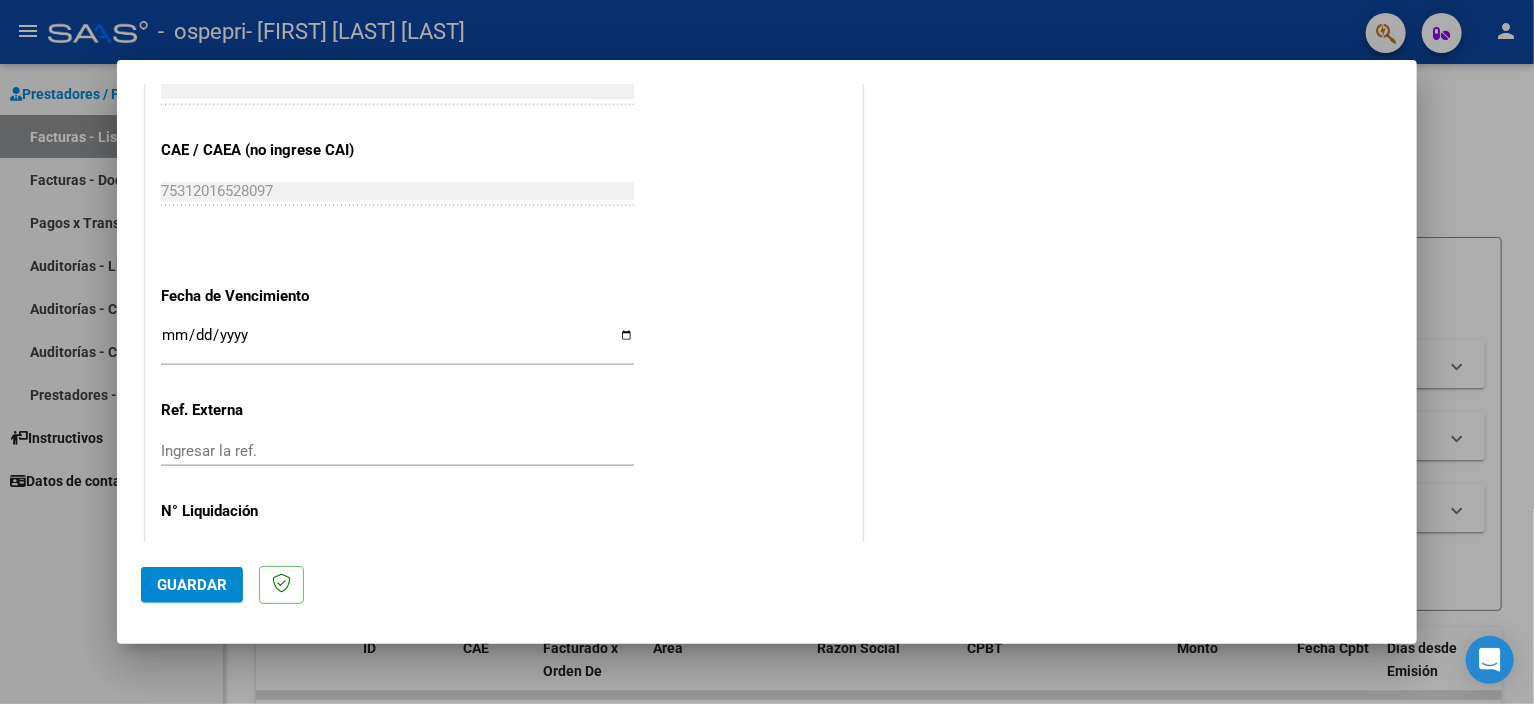 click on "Ingresar la fecha" at bounding box center (397, 343) 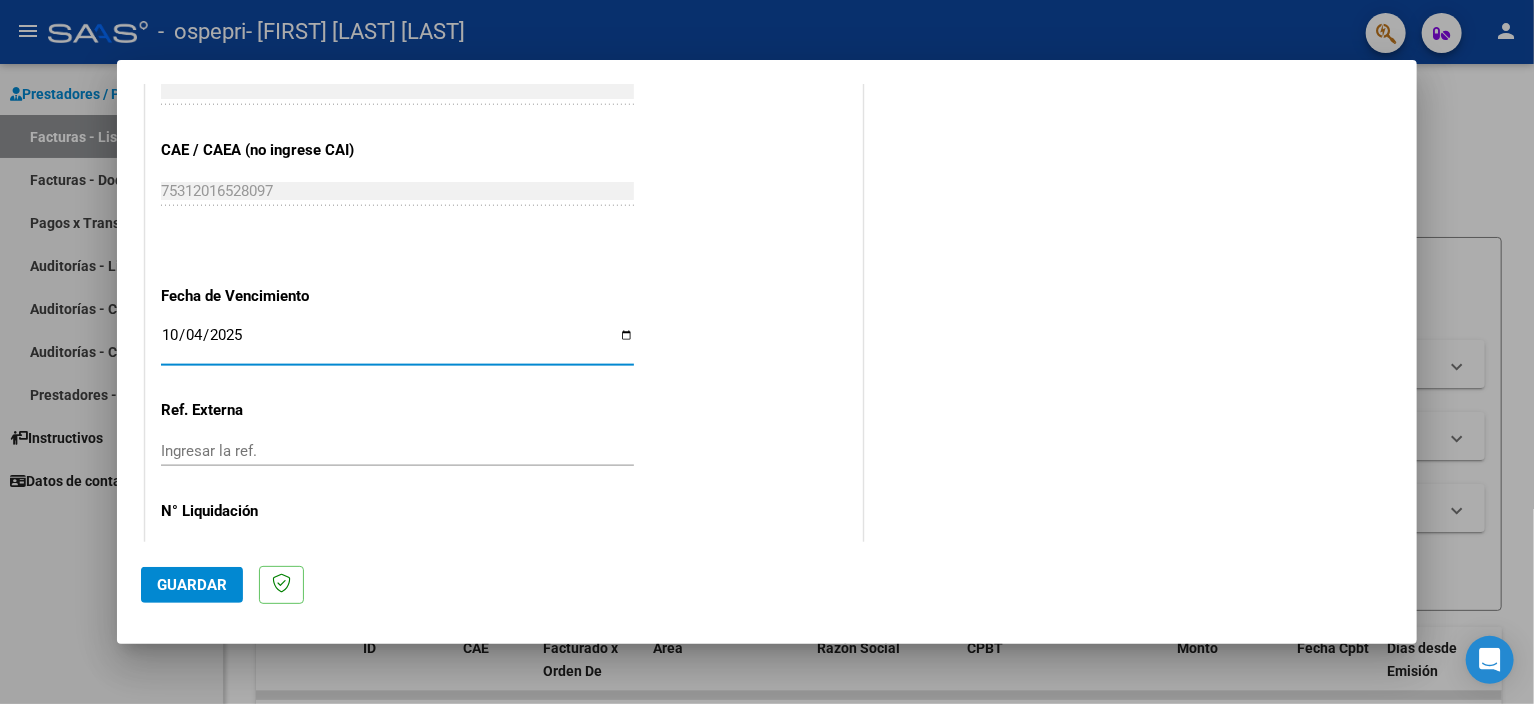 type on "2025-10-04" 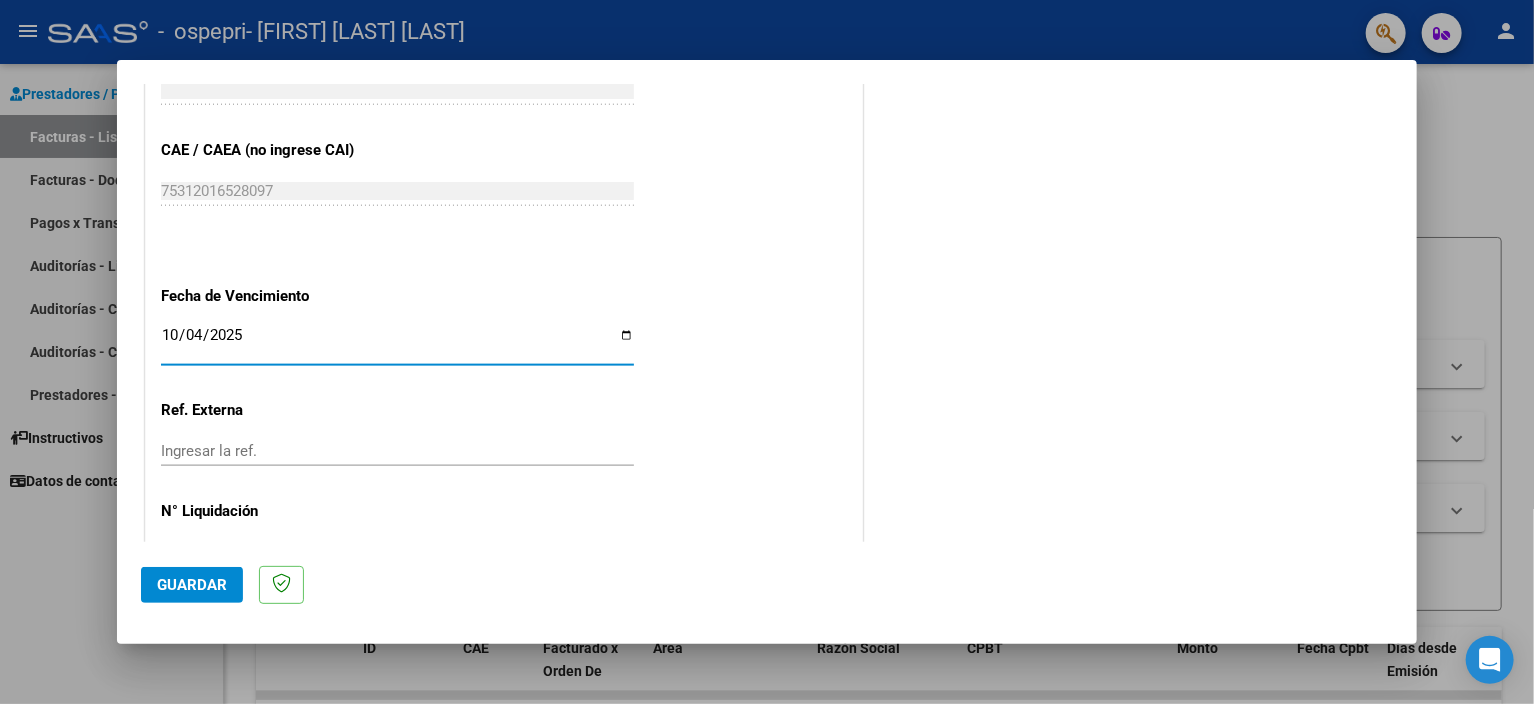 scroll, scrollTop: 1262, scrollLeft: 0, axis: vertical 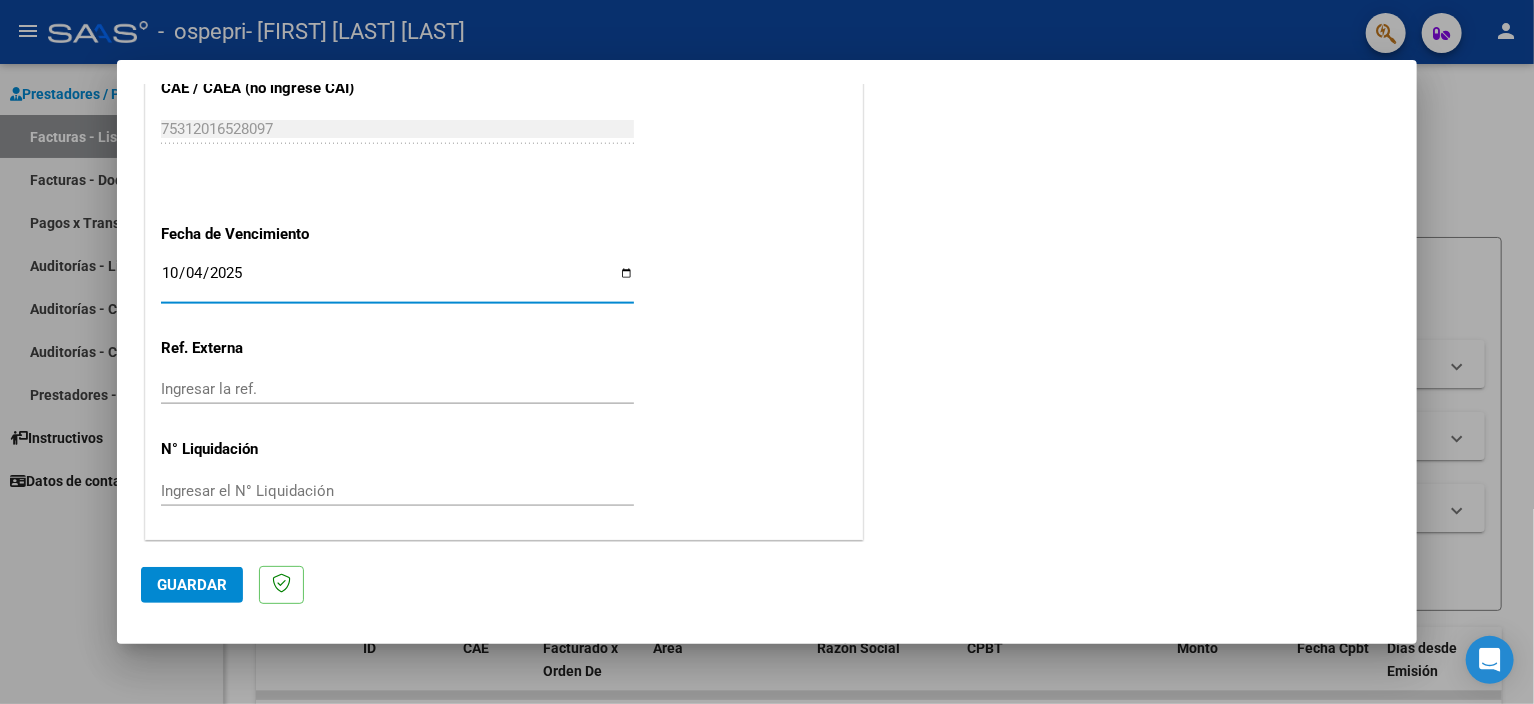 click on "Ingresar el N° Liquidación" at bounding box center [397, 491] 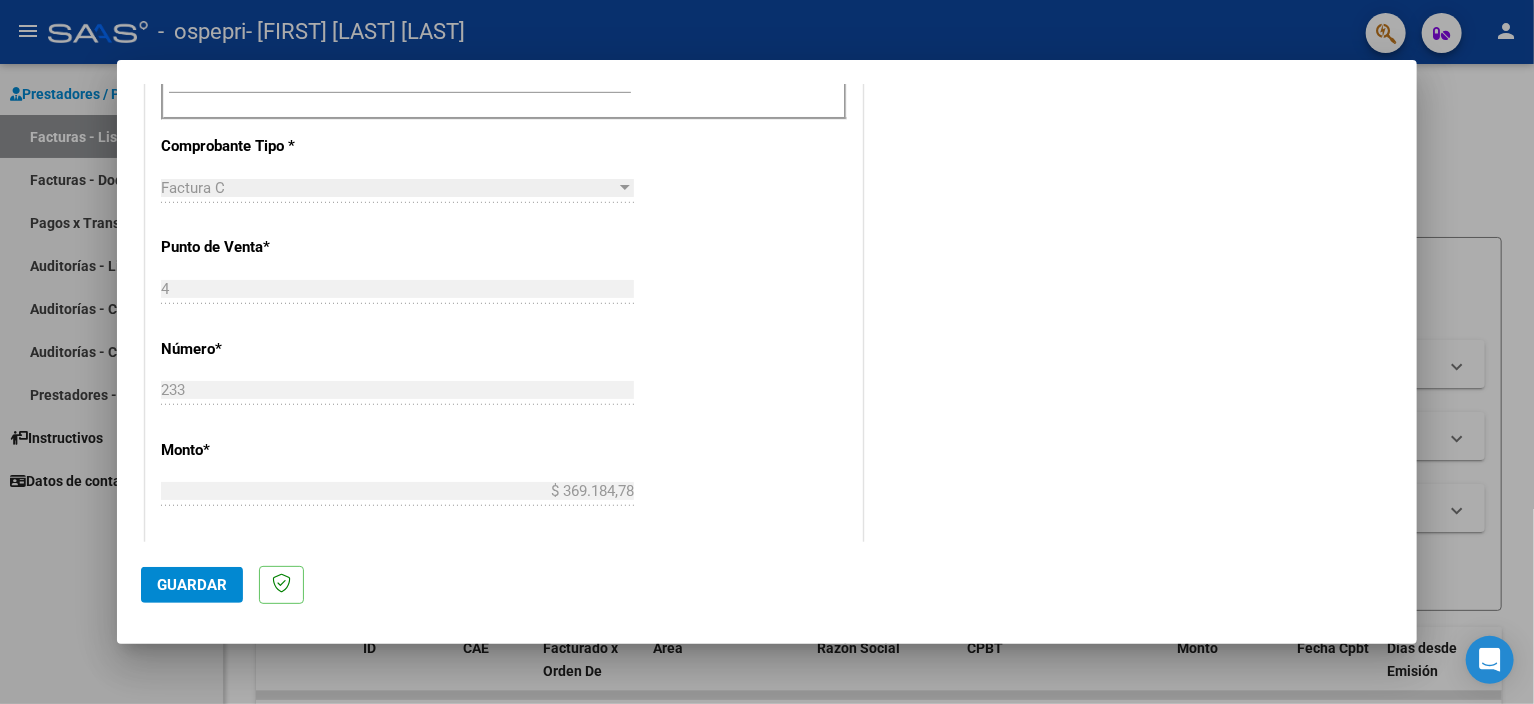 scroll, scrollTop: 700, scrollLeft: 0, axis: vertical 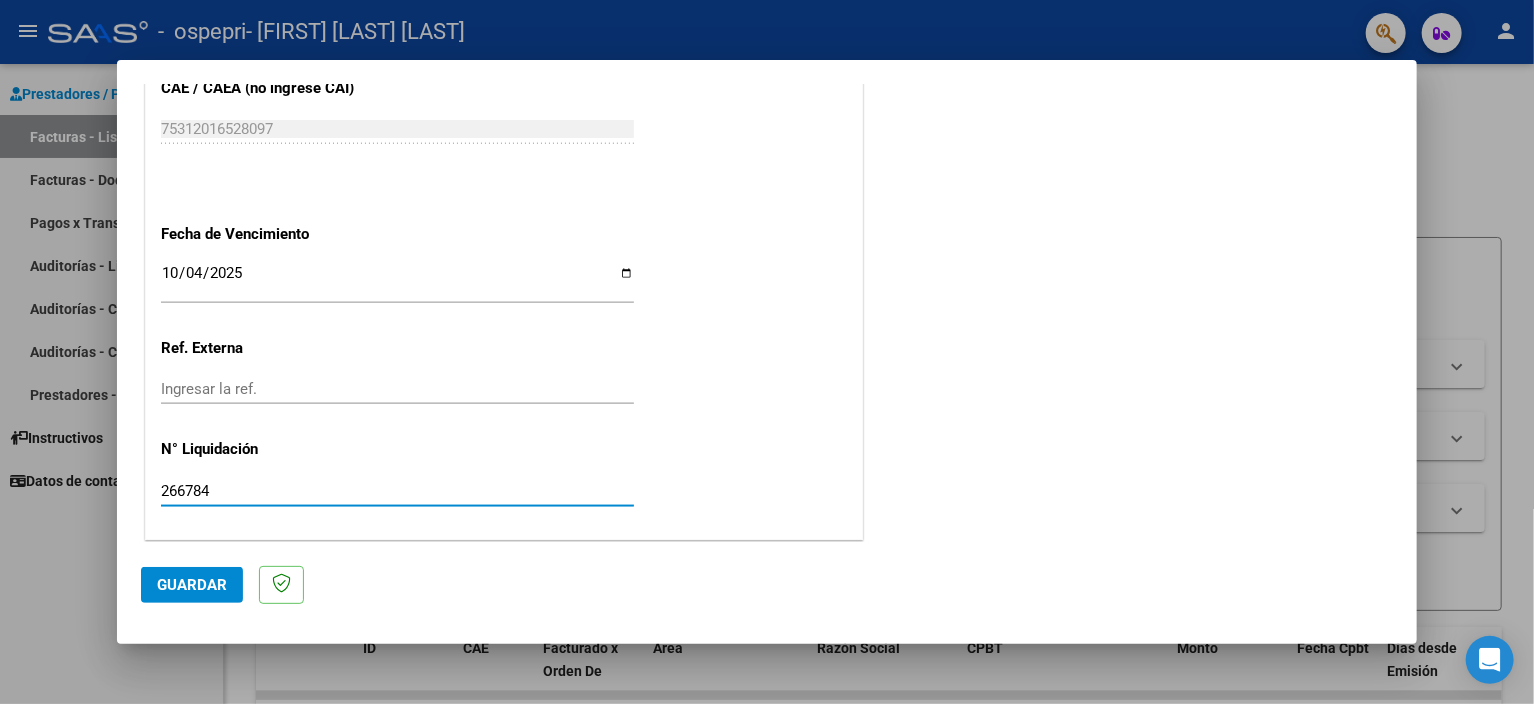 type on "266784" 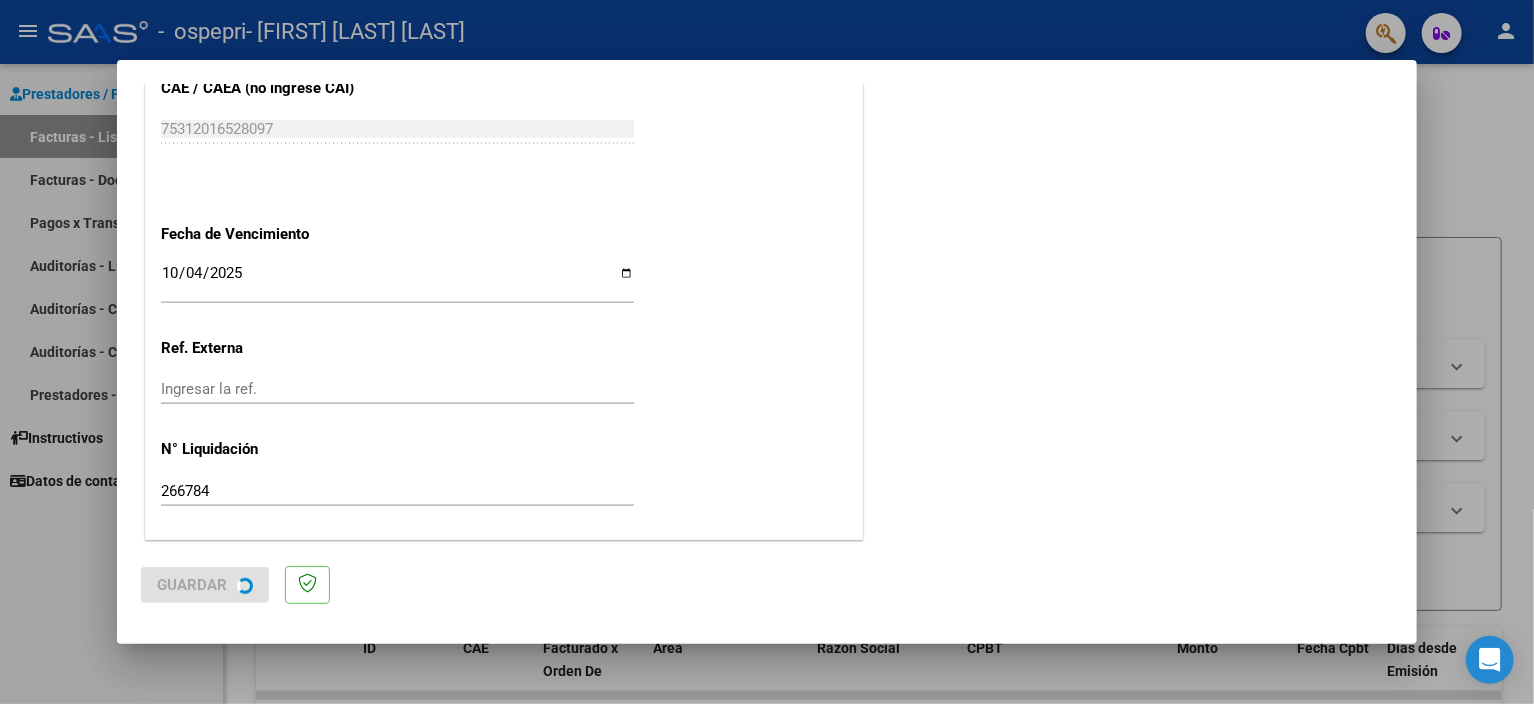 scroll, scrollTop: 0, scrollLeft: 0, axis: both 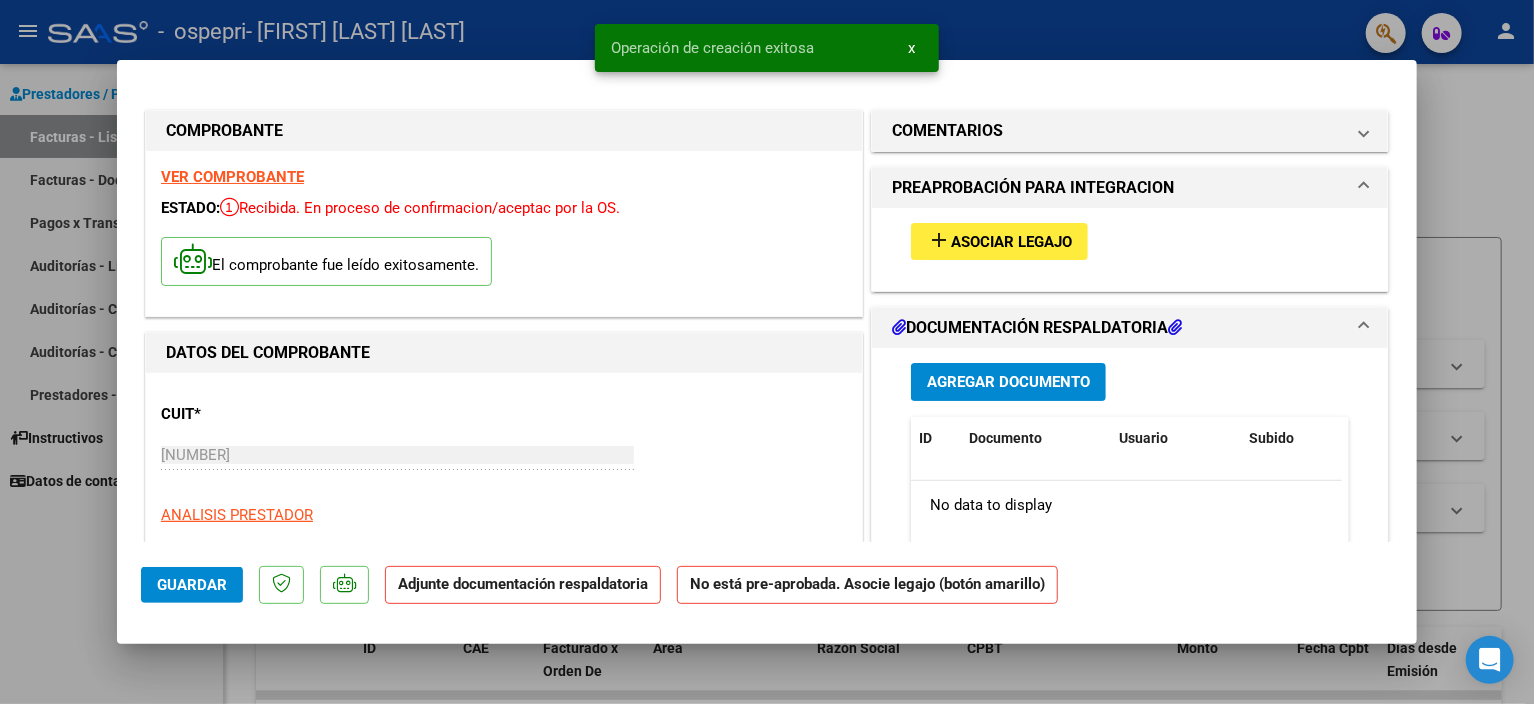 click on "Asociar Legajo" at bounding box center (1011, 242) 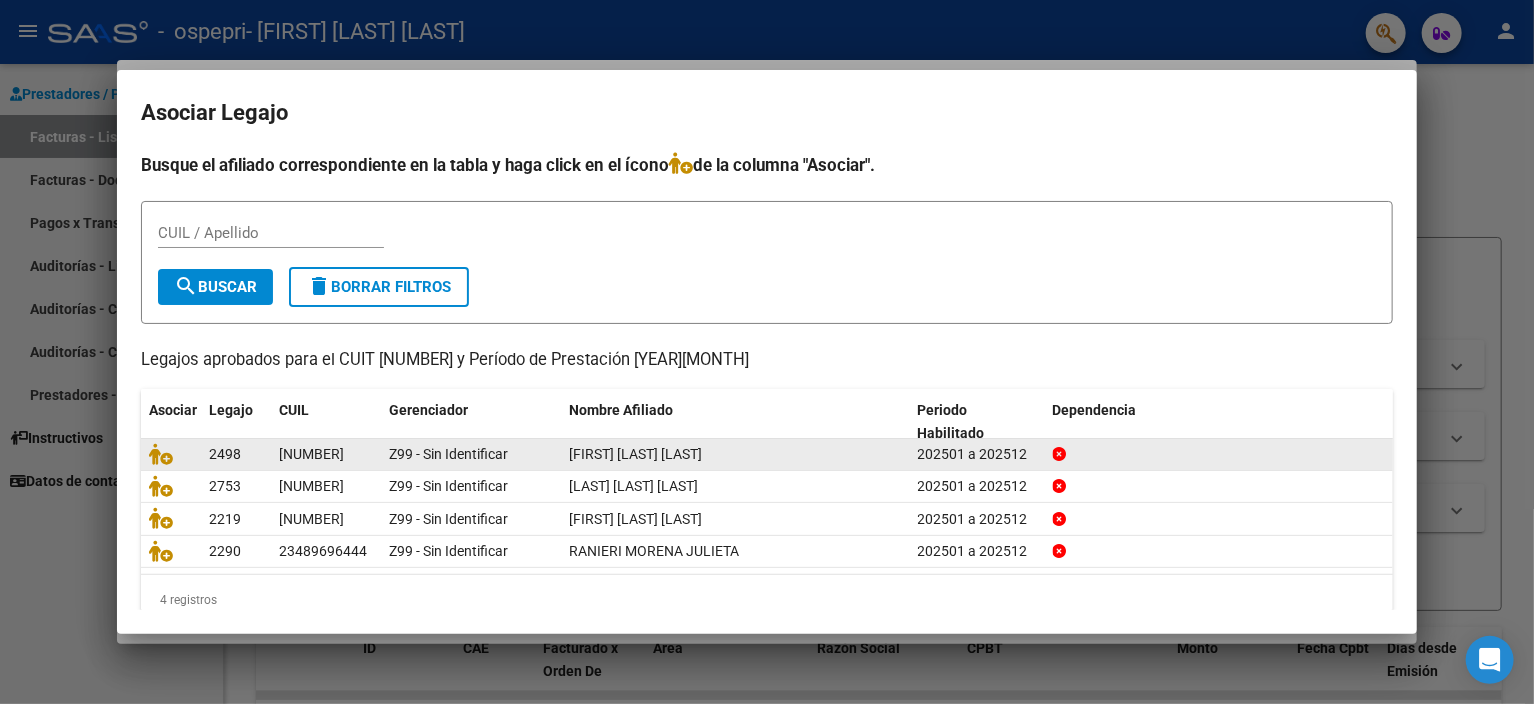 click on "202501 a 202512" 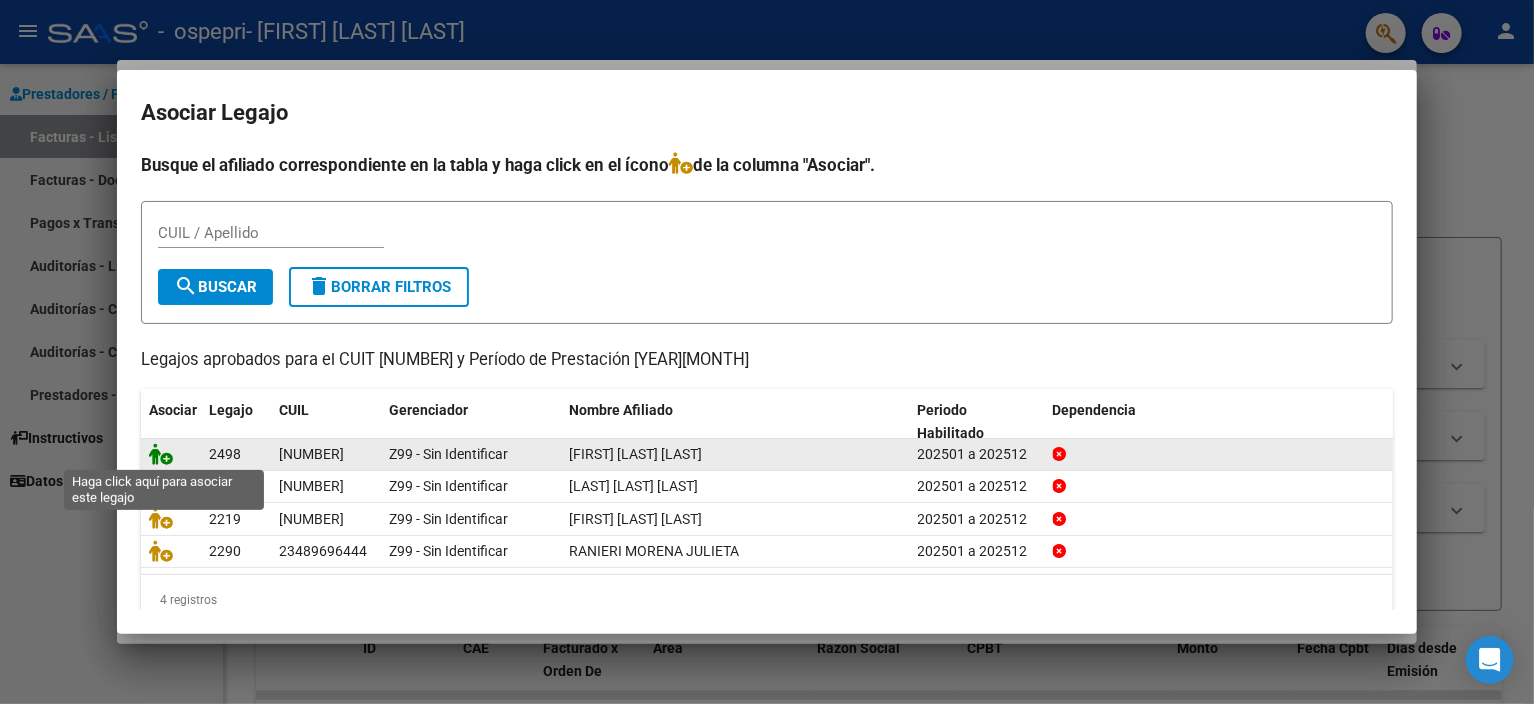click 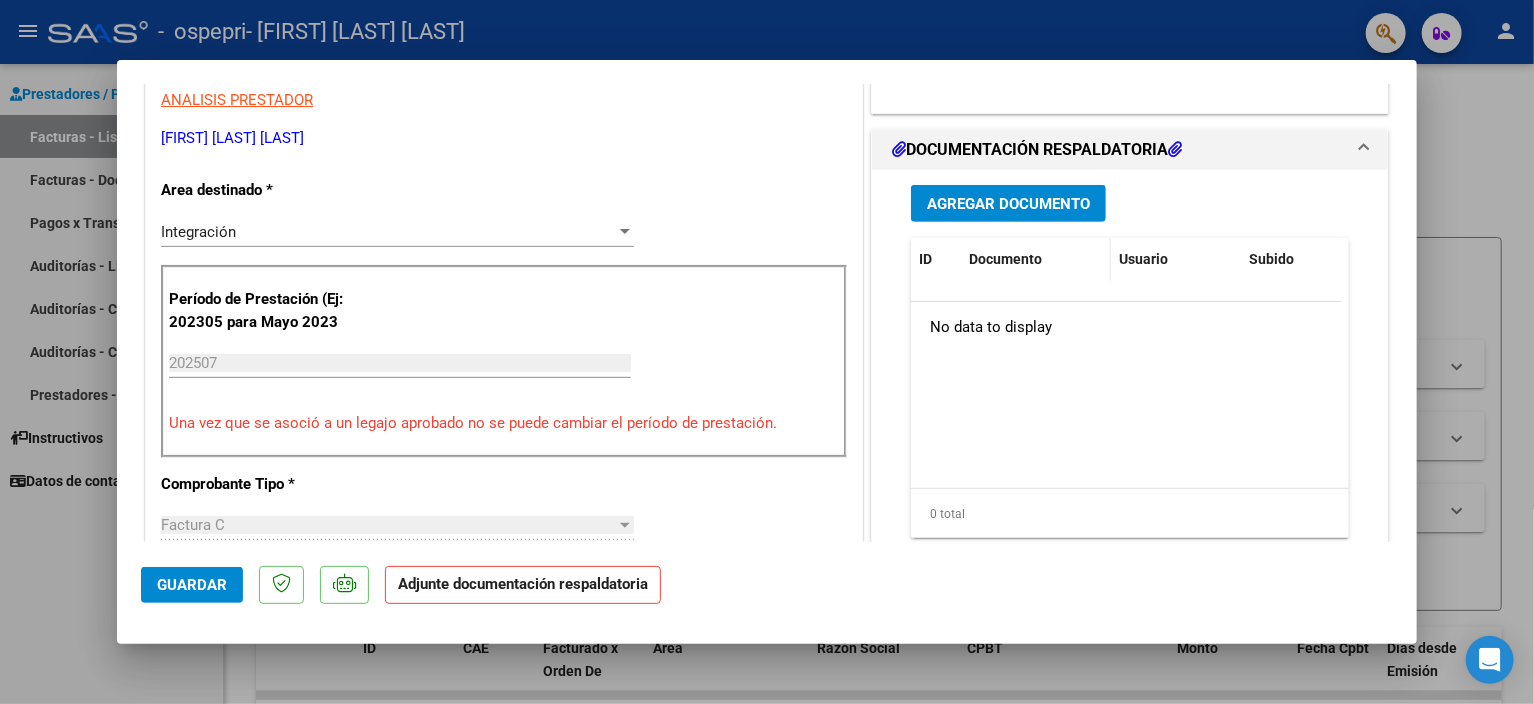scroll, scrollTop: 300, scrollLeft: 0, axis: vertical 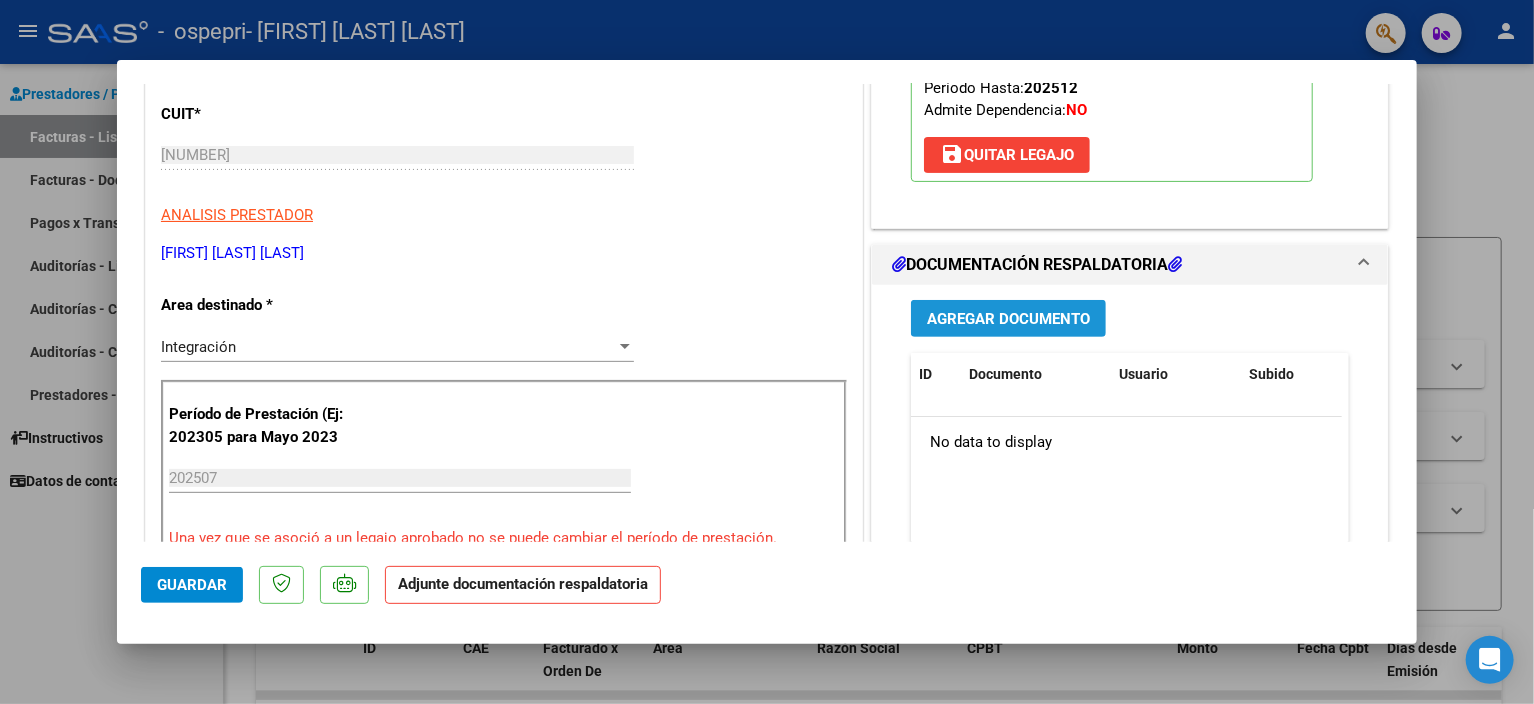 click on "Agregar Documento" at bounding box center (1008, 319) 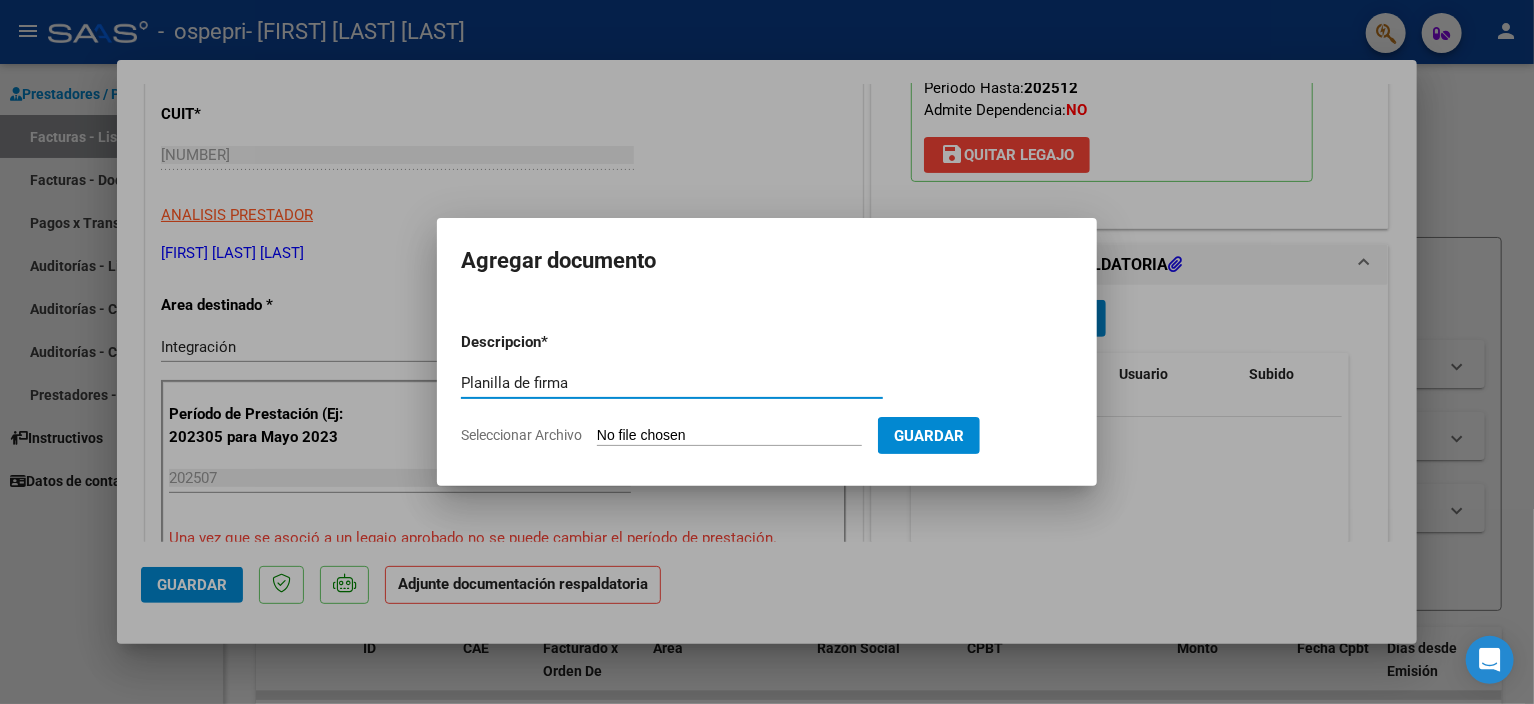 type on "Planilla de firma" 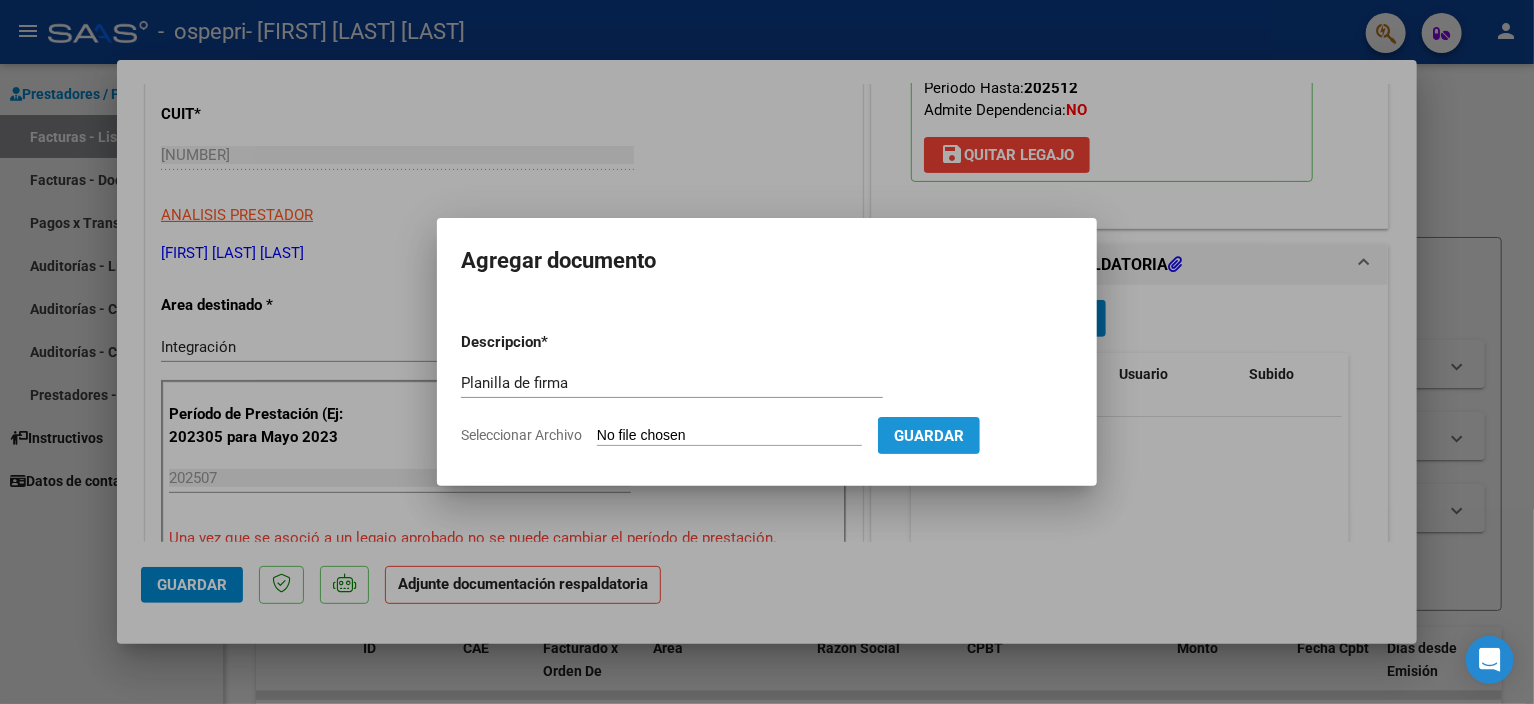 click on "Guardar" at bounding box center [929, 436] 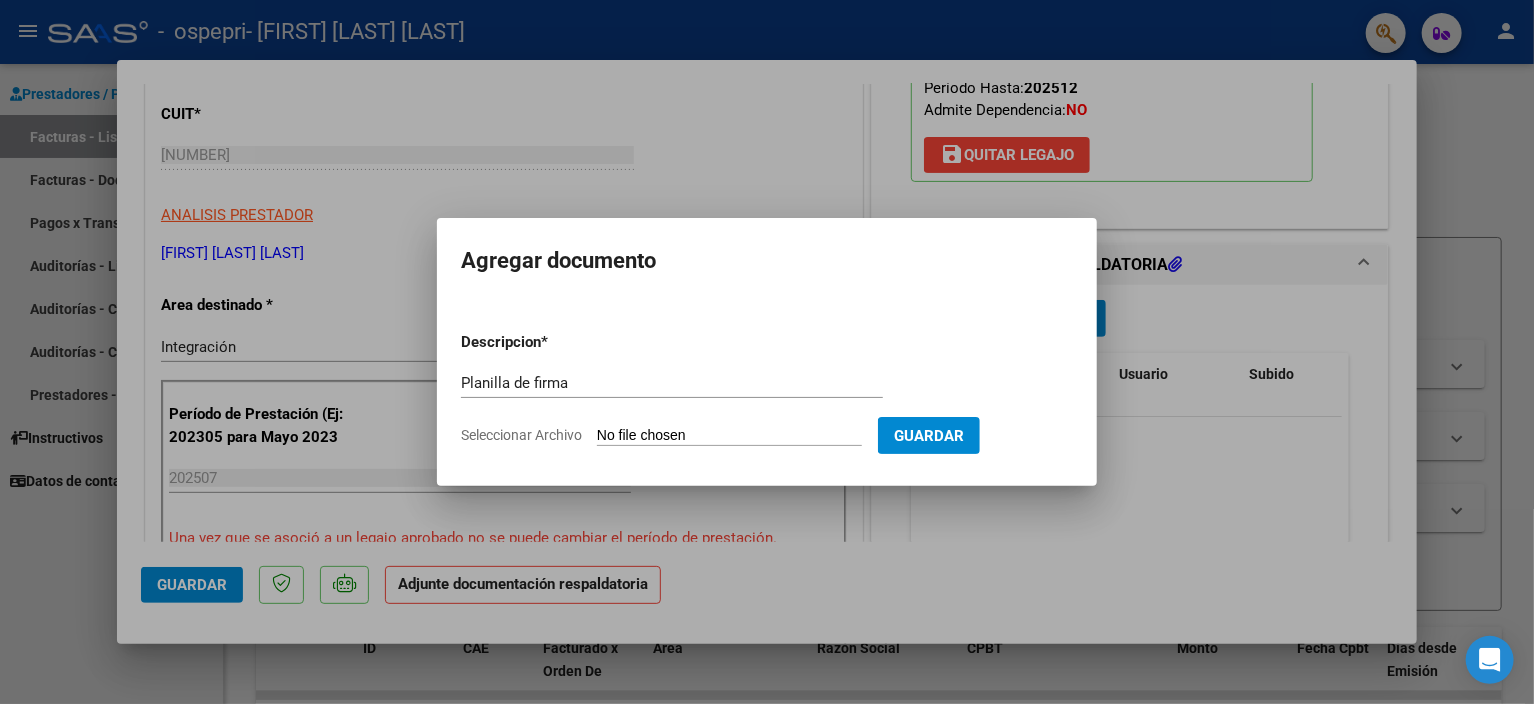 click on "Seleccionar Archivo" at bounding box center (729, 436) 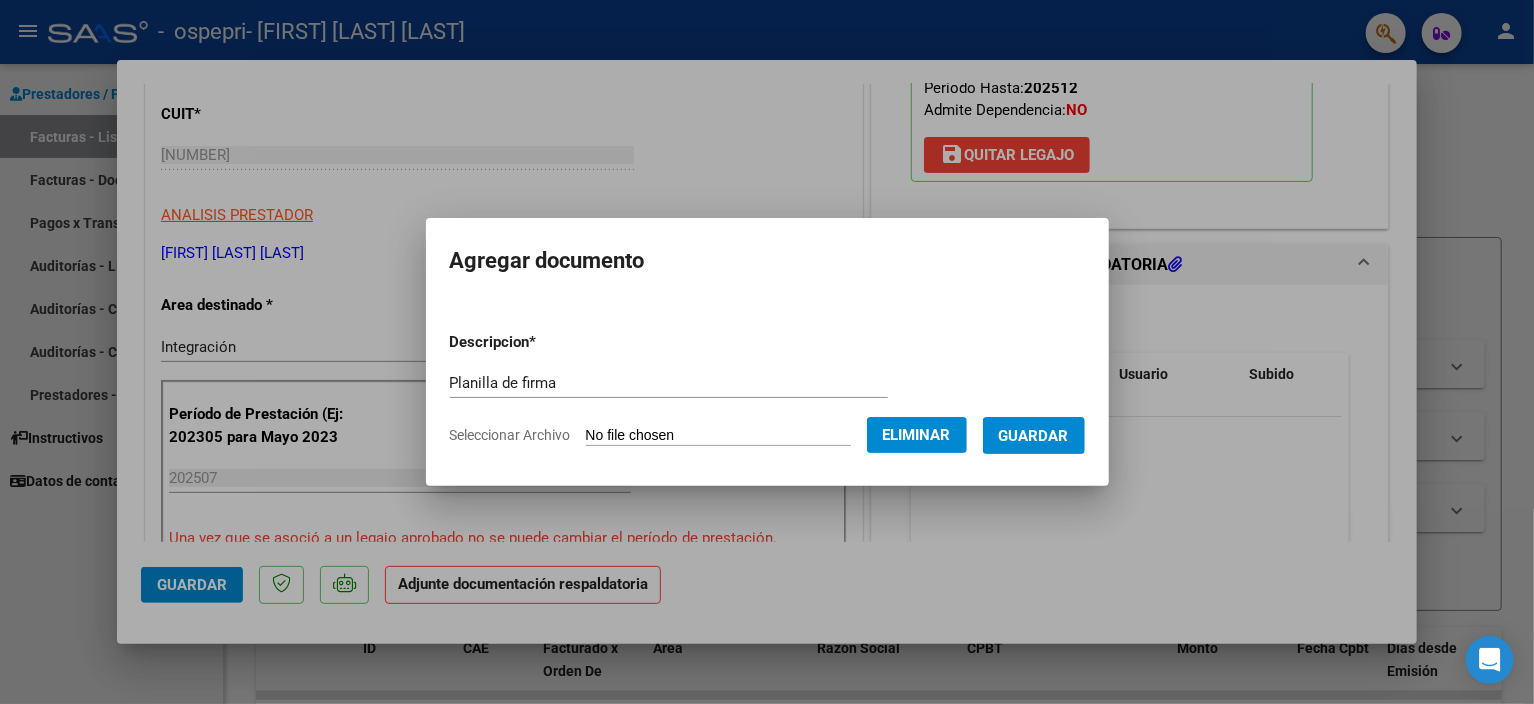 click on "Guardar" at bounding box center (1034, 436) 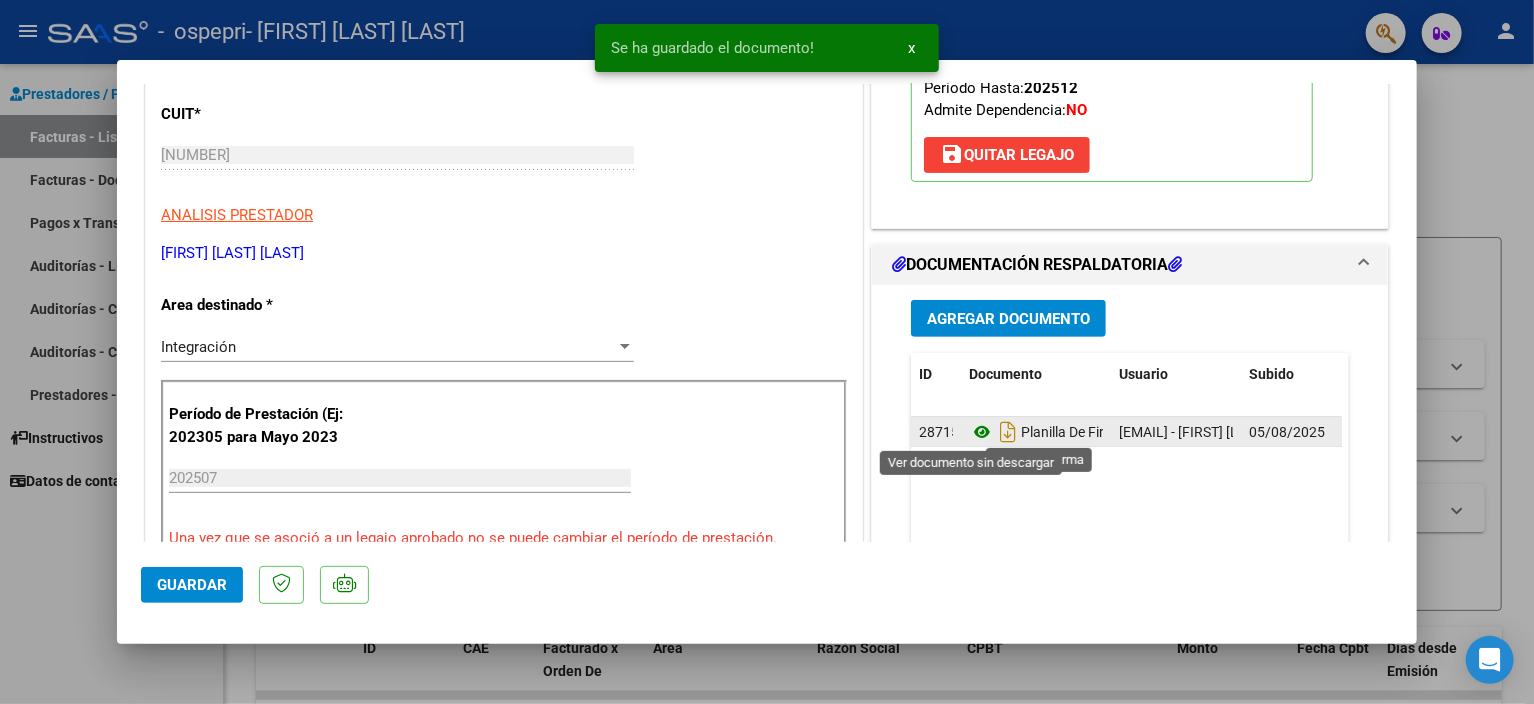 click 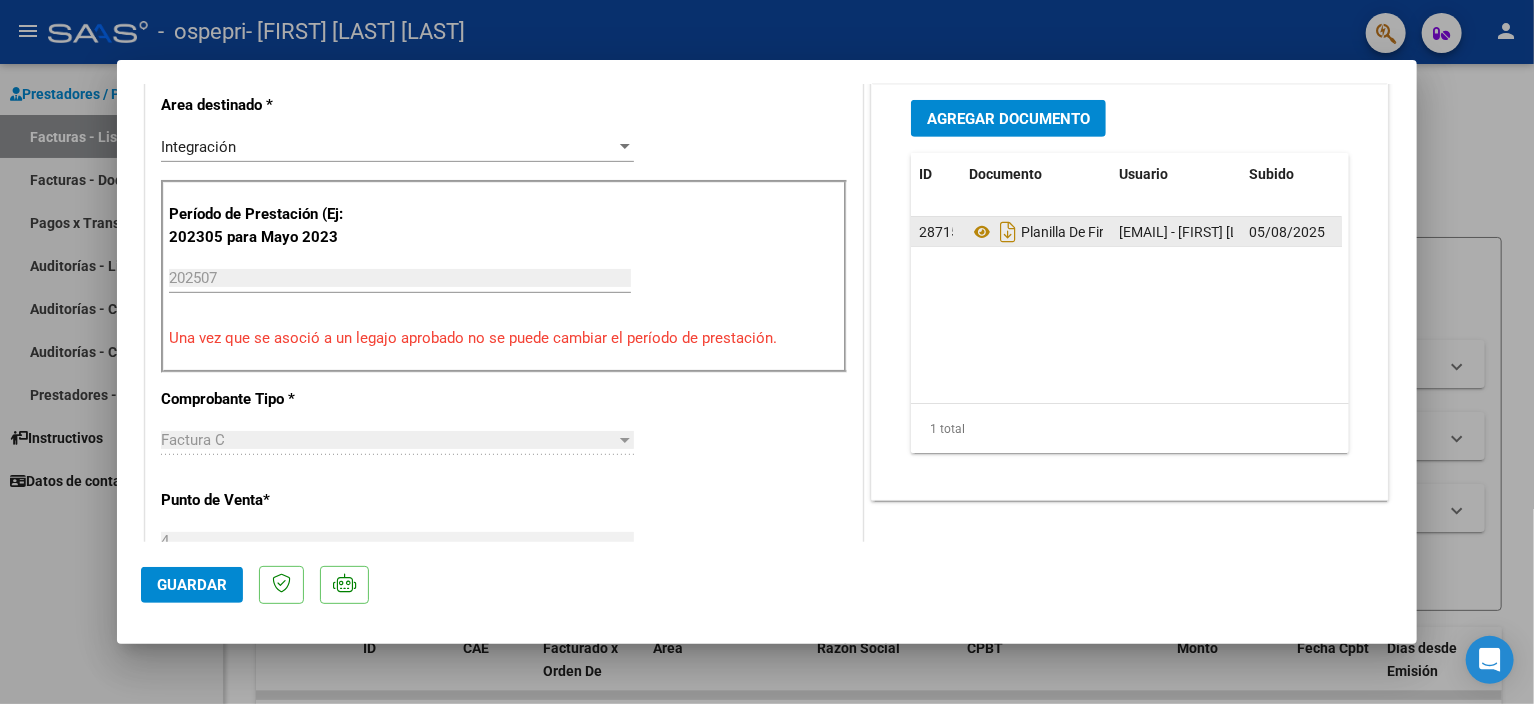scroll, scrollTop: 300, scrollLeft: 0, axis: vertical 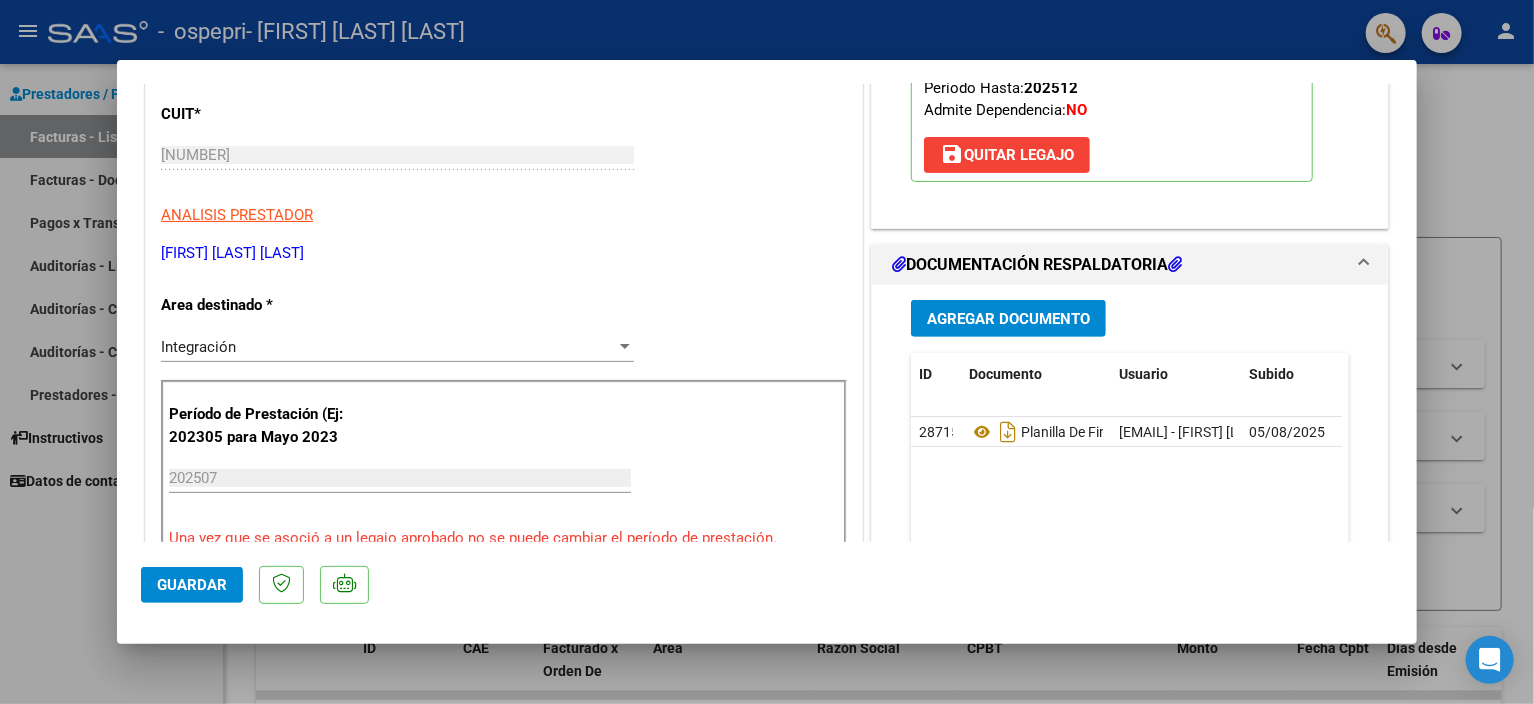 click on "Agregar Documento" at bounding box center (1008, 319) 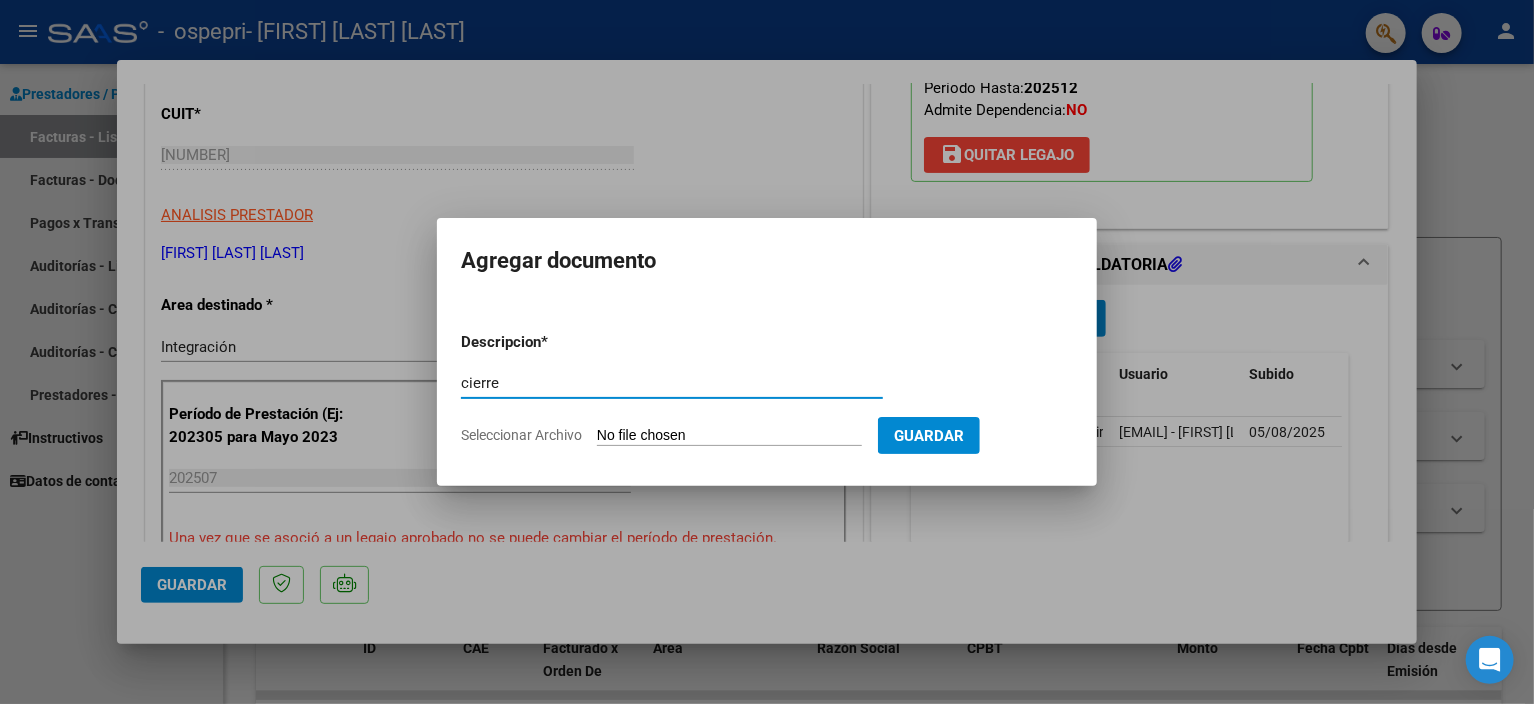 type on "cierre" 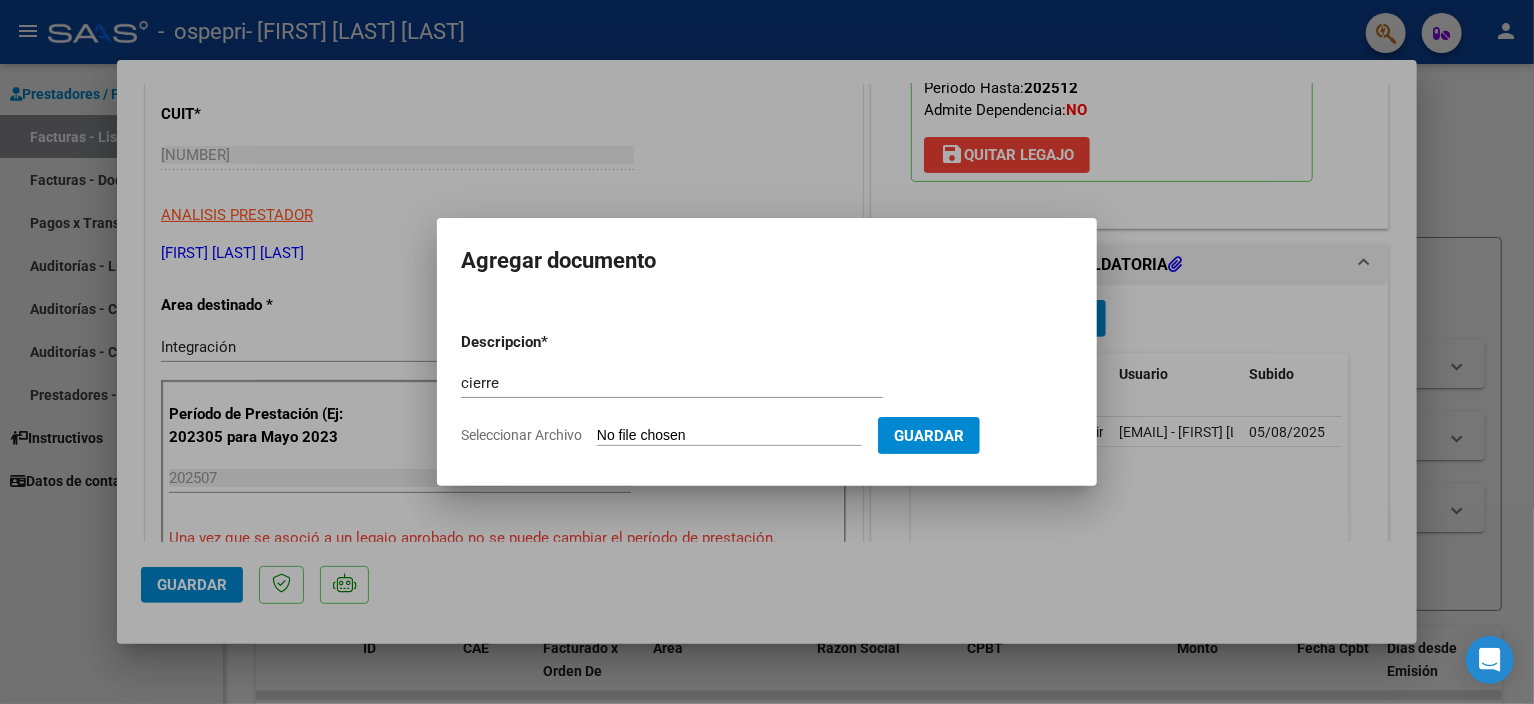type on "C:\fakepath\Julio cierre.pdf" 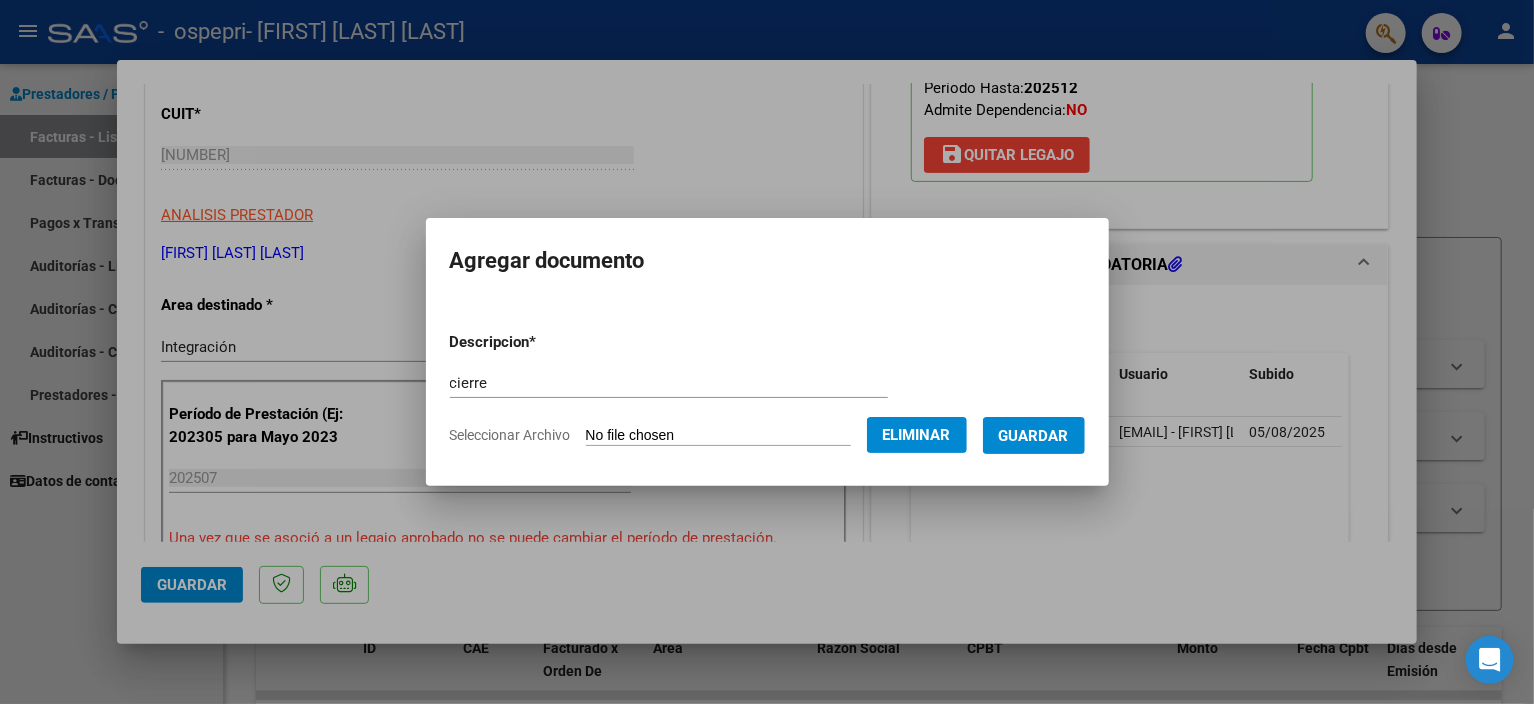 click on "cierre" at bounding box center [669, 383] 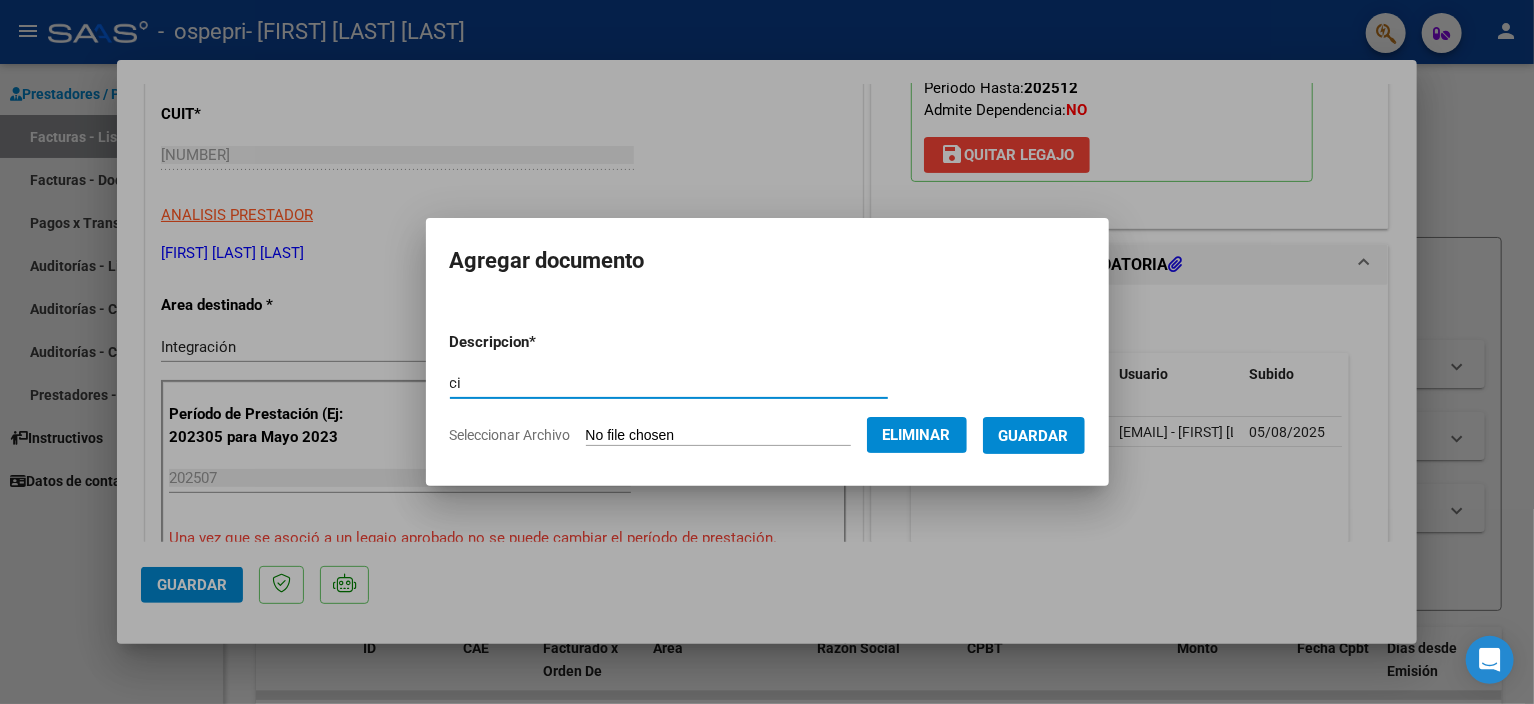 type on "c" 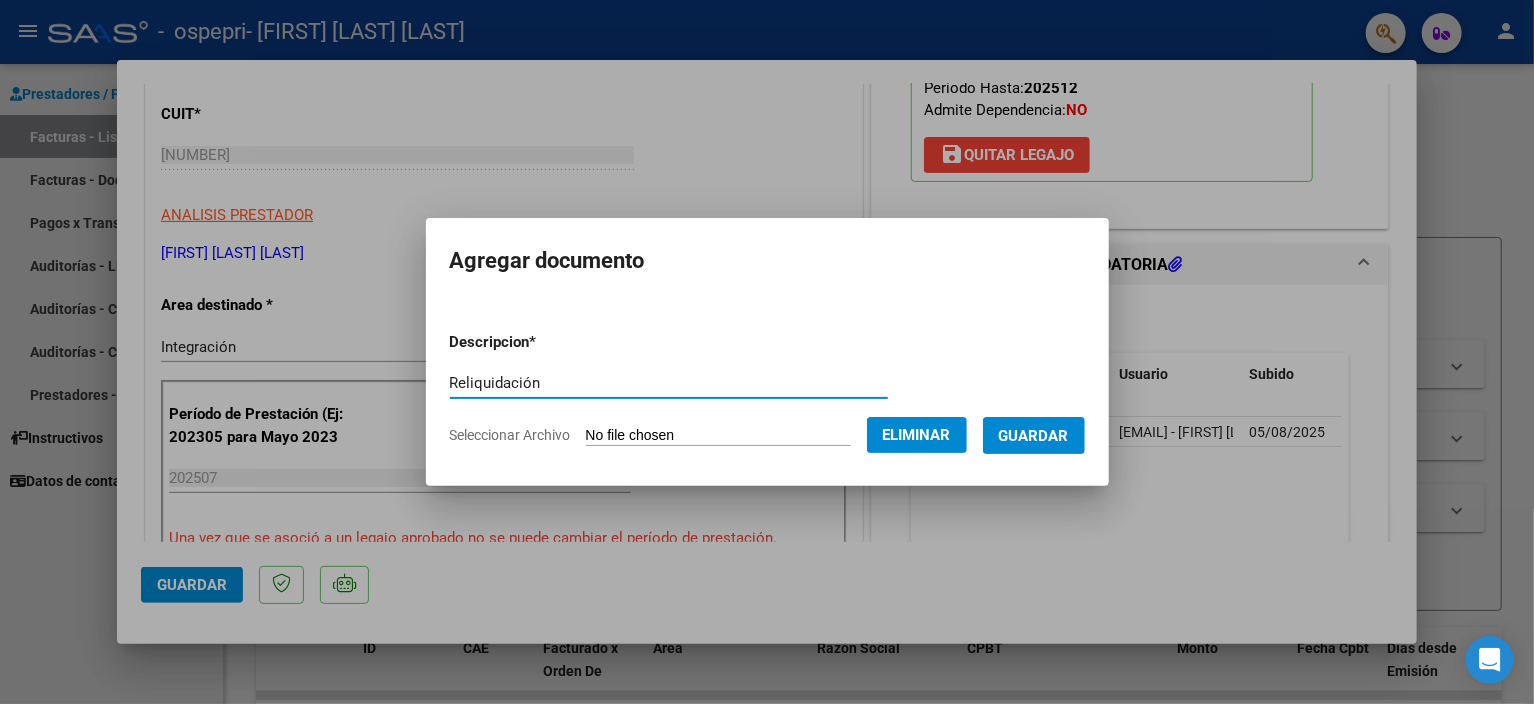 click on "Reliquidación" at bounding box center (669, 383) 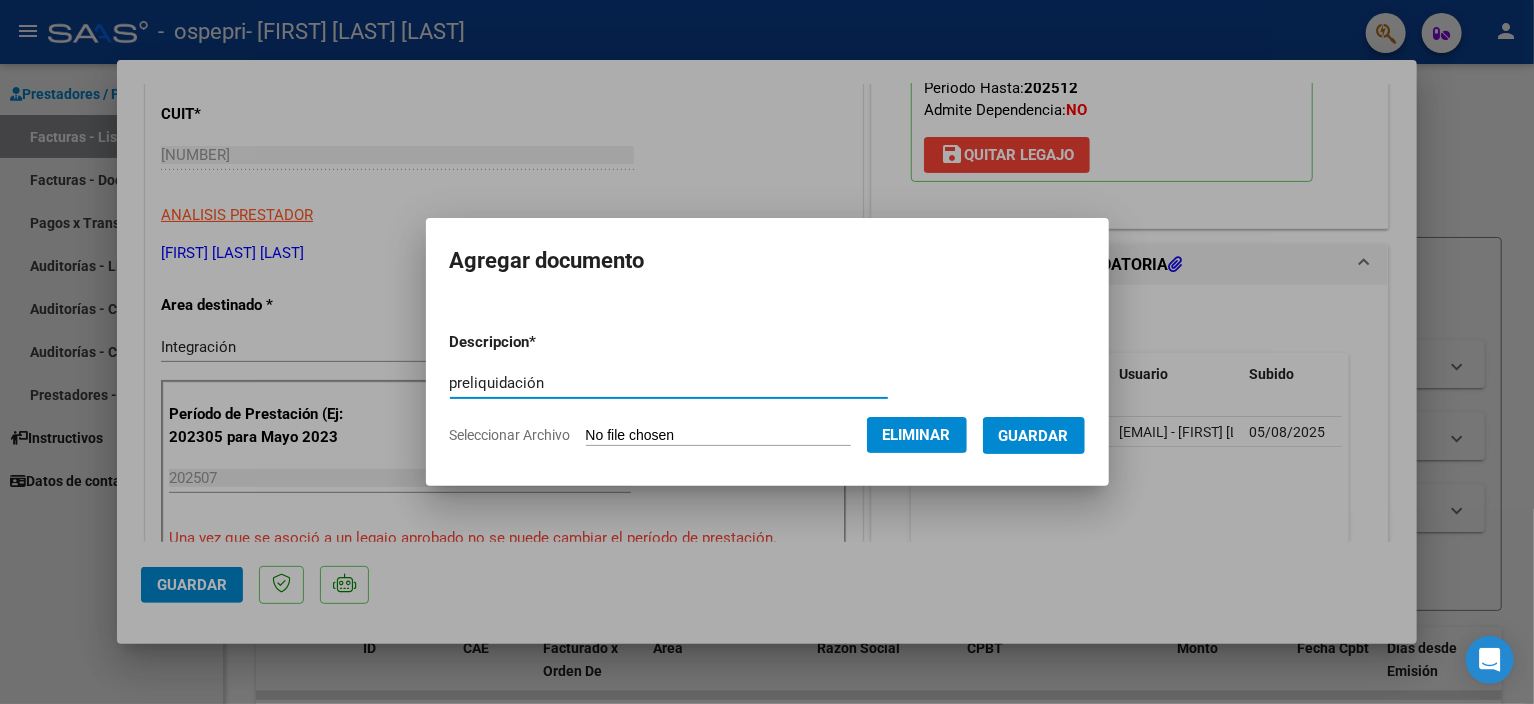 type on "preliquidación" 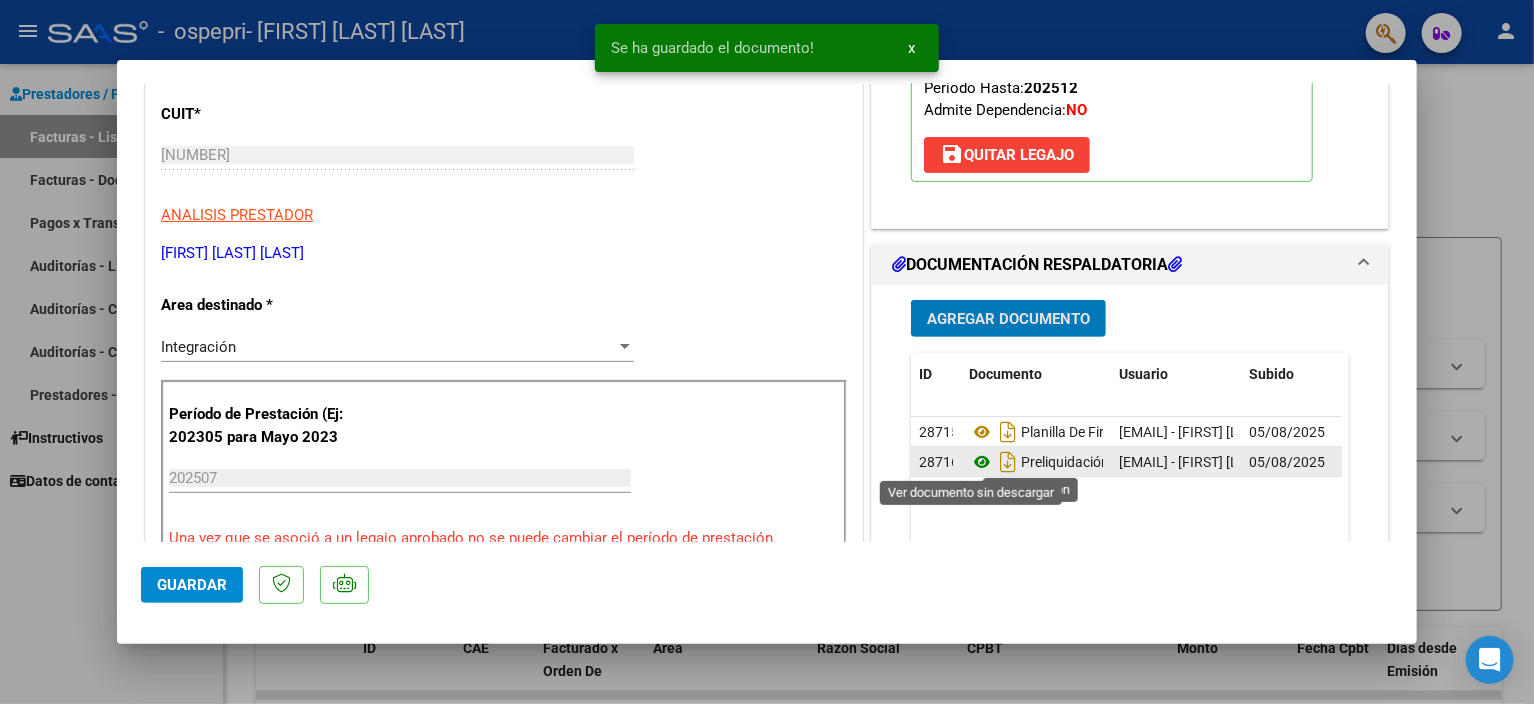 click 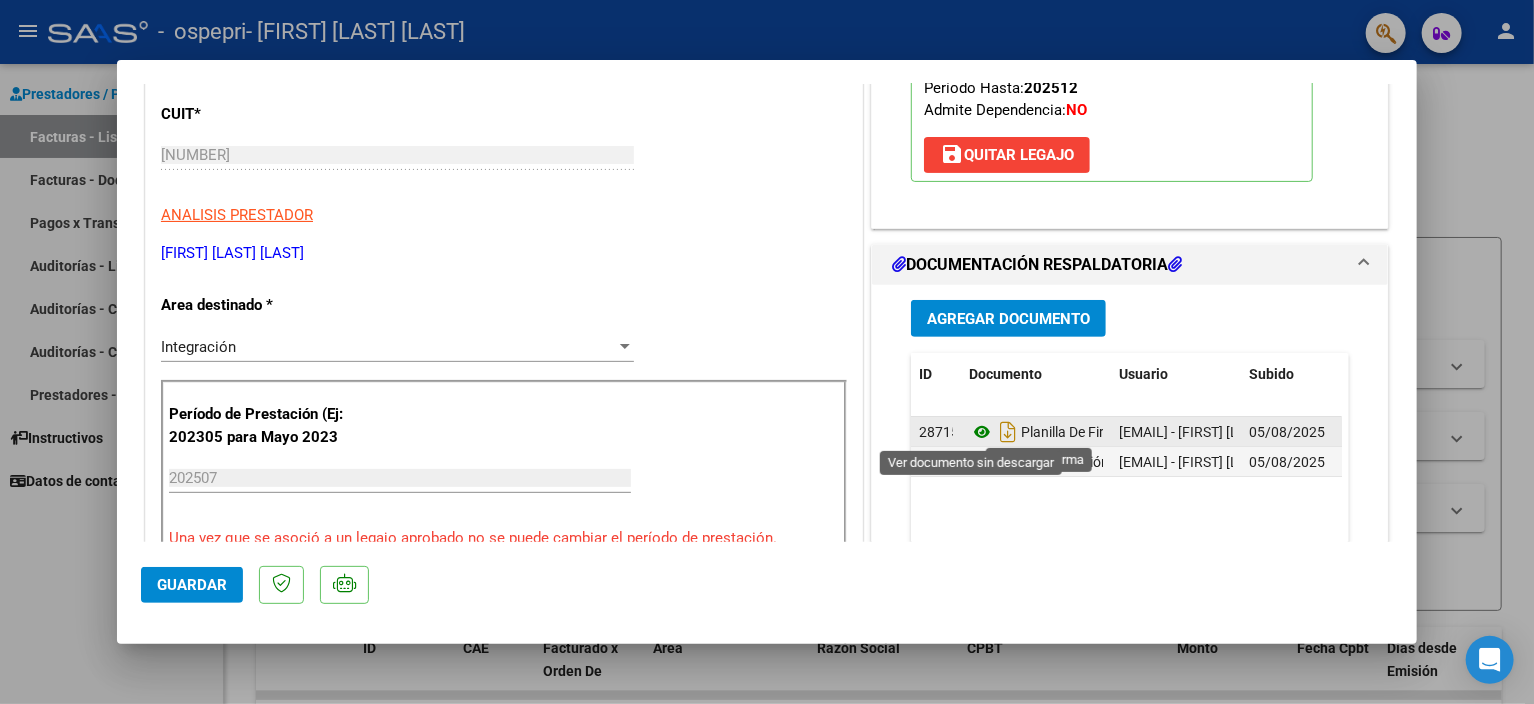 click 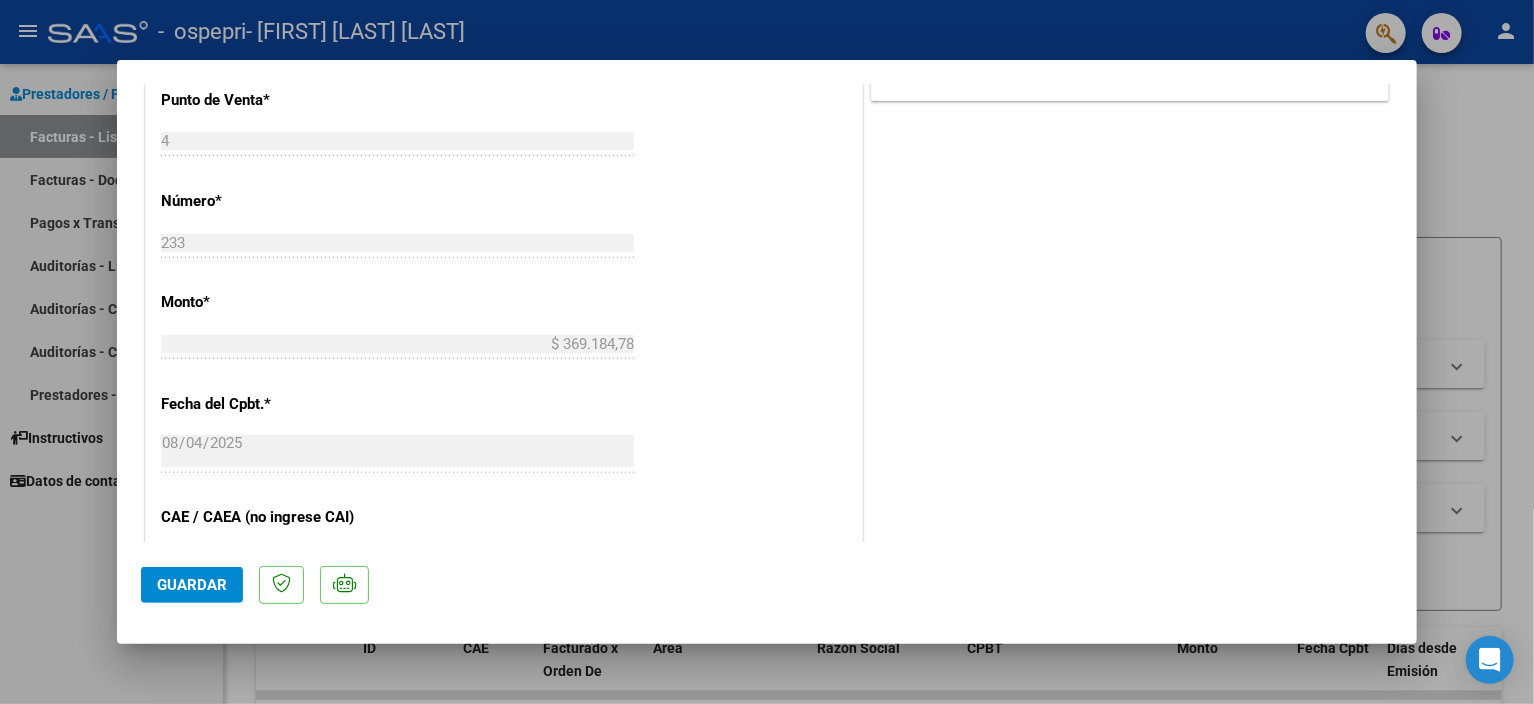 scroll, scrollTop: 1000, scrollLeft: 0, axis: vertical 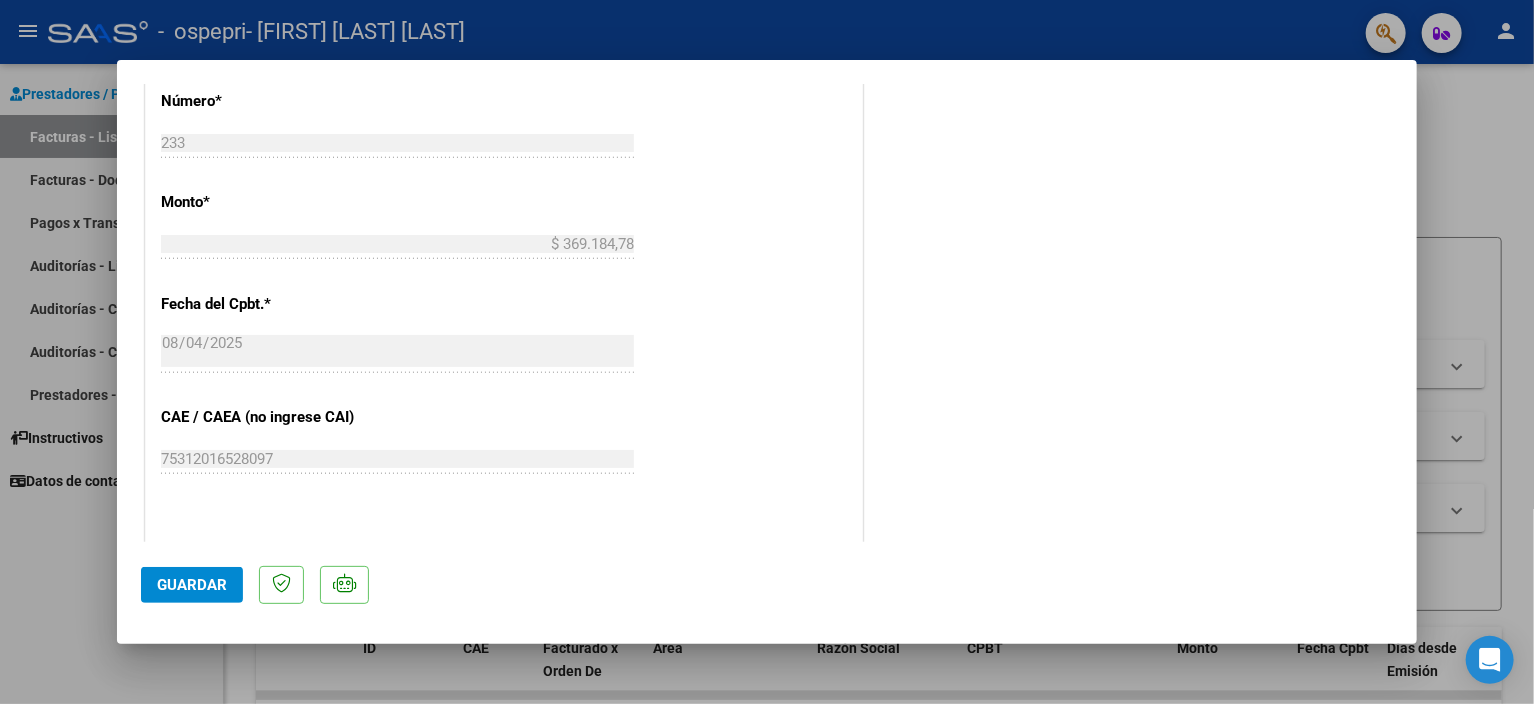 click on "Guardar" 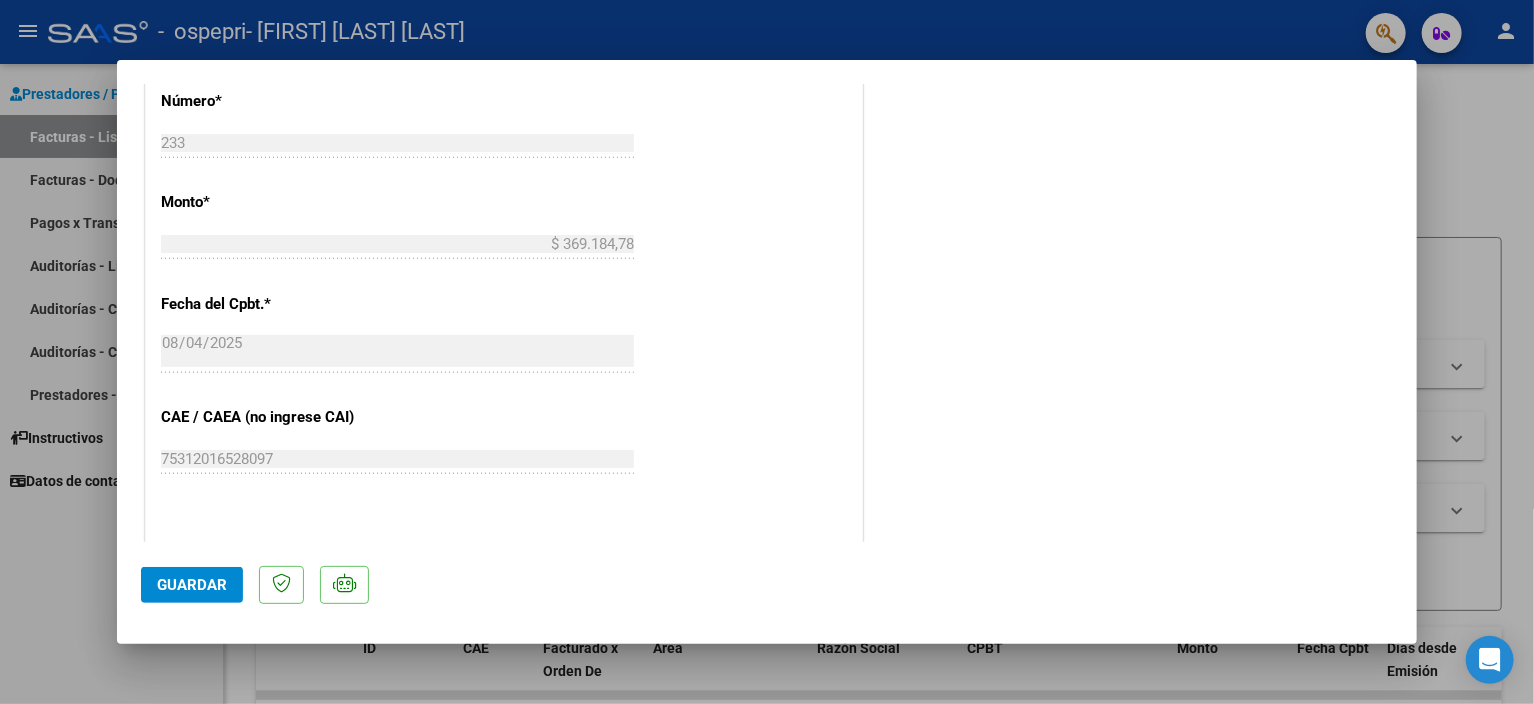 click at bounding box center [767, 352] 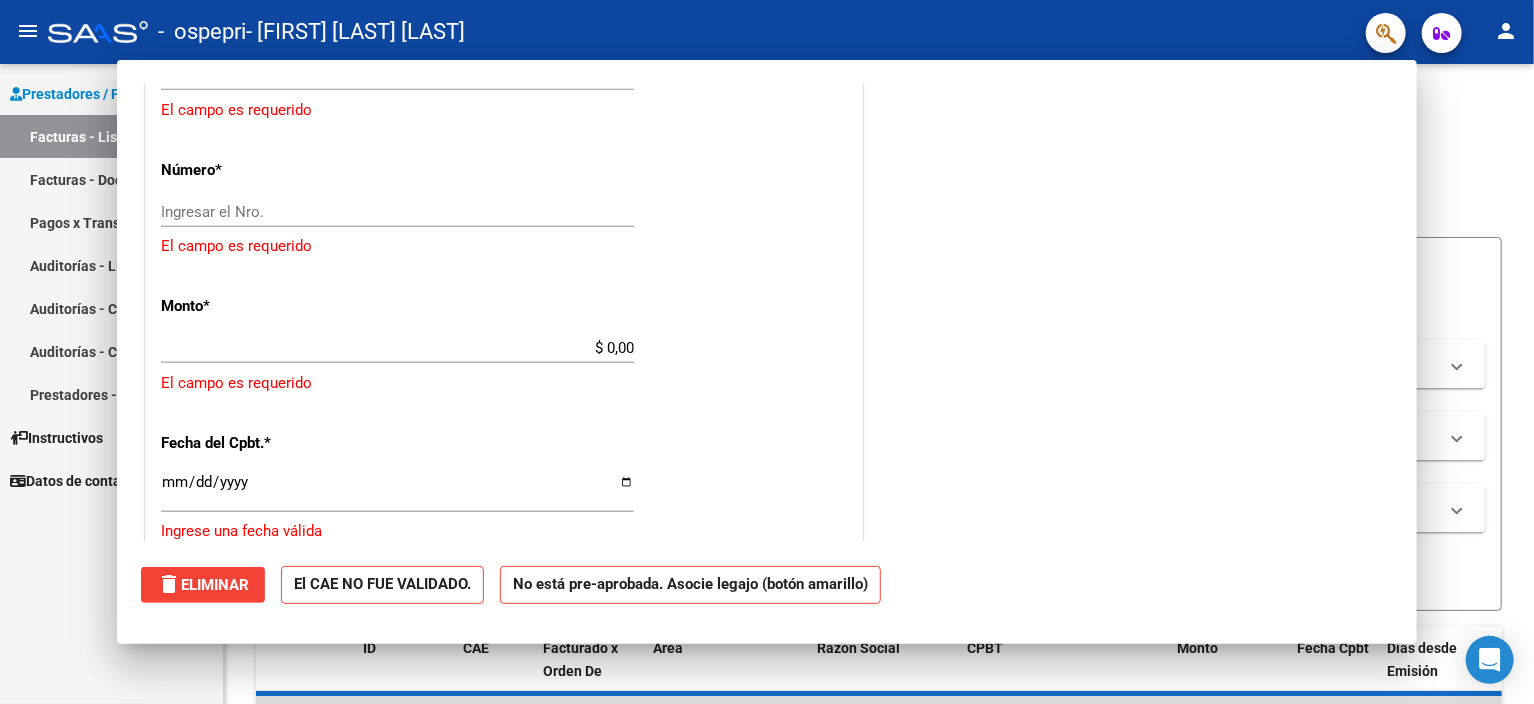 scroll, scrollTop: 1068, scrollLeft: 0, axis: vertical 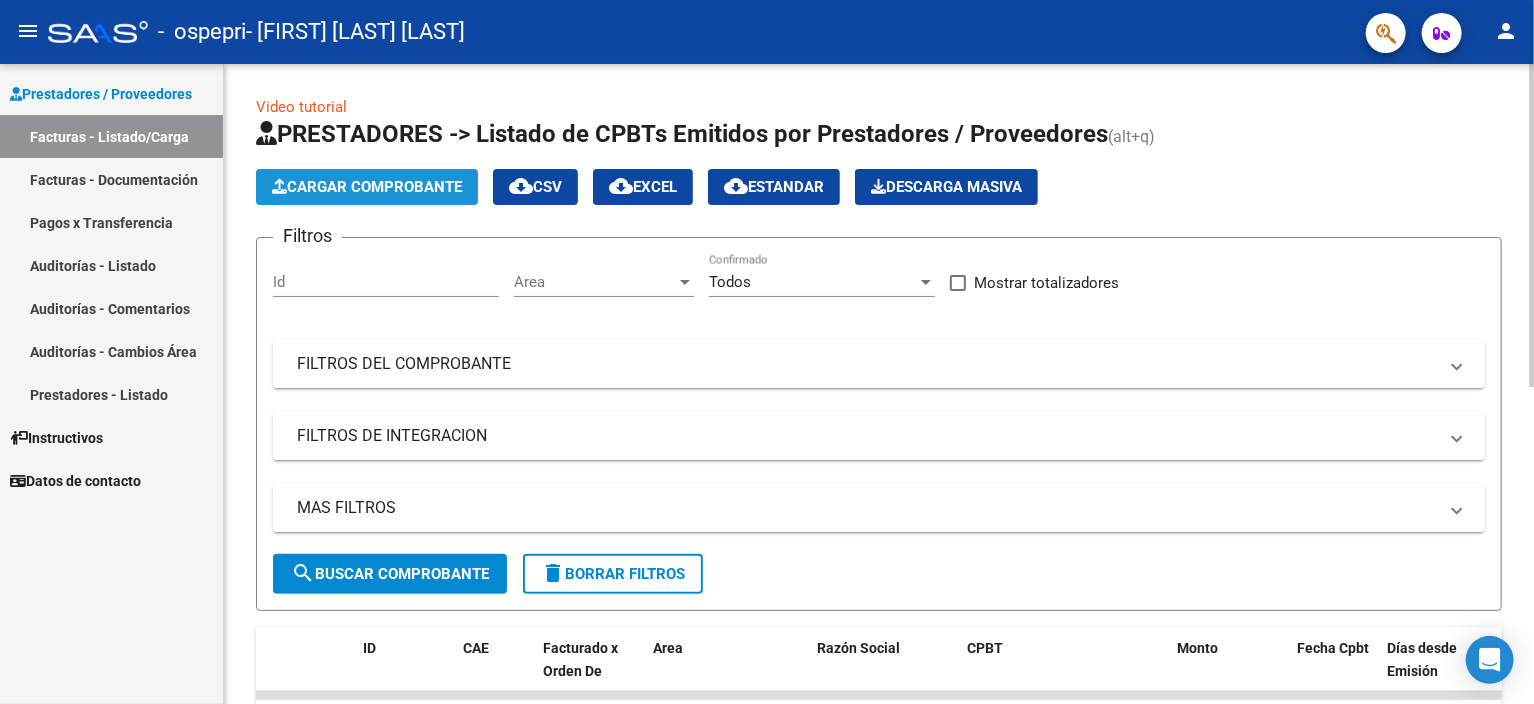 click on "Cargar Comprobante" 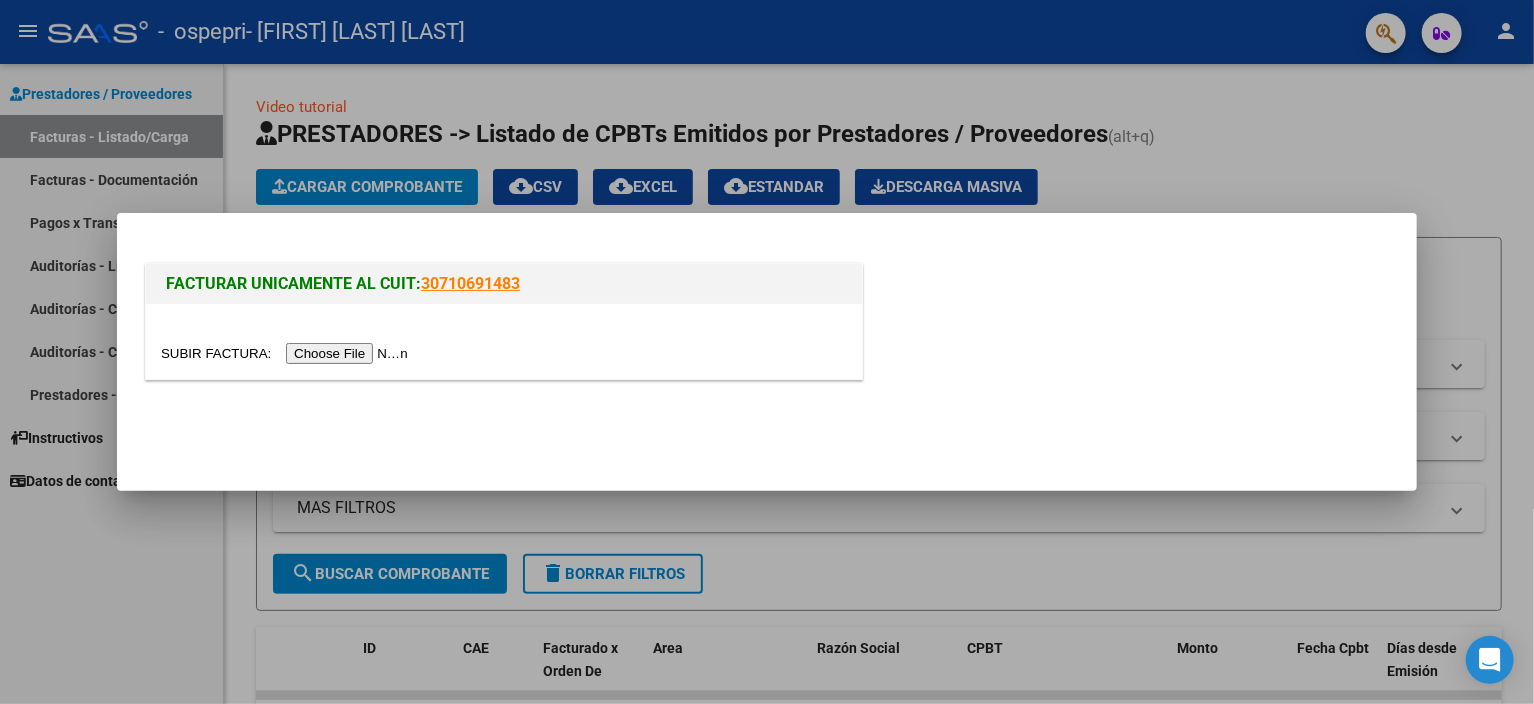 click at bounding box center (287, 353) 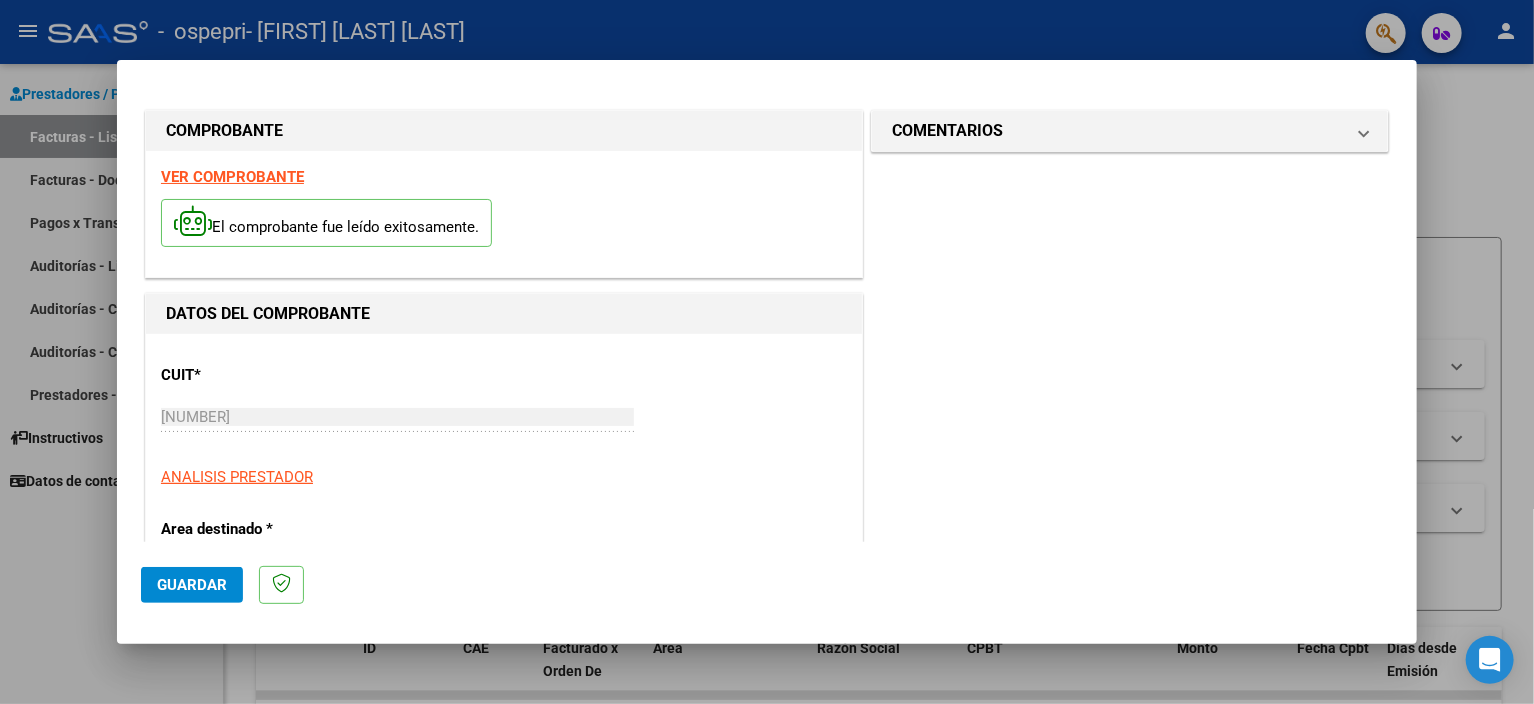 scroll, scrollTop: 400, scrollLeft: 0, axis: vertical 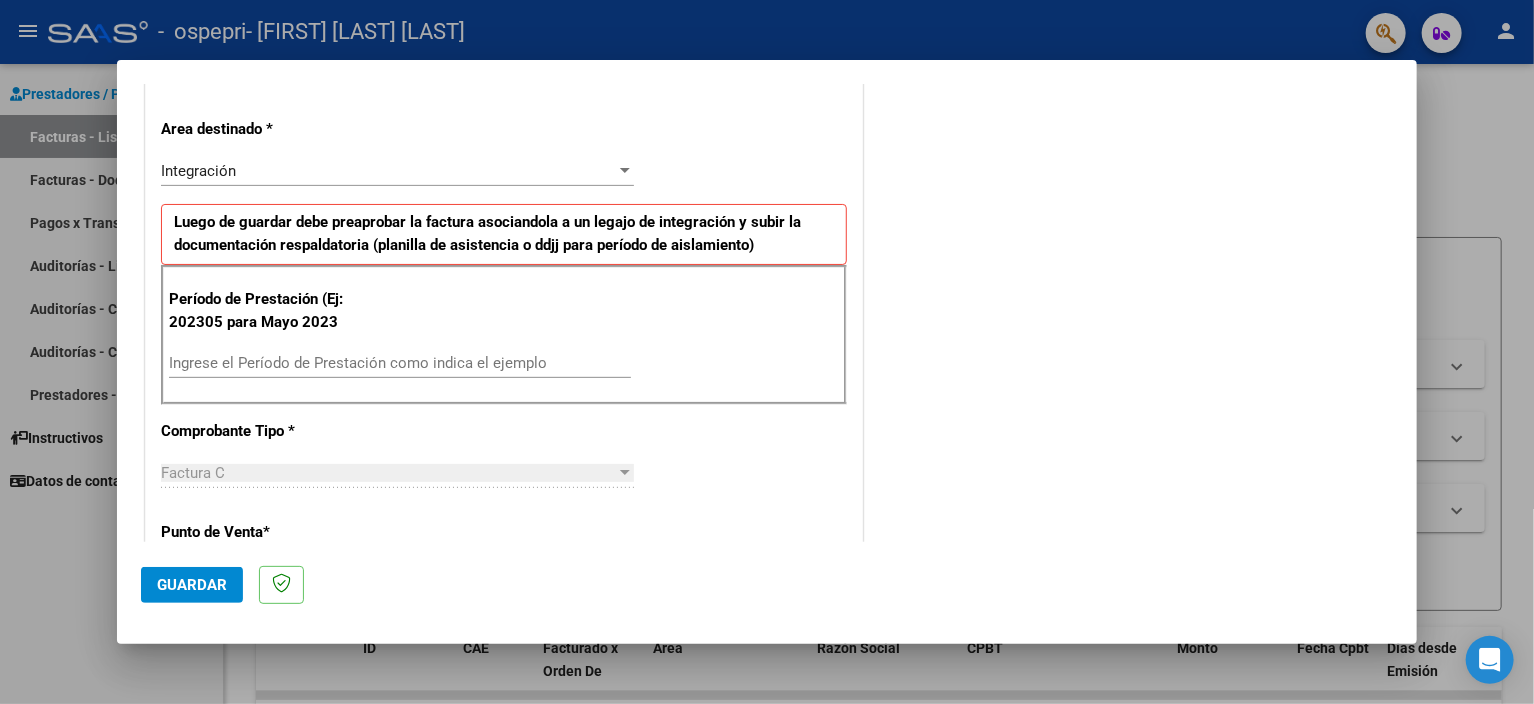 click on "Ingrese el Período de Prestación como indica el ejemplo" at bounding box center (400, 363) 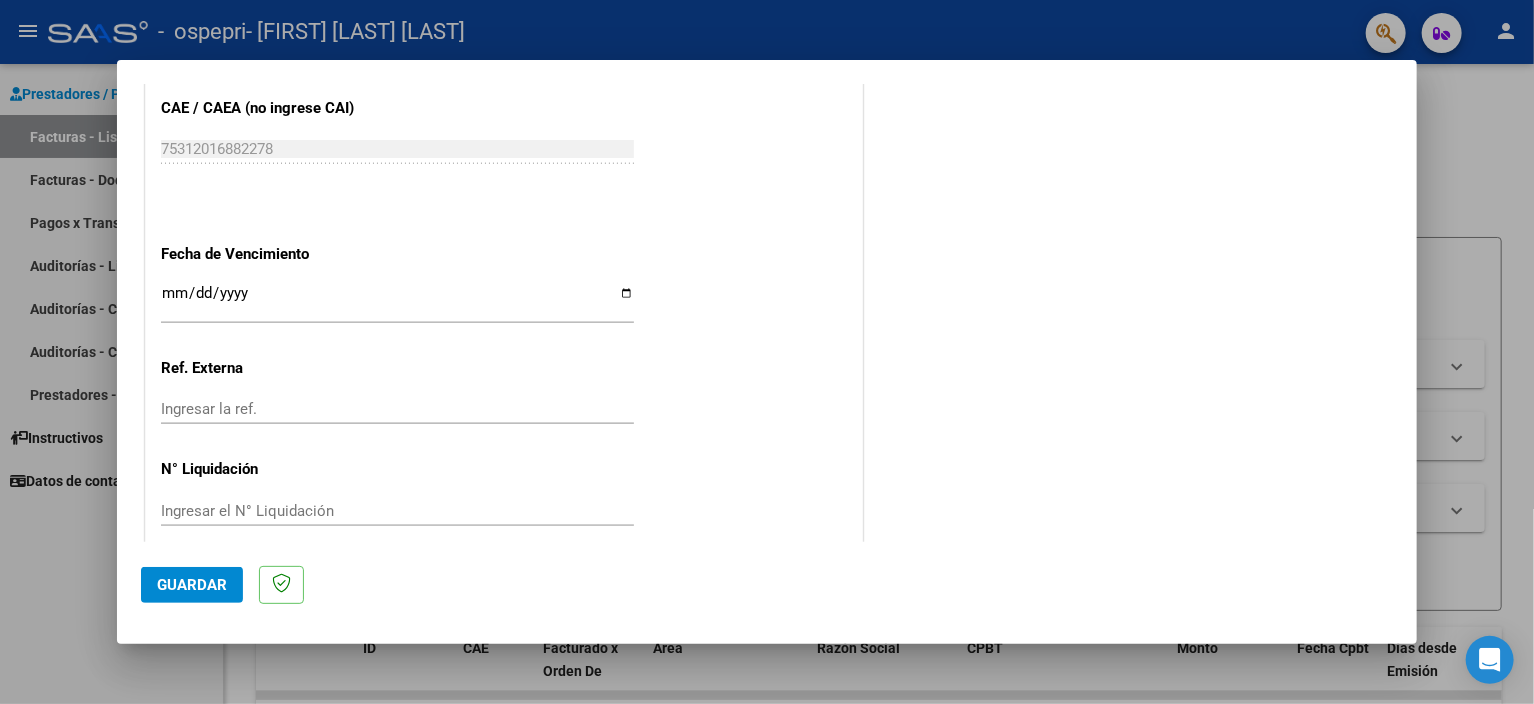 scroll, scrollTop: 1262, scrollLeft: 0, axis: vertical 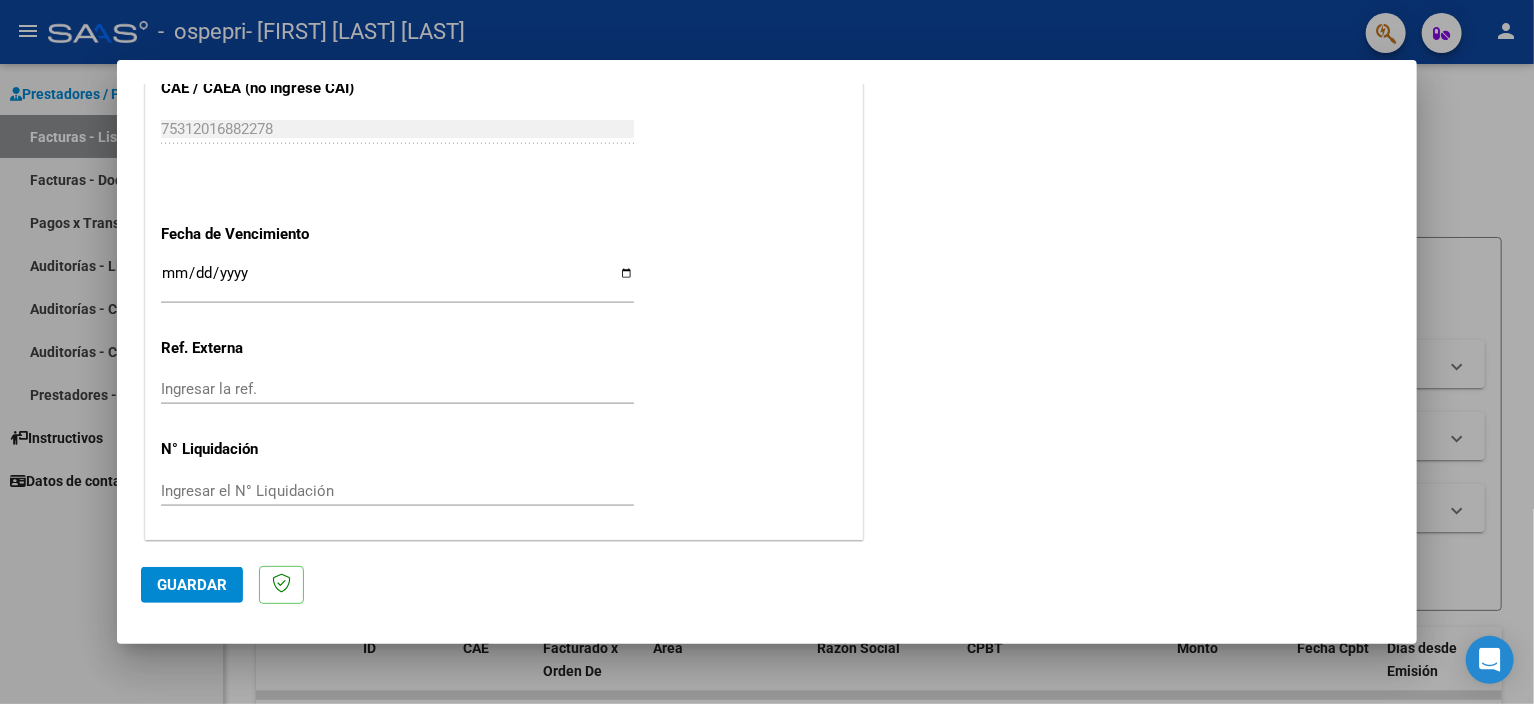 type on "202507" 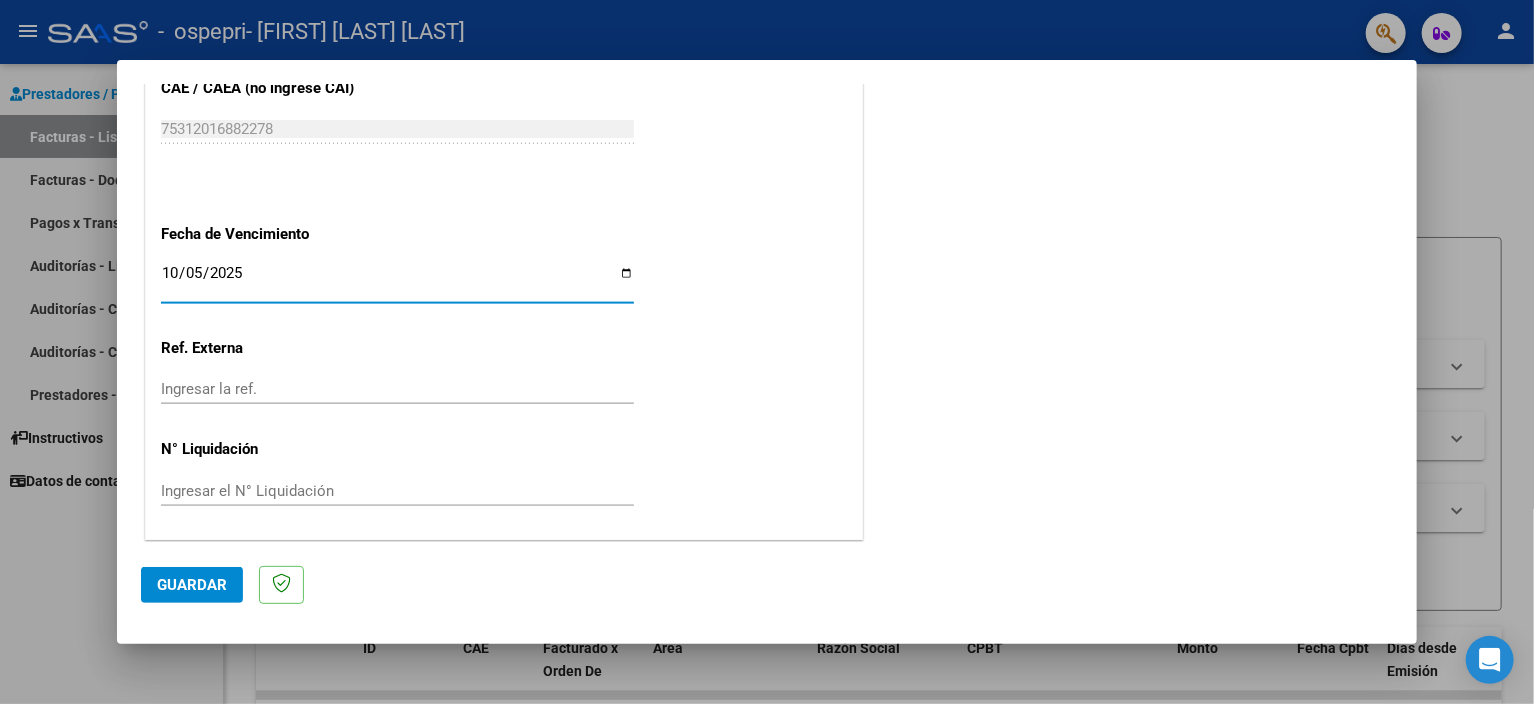 click on "2025-10-05" at bounding box center [397, 281] 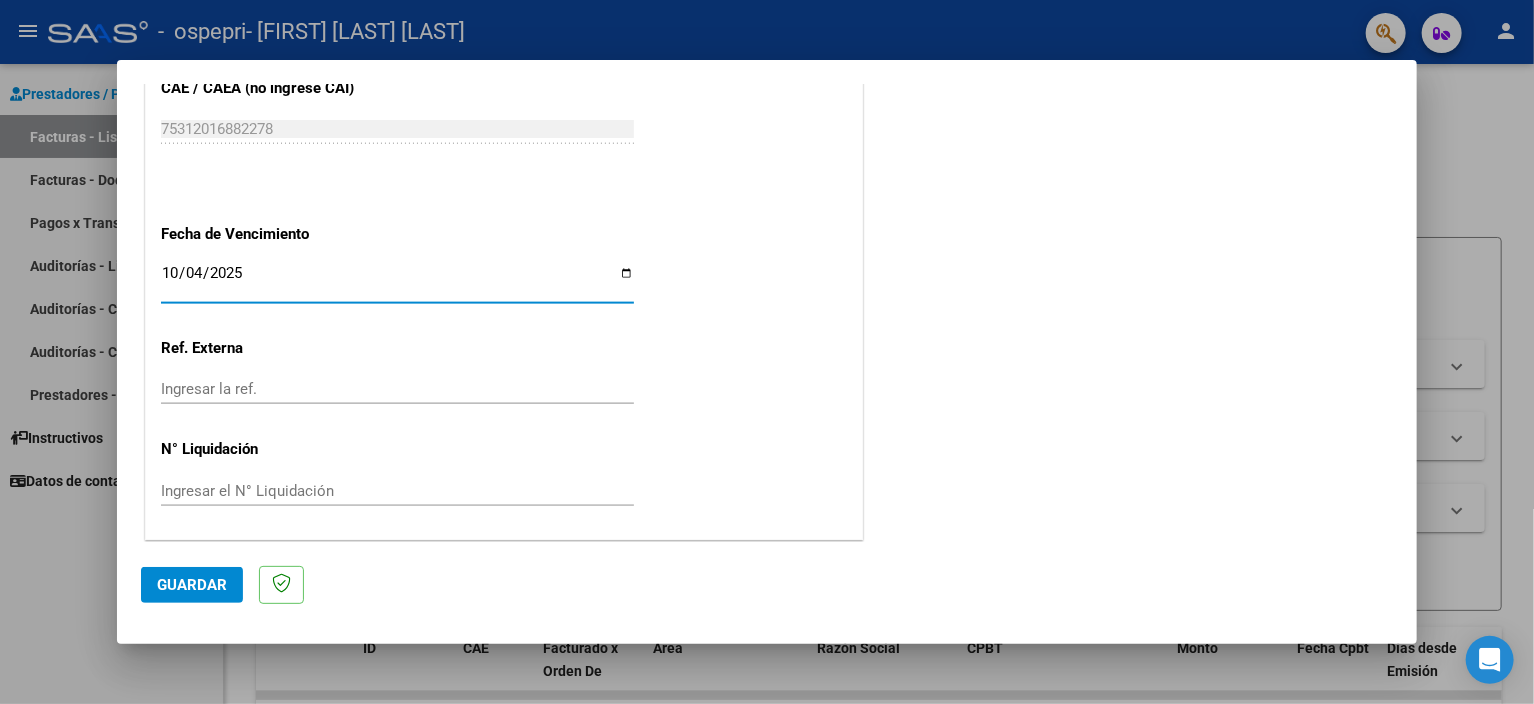 click on "Ingresar la ref." at bounding box center [397, 389] 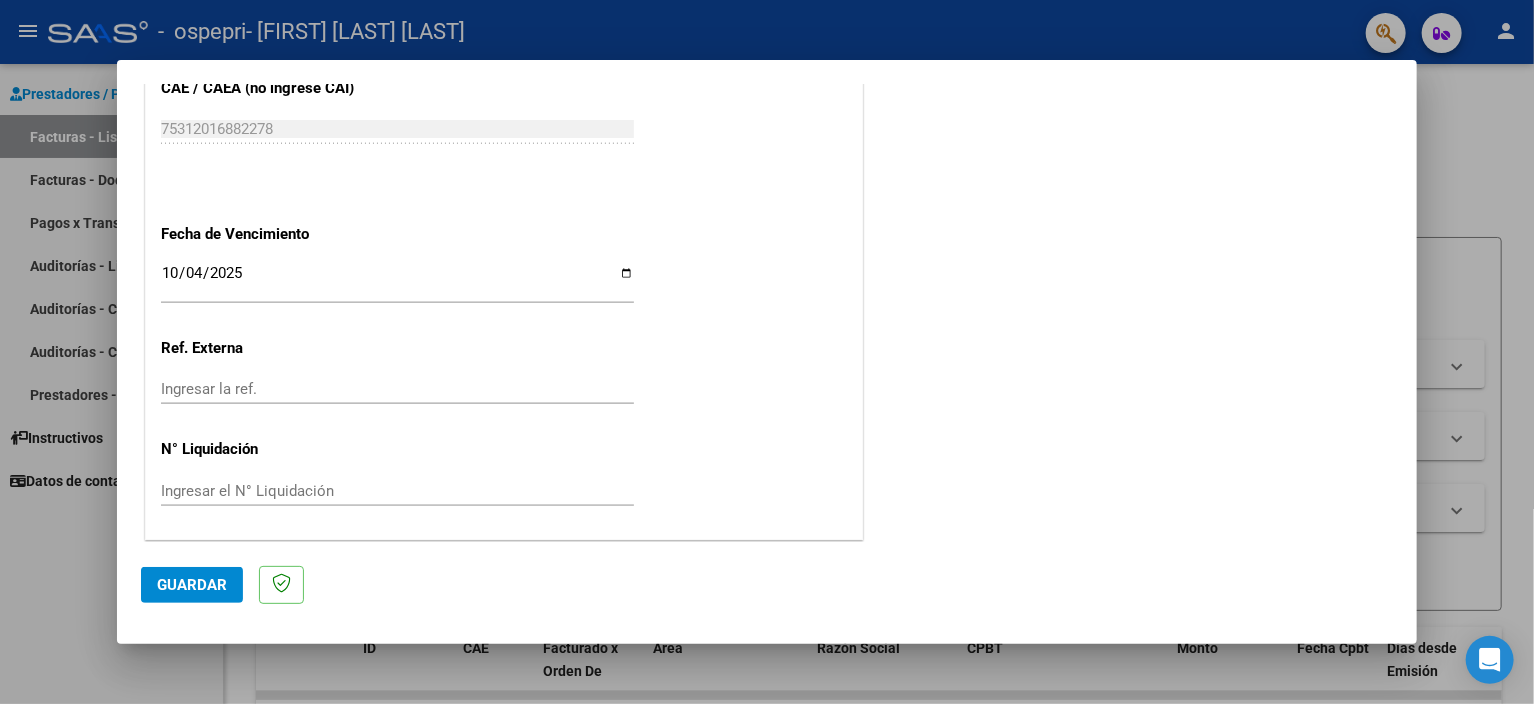 click on "Ingresar el N° Liquidación" at bounding box center [397, 491] 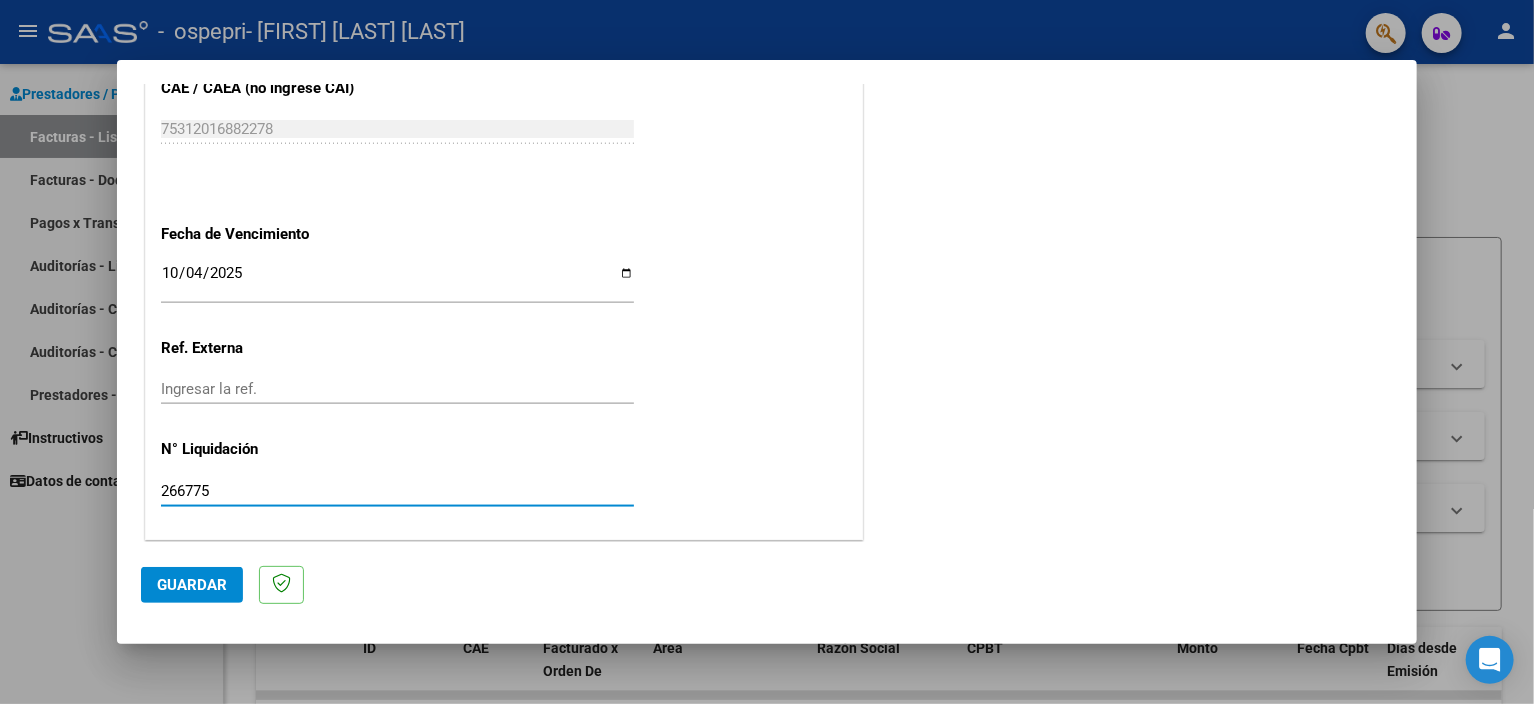 type on "266775" 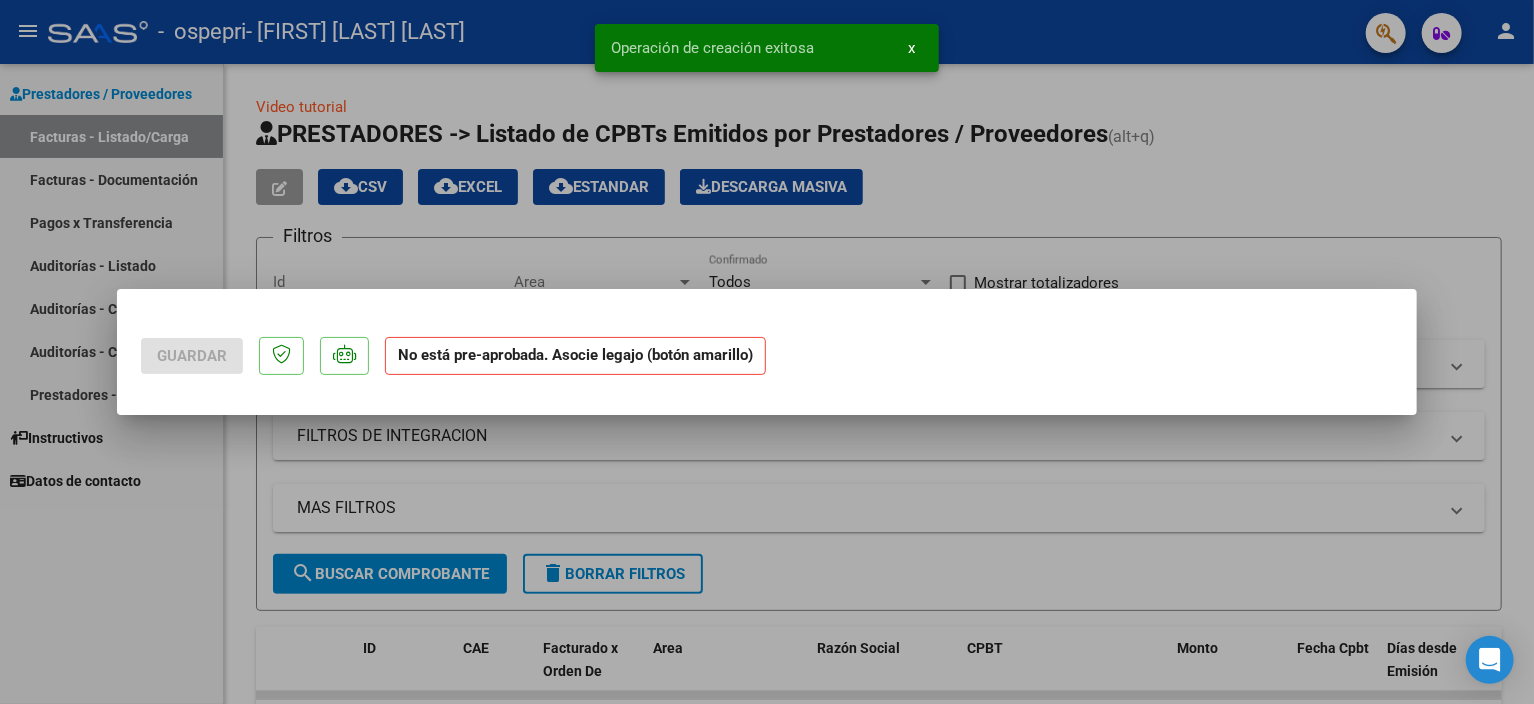 scroll, scrollTop: 0, scrollLeft: 0, axis: both 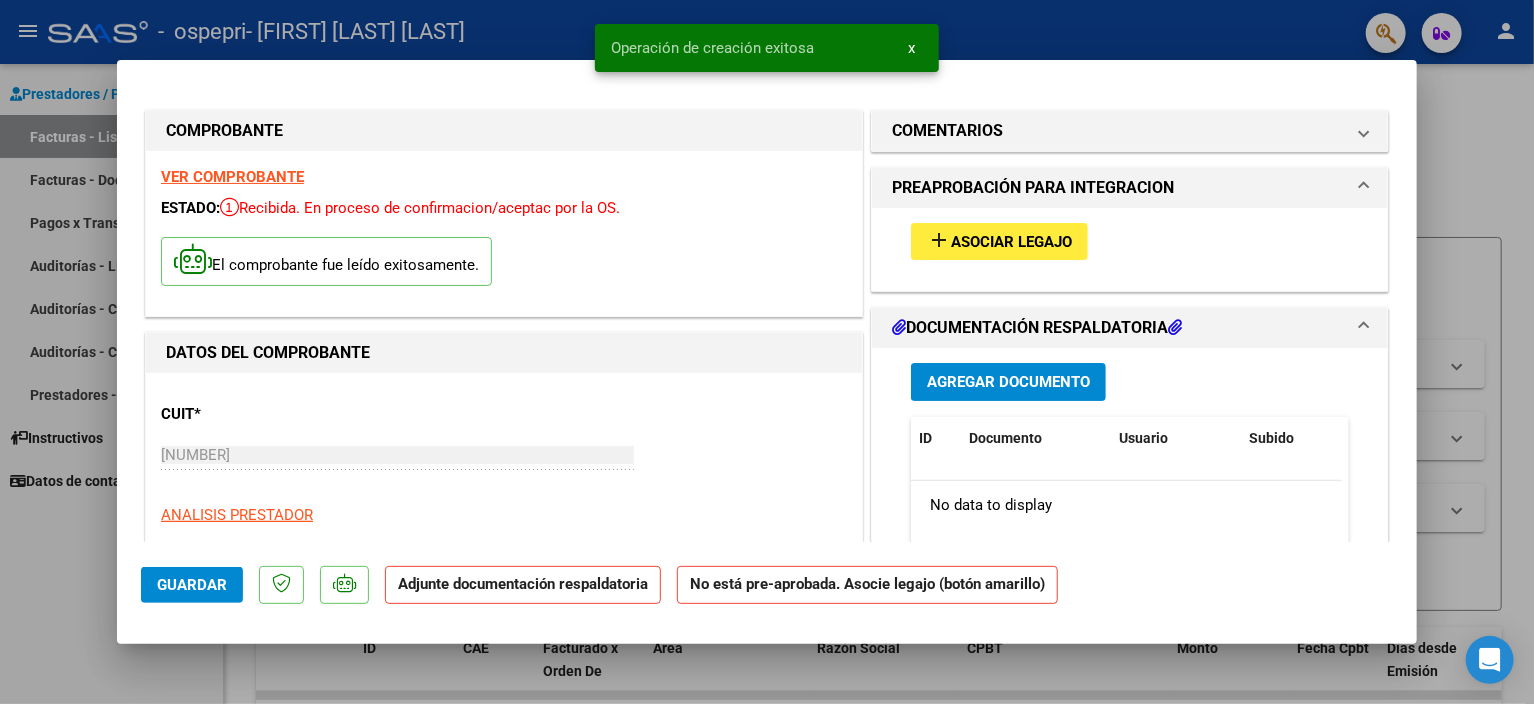 click on "Asociar Legajo" at bounding box center (1011, 242) 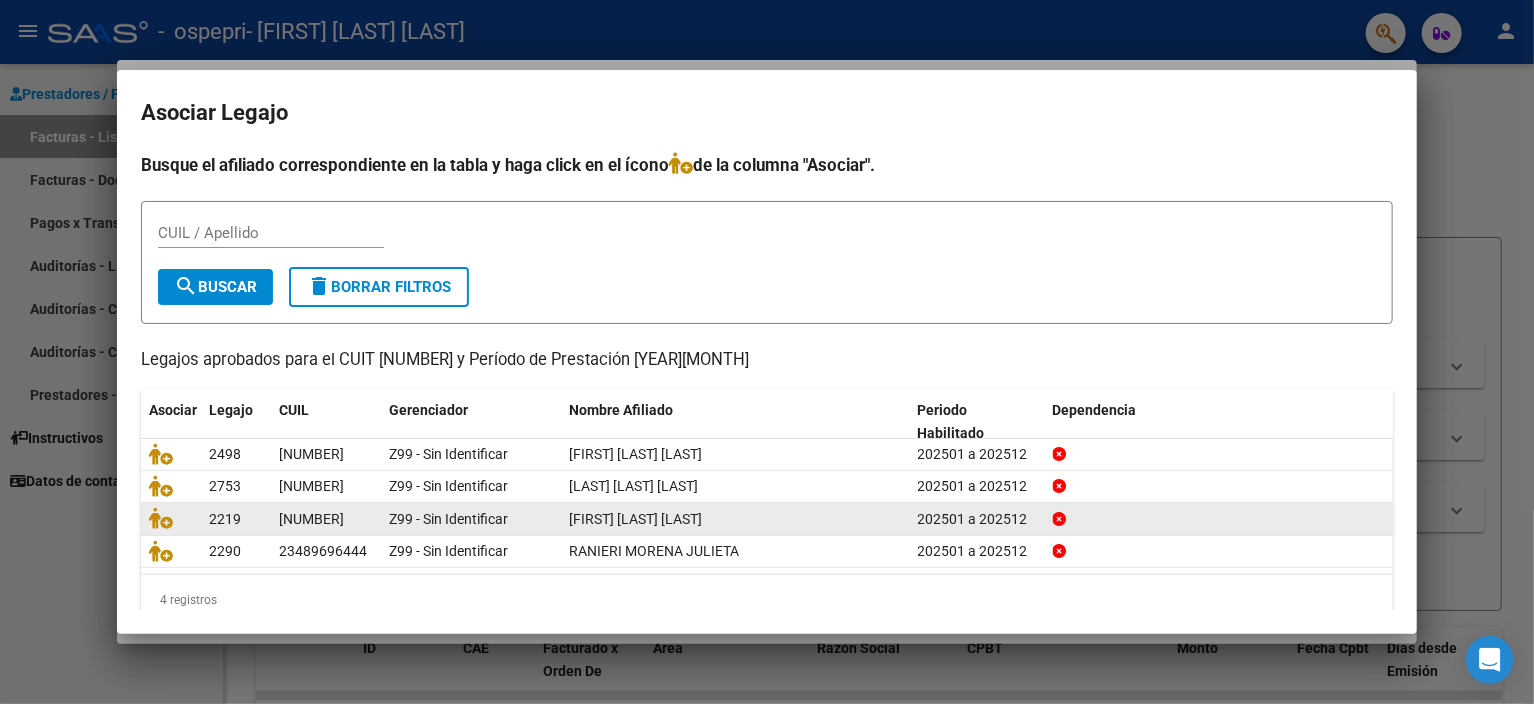 click on "[FIRST] [LAST] [LAST]" 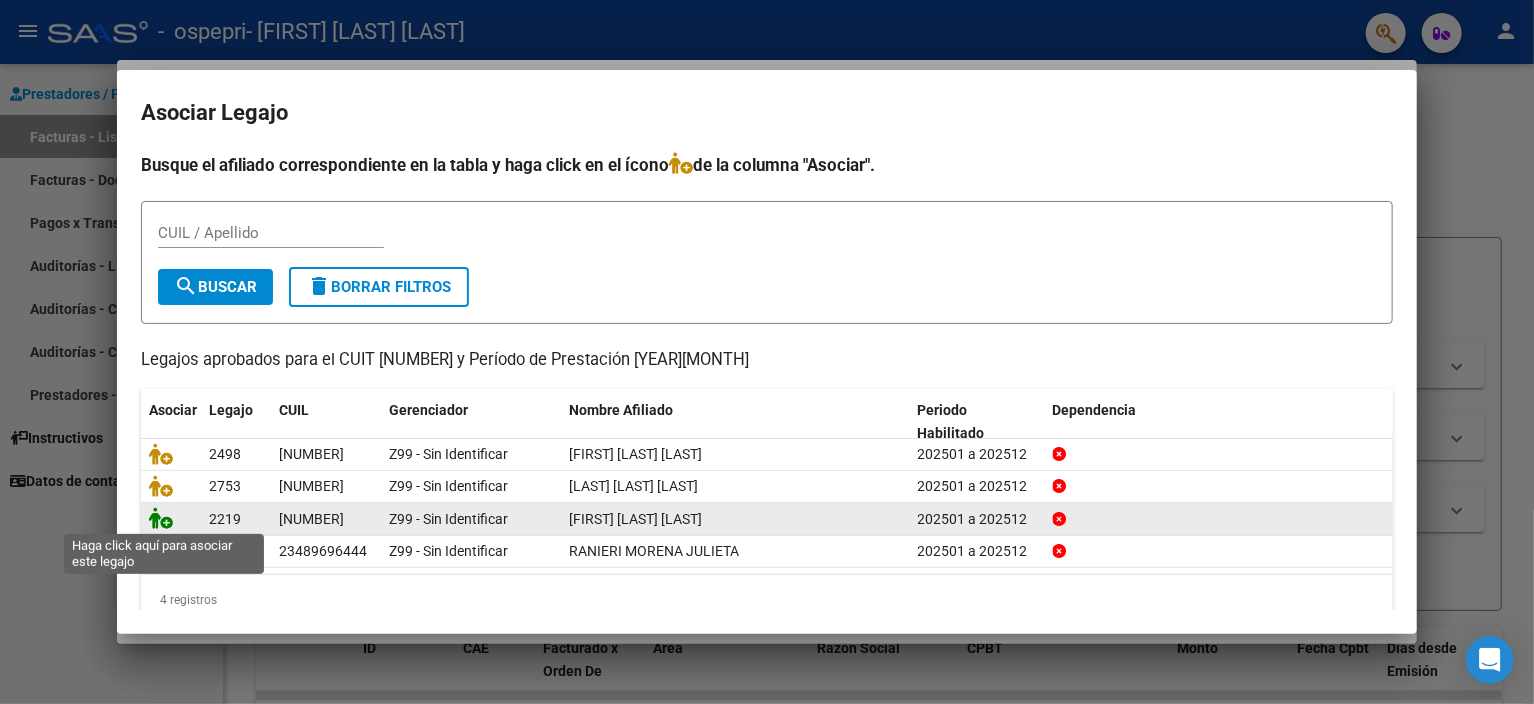 click 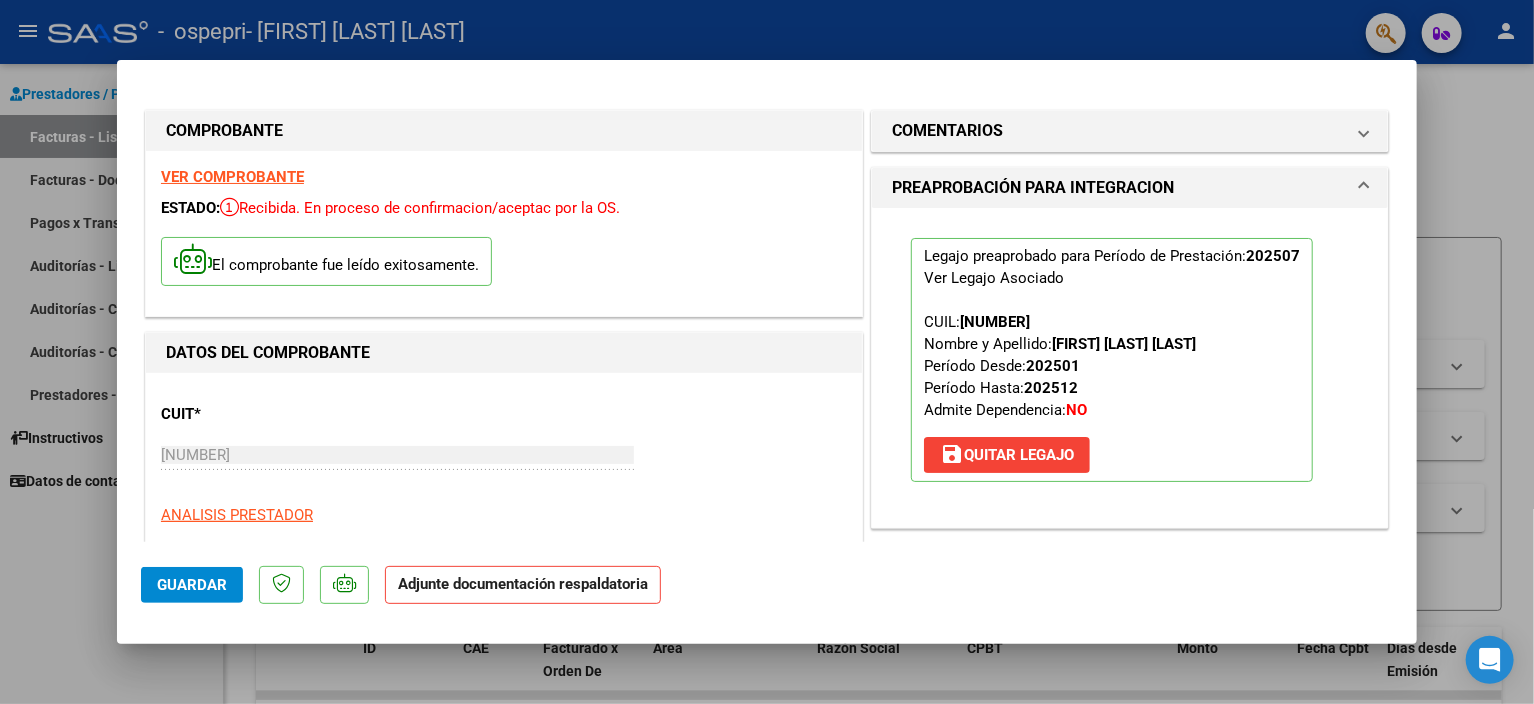 scroll, scrollTop: 400, scrollLeft: 0, axis: vertical 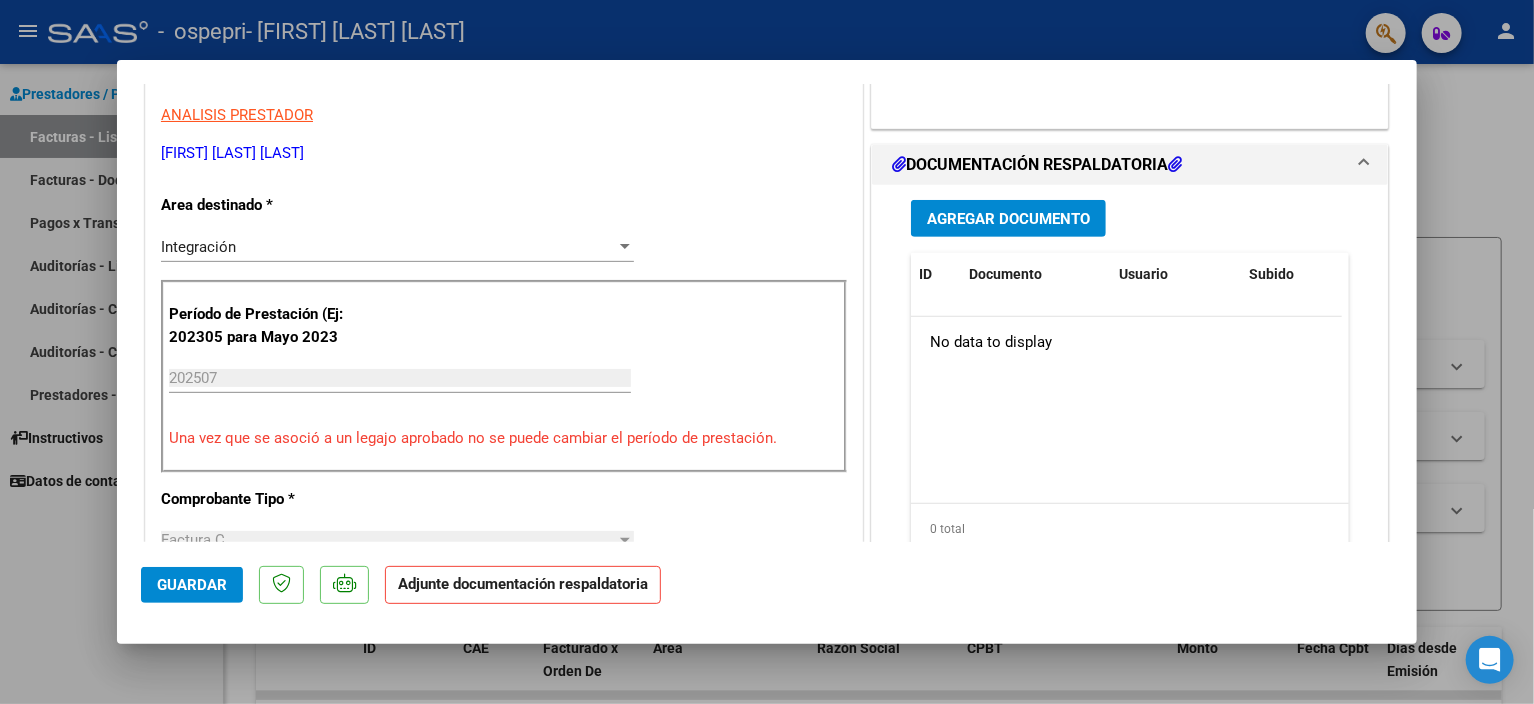 click on "Agregar Documento" at bounding box center [1008, 219] 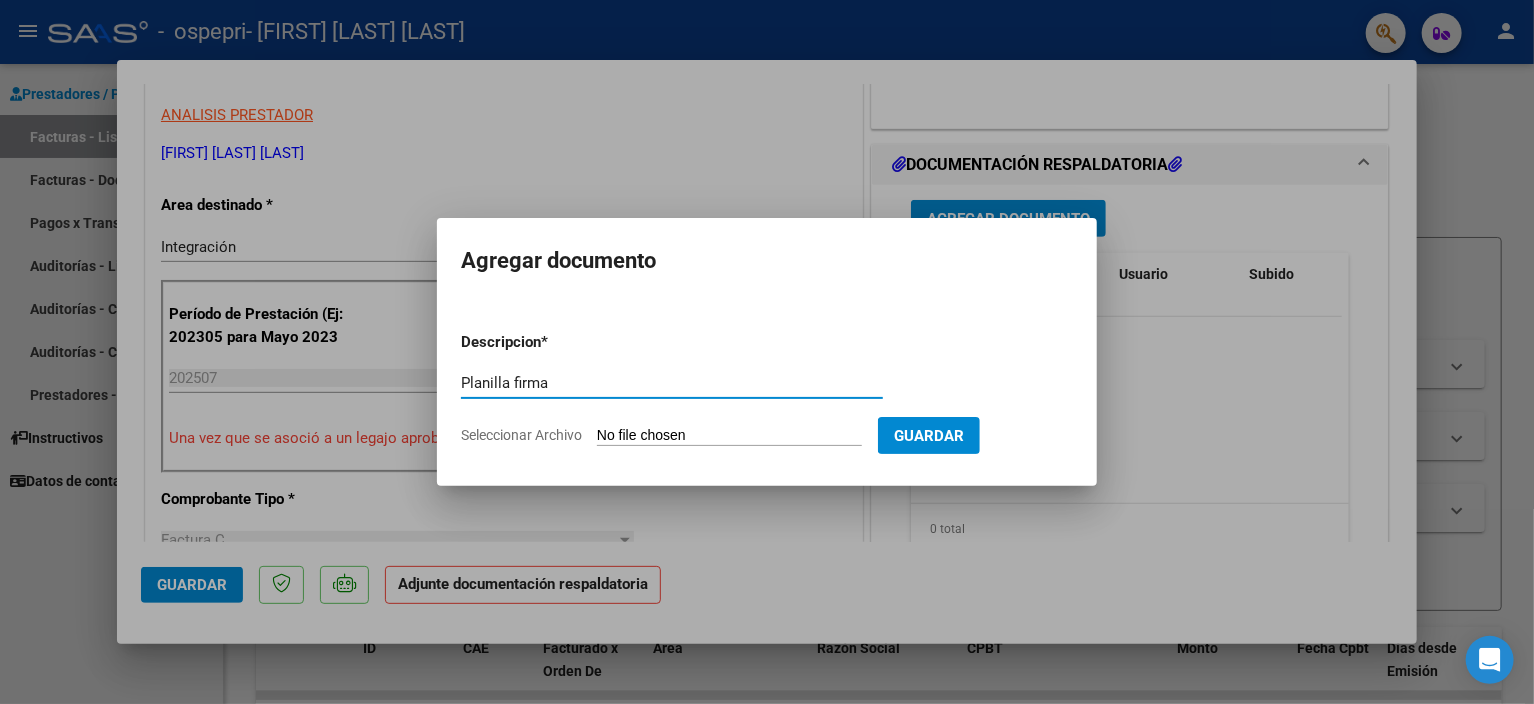 type on "Planilla firma" 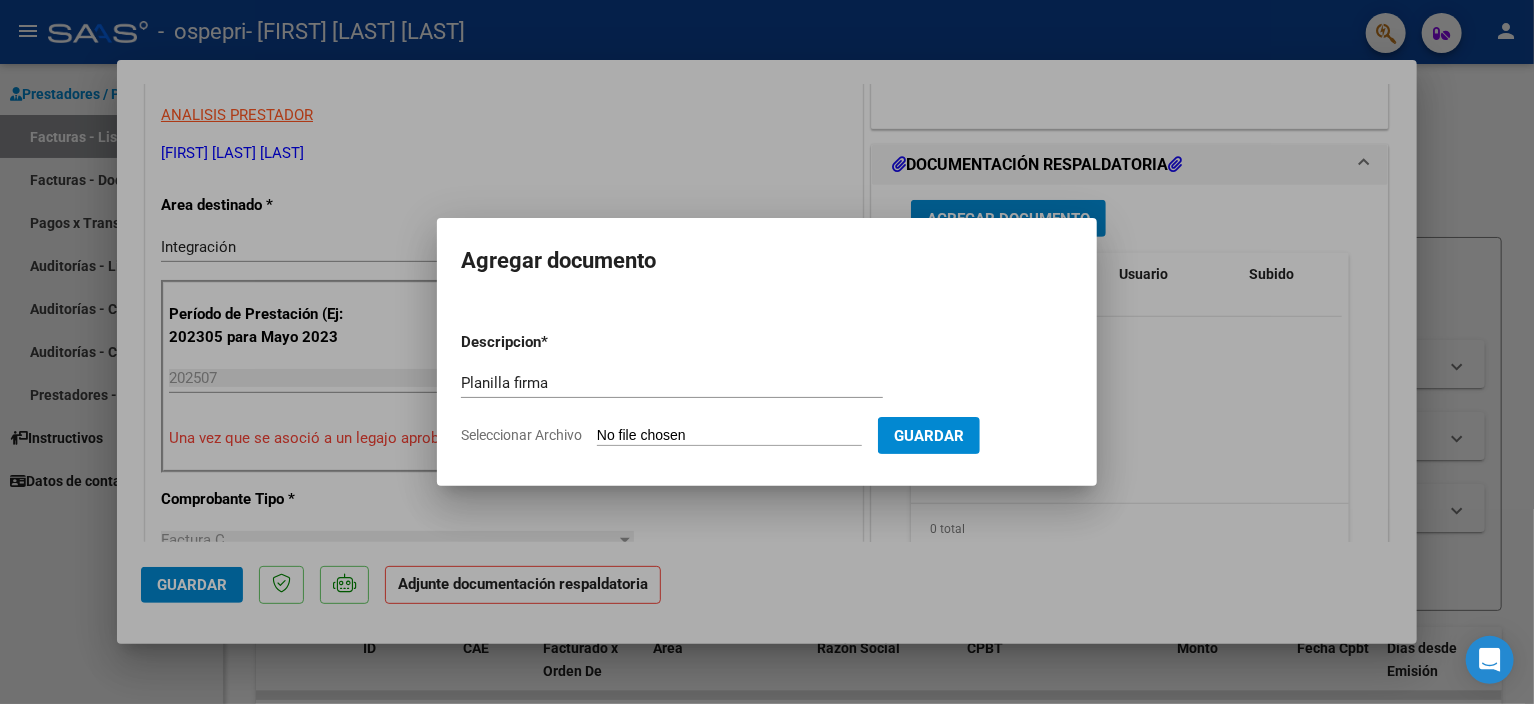 click on "Seleccionar Archivo" at bounding box center (729, 436) 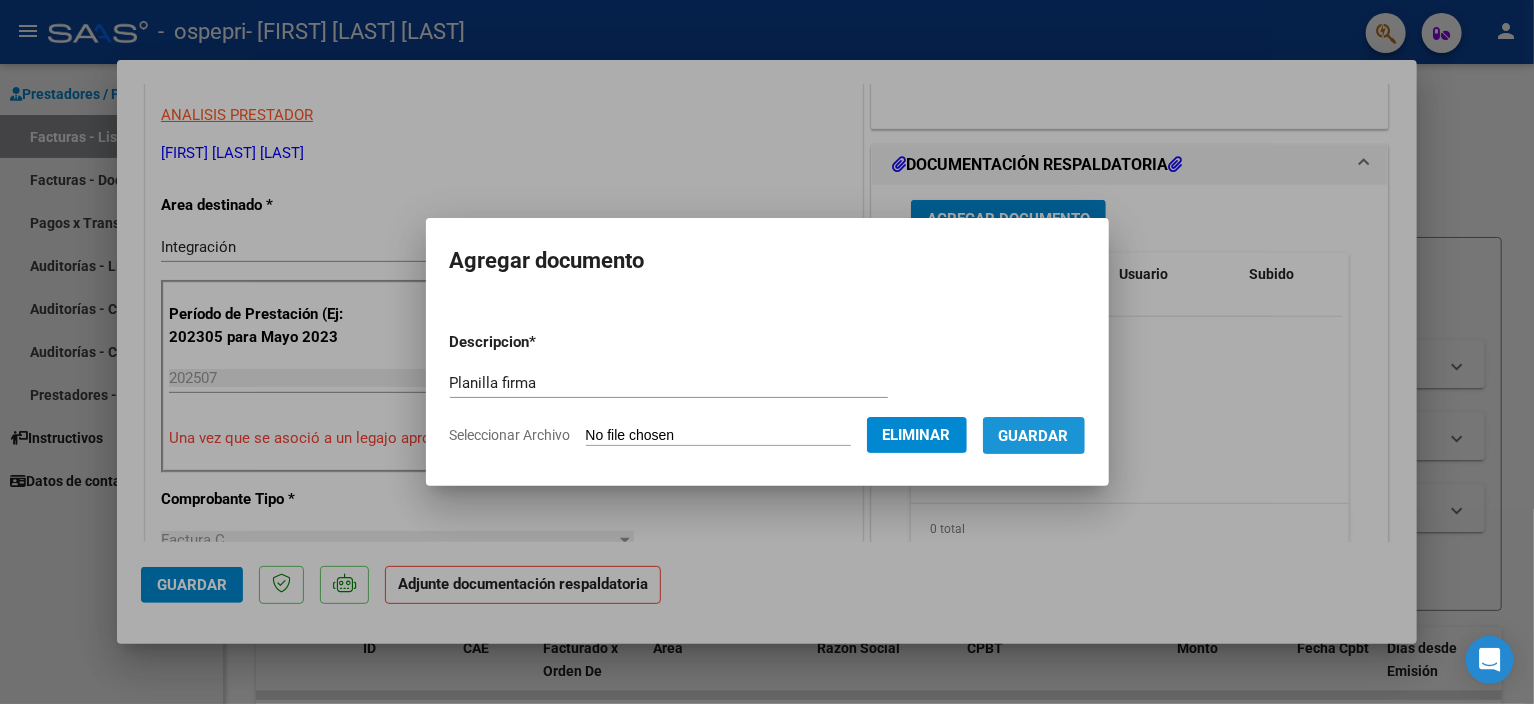 click on "Guardar" at bounding box center (1034, 436) 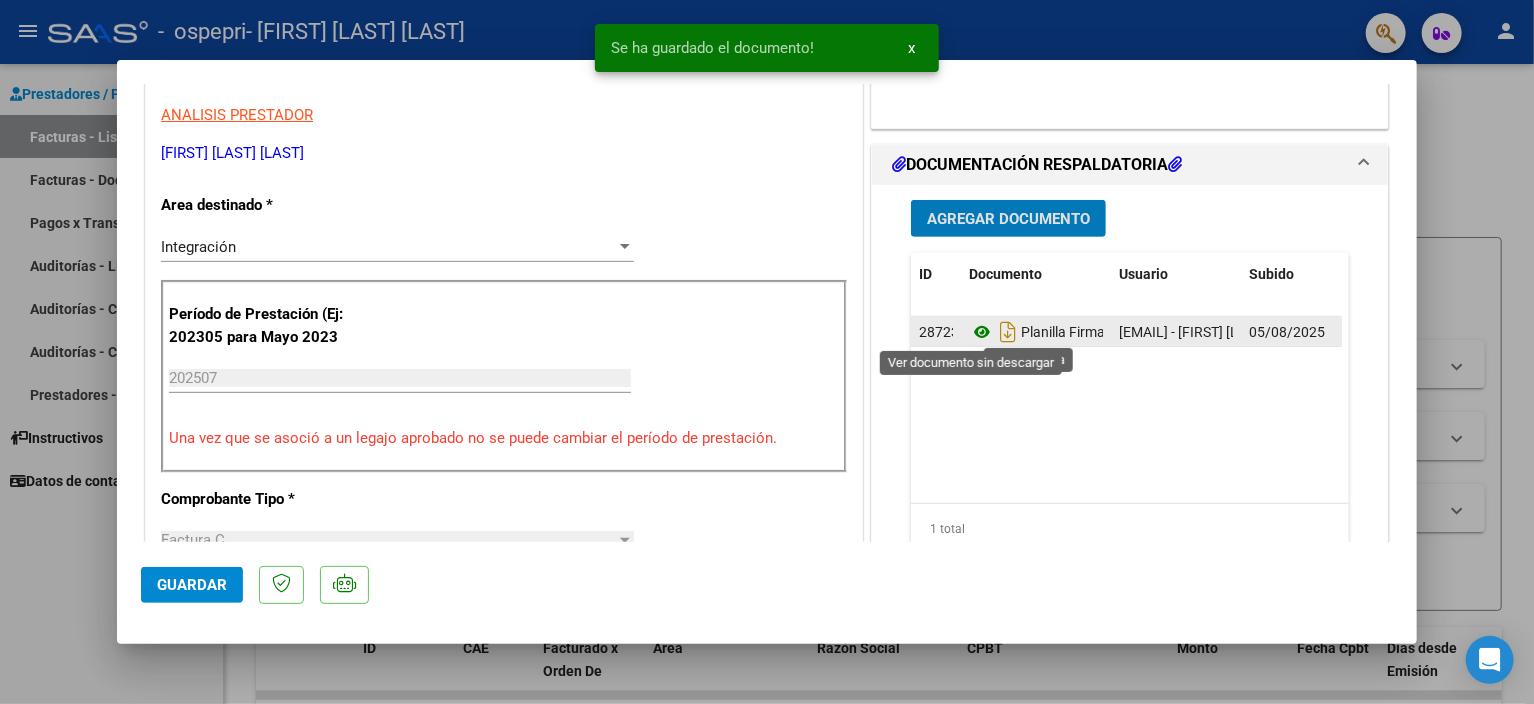 click 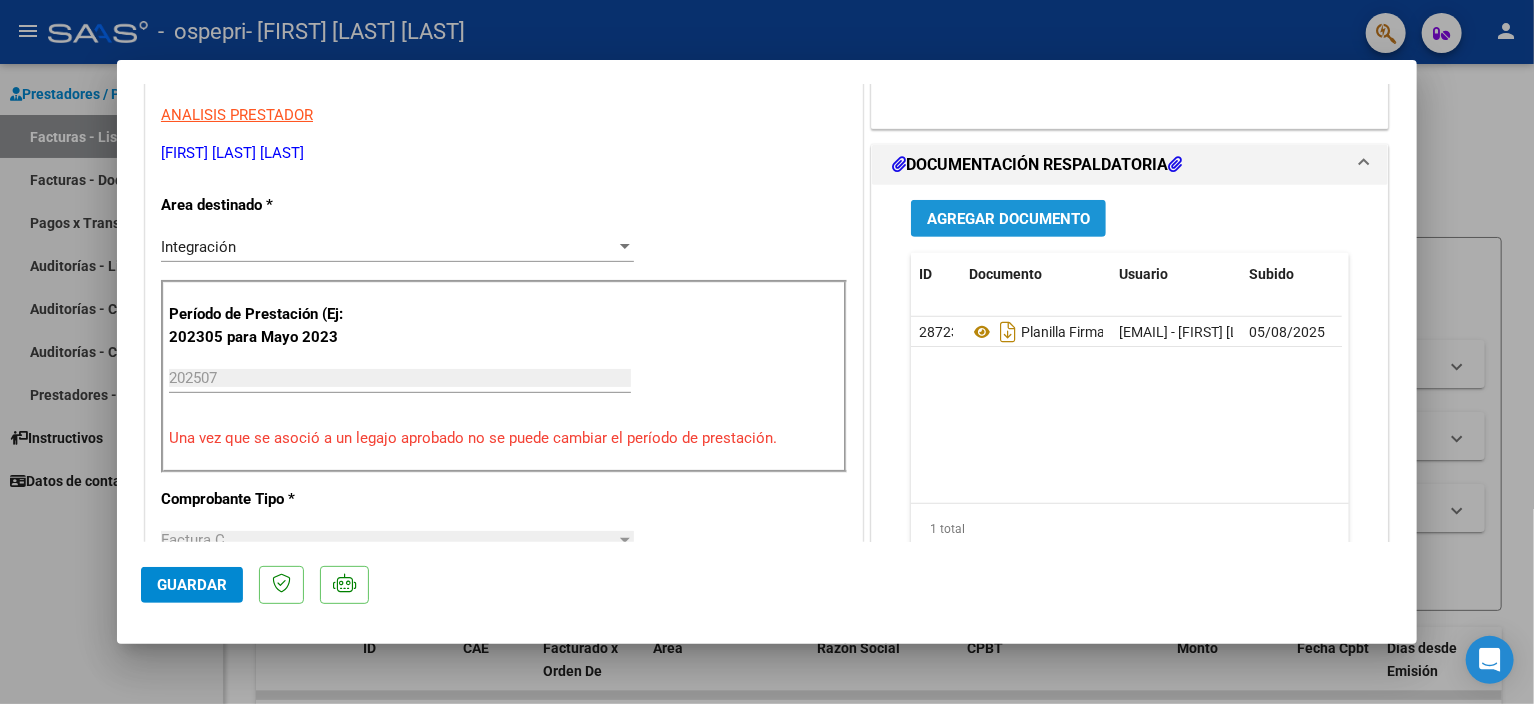 click on "Agregar Documento" at bounding box center (1008, 219) 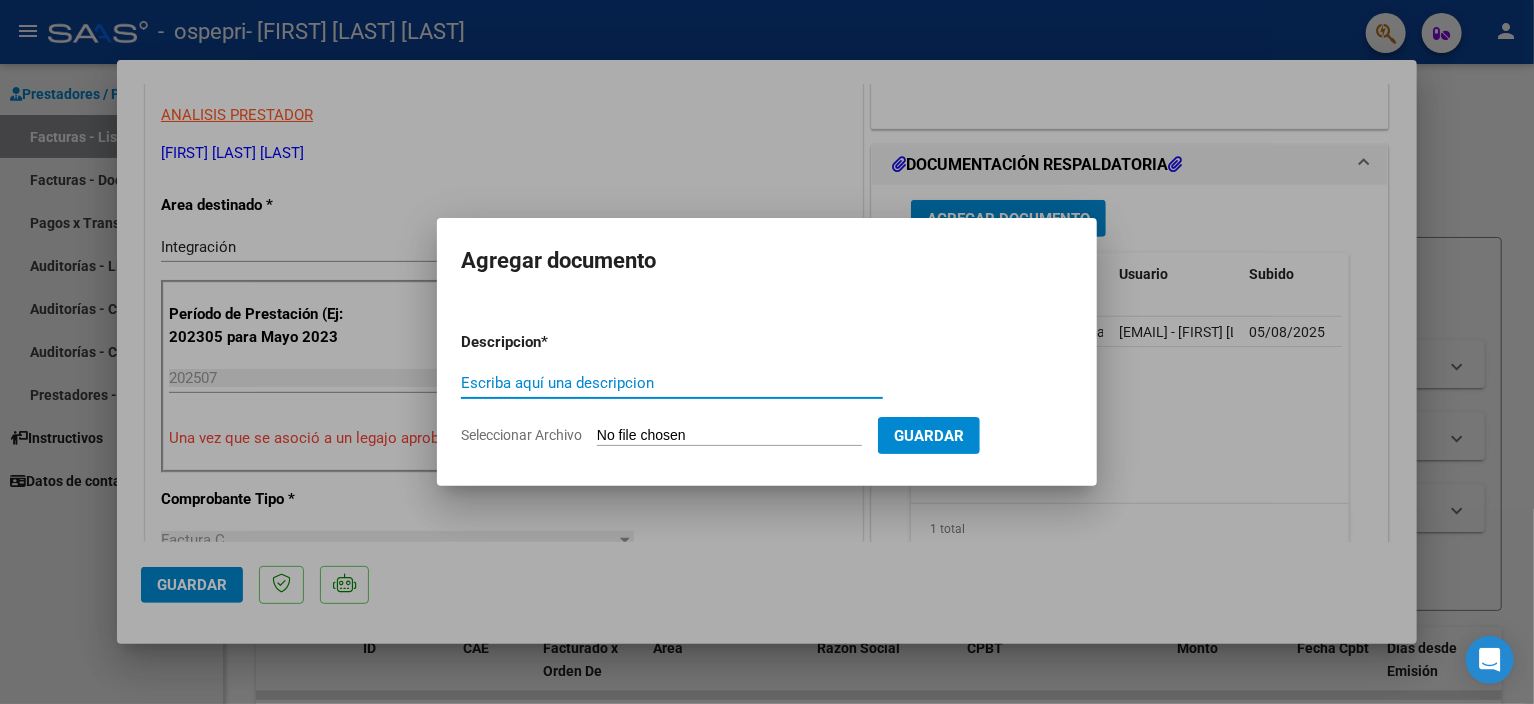 click on "Escriba aquí una descripcion" at bounding box center (672, 383) 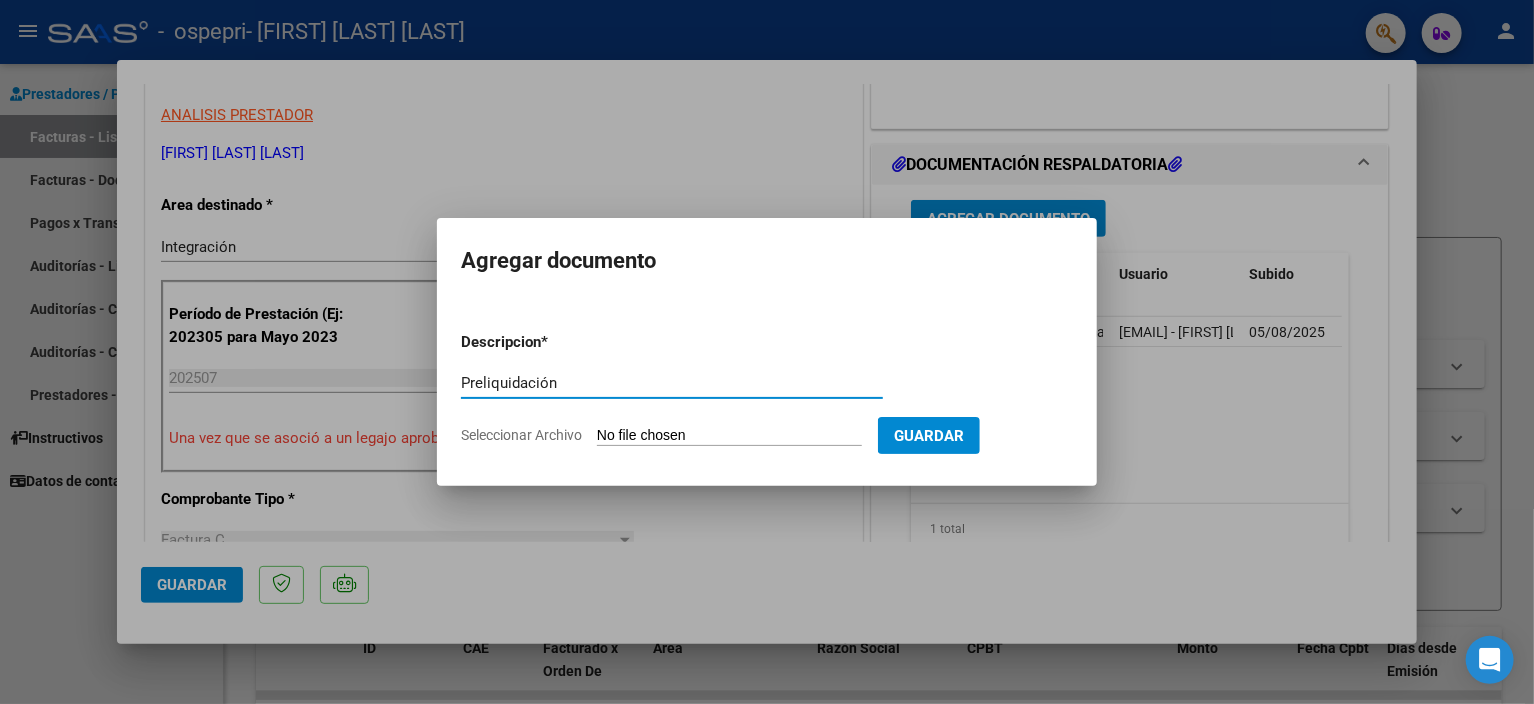 type on "Preliquidación" 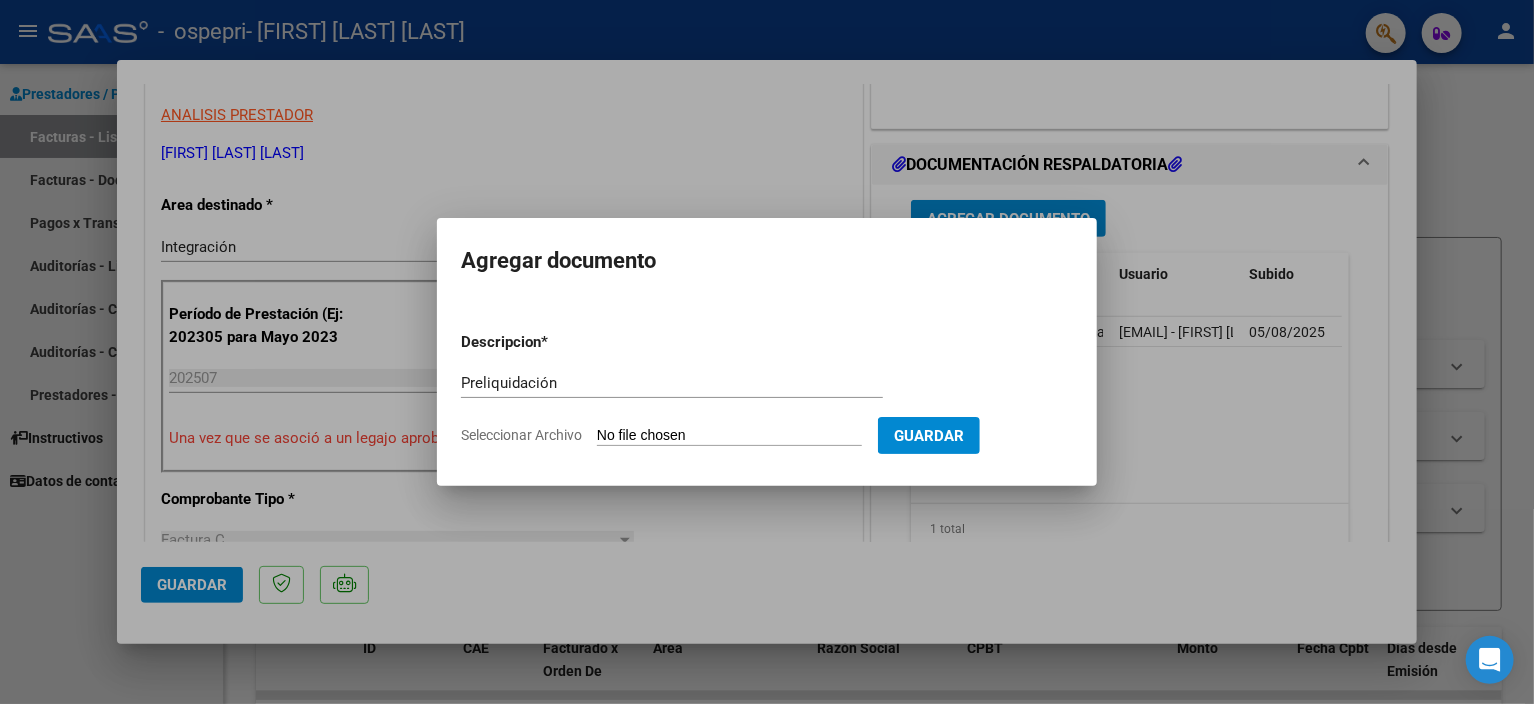 type on "C:\fakepath\Julio cierre.pdf" 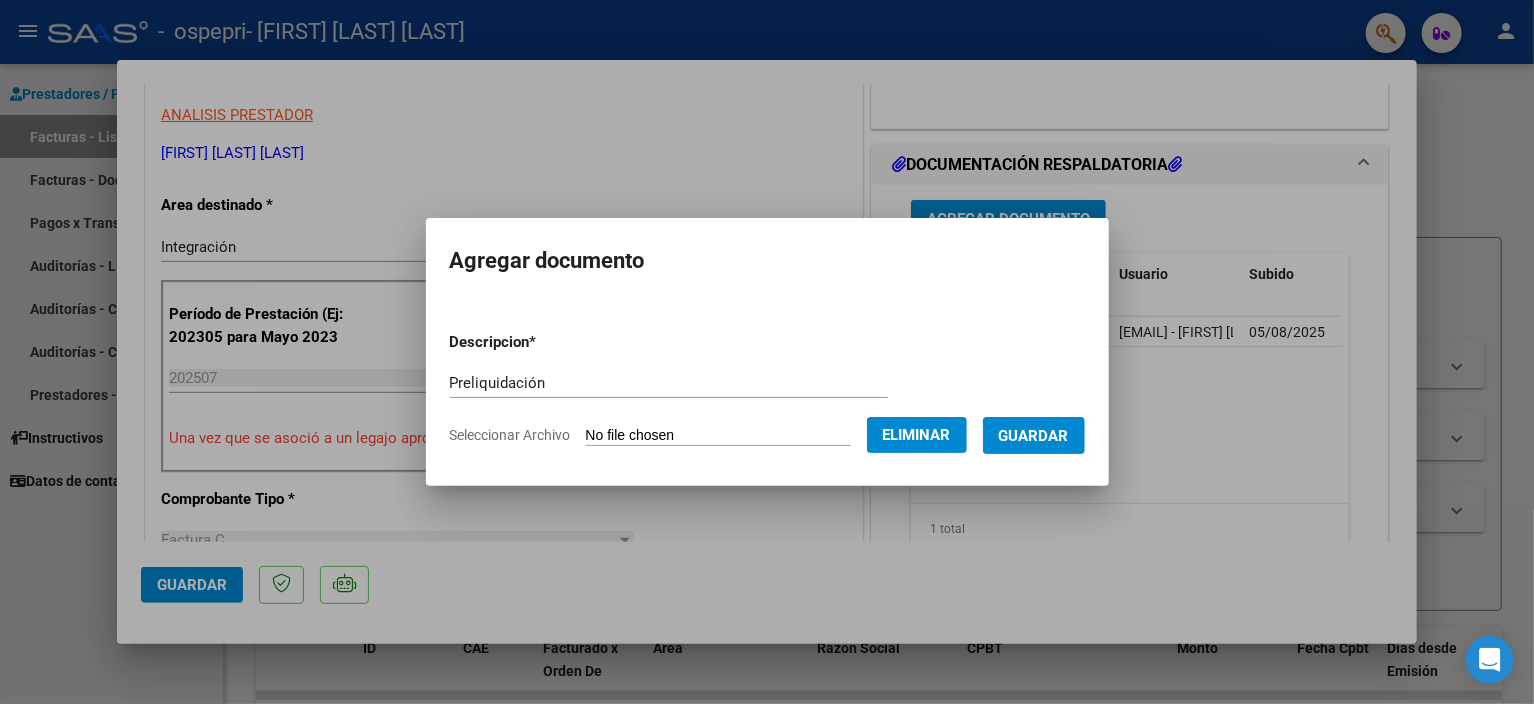 click on "Guardar" at bounding box center [1034, 436] 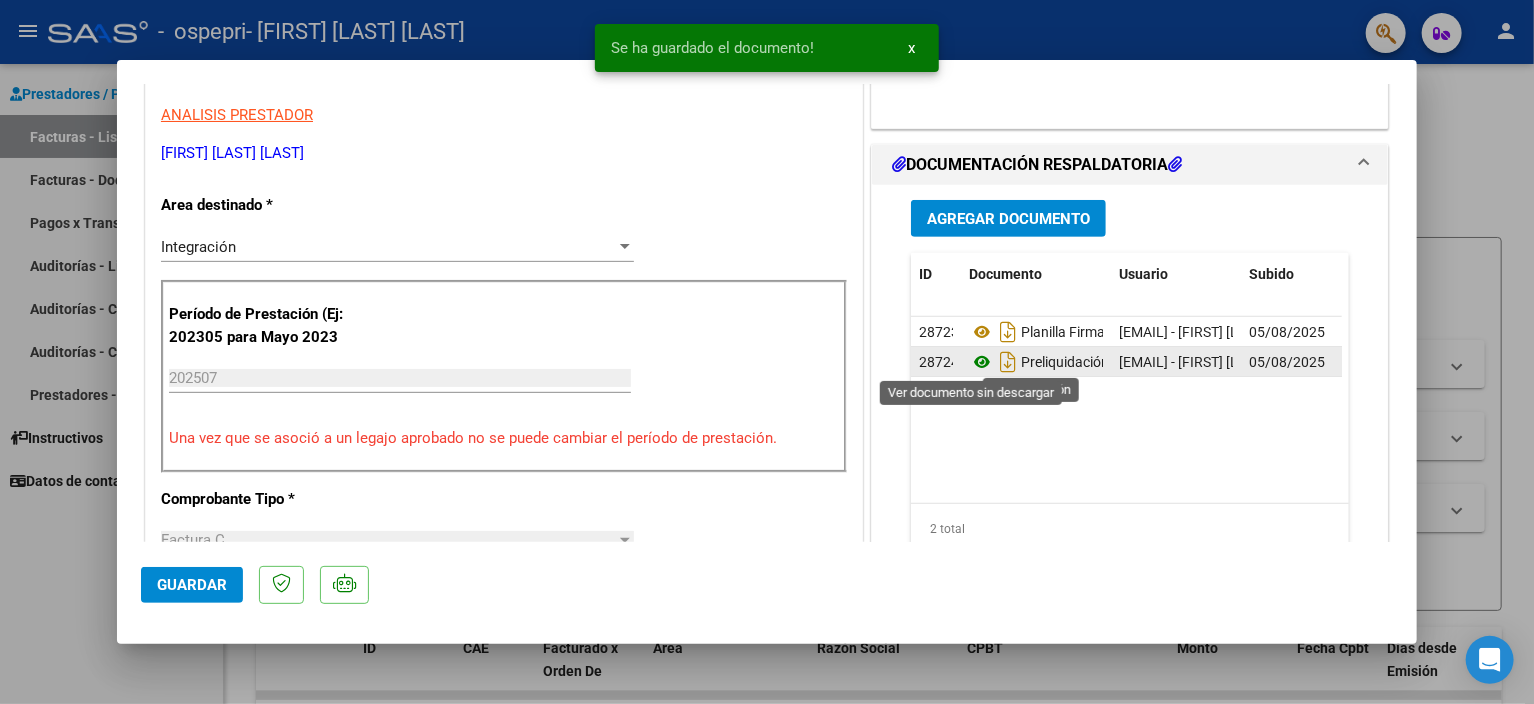 click 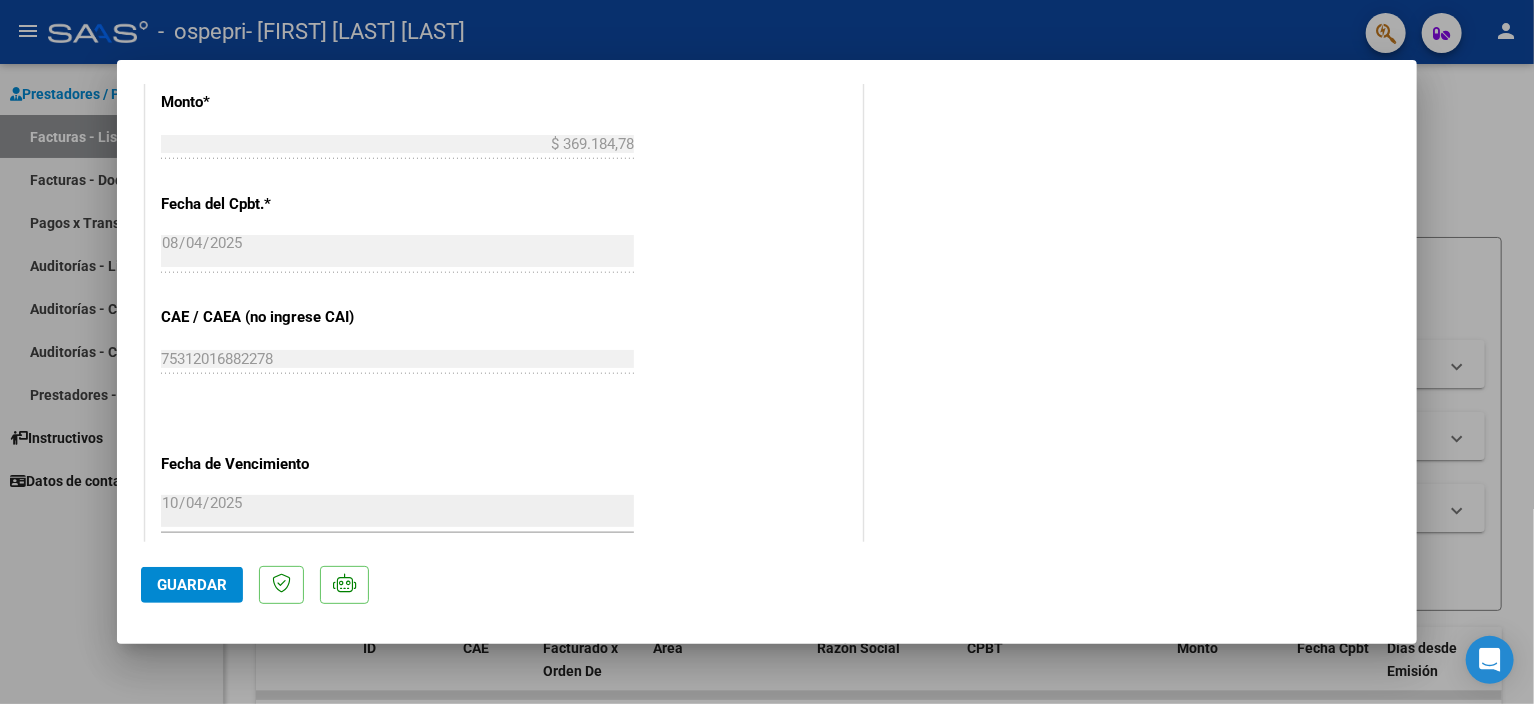 scroll, scrollTop: 1330, scrollLeft: 0, axis: vertical 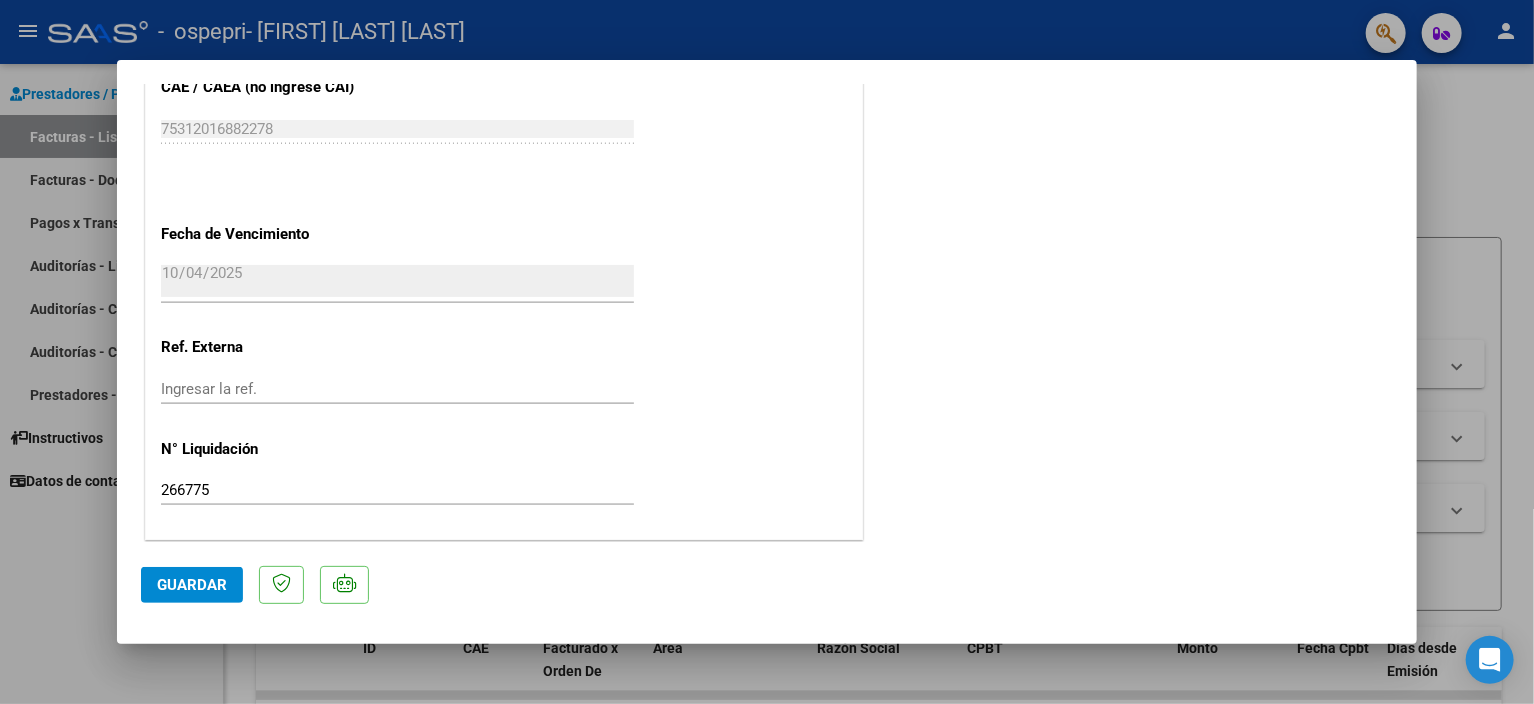 click on "Guardar" 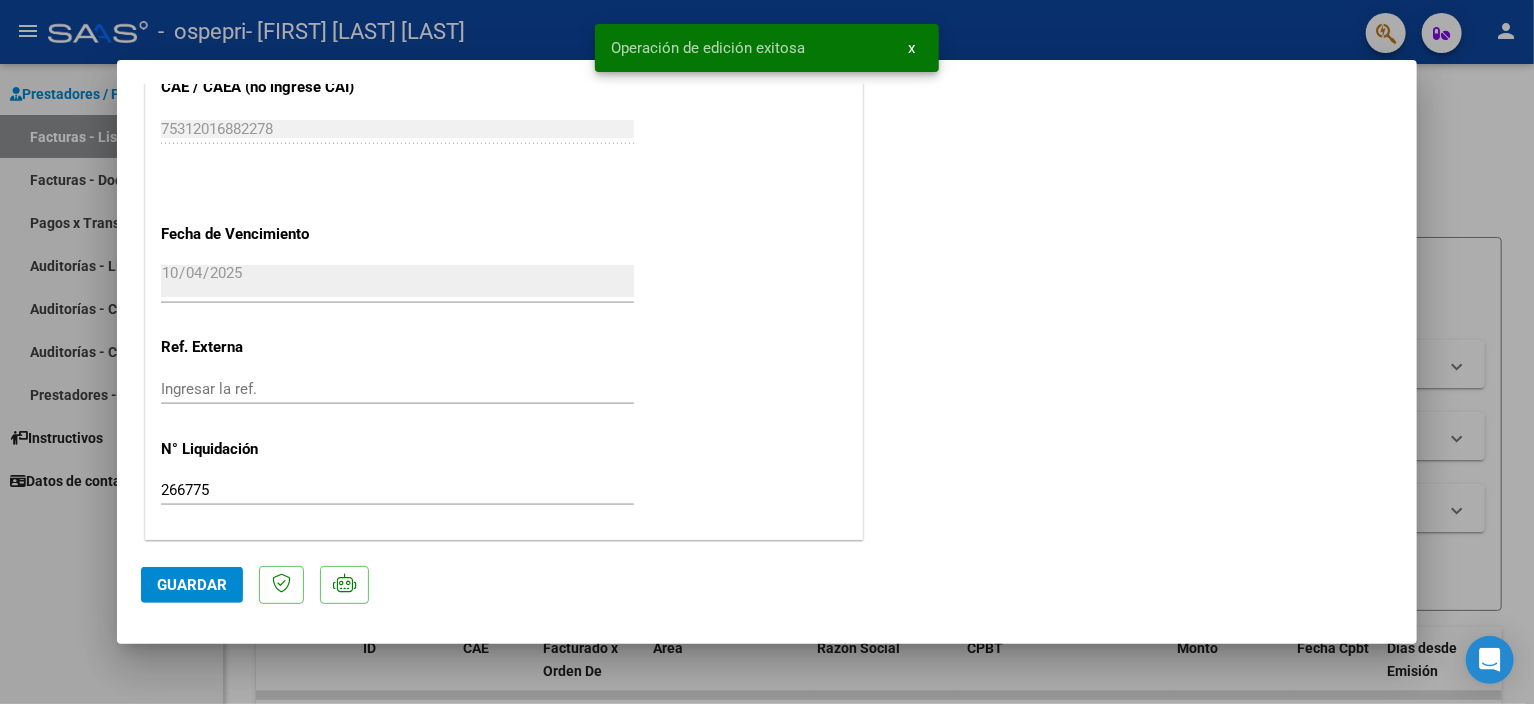 click at bounding box center [767, 352] 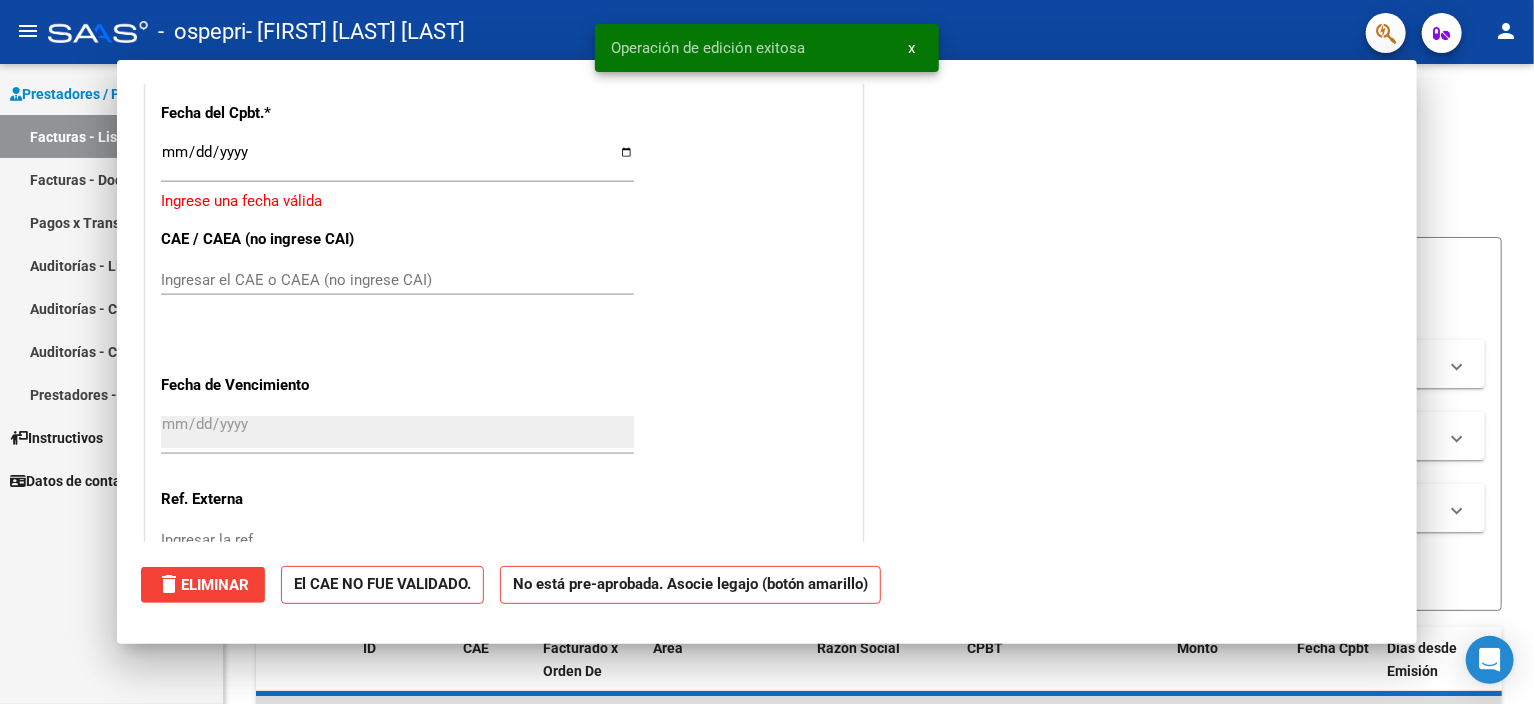 scroll, scrollTop: 1481, scrollLeft: 0, axis: vertical 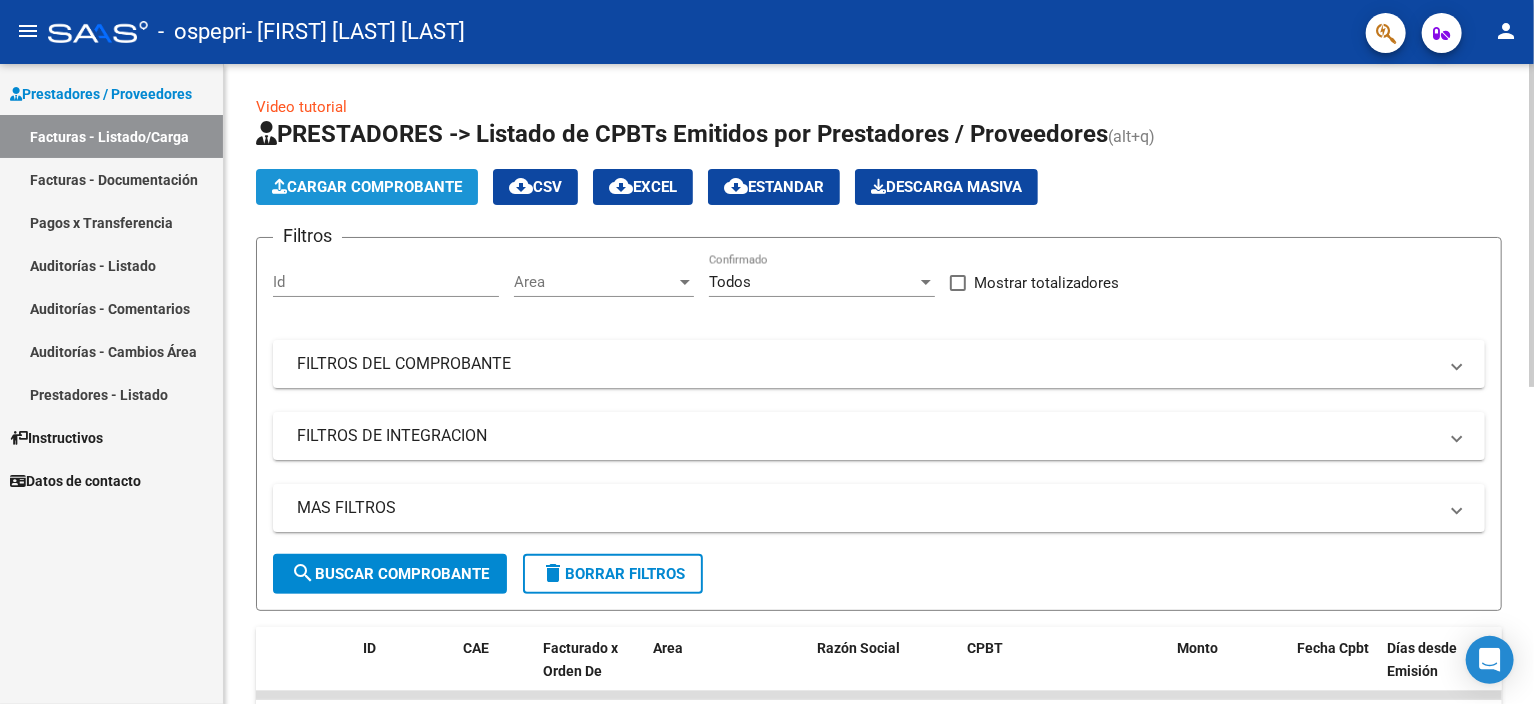 click on "Cargar Comprobante" 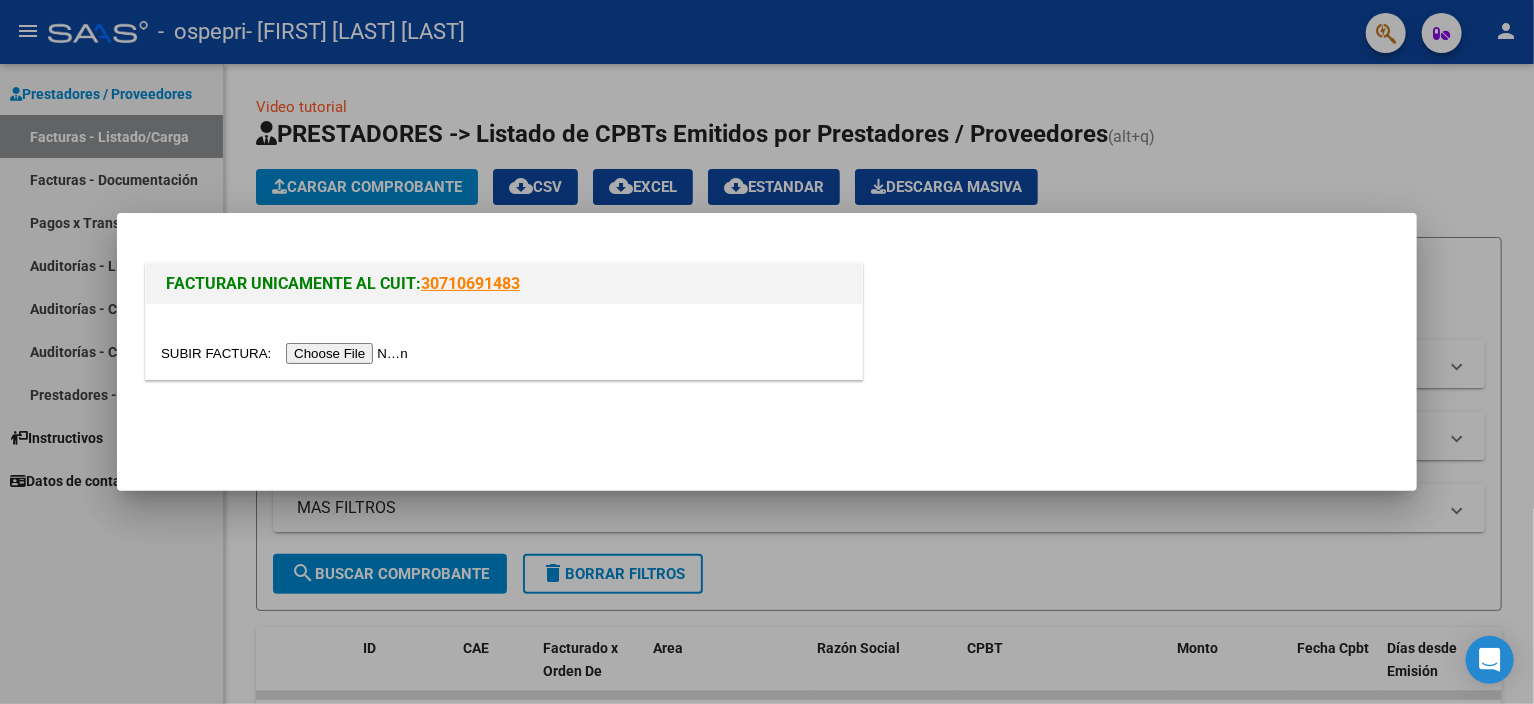 click at bounding box center [287, 353] 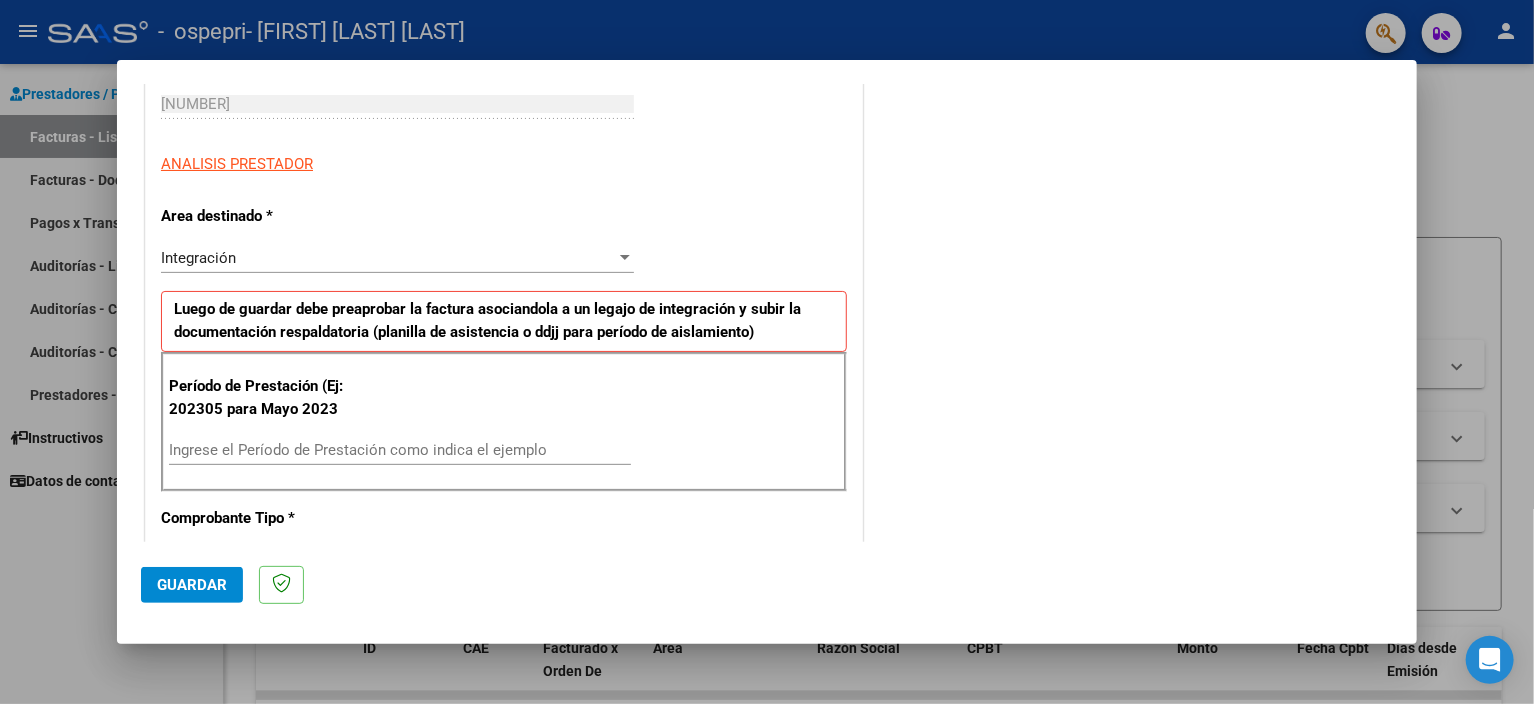 scroll, scrollTop: 400, scrollLeft: 0, axis: vertical 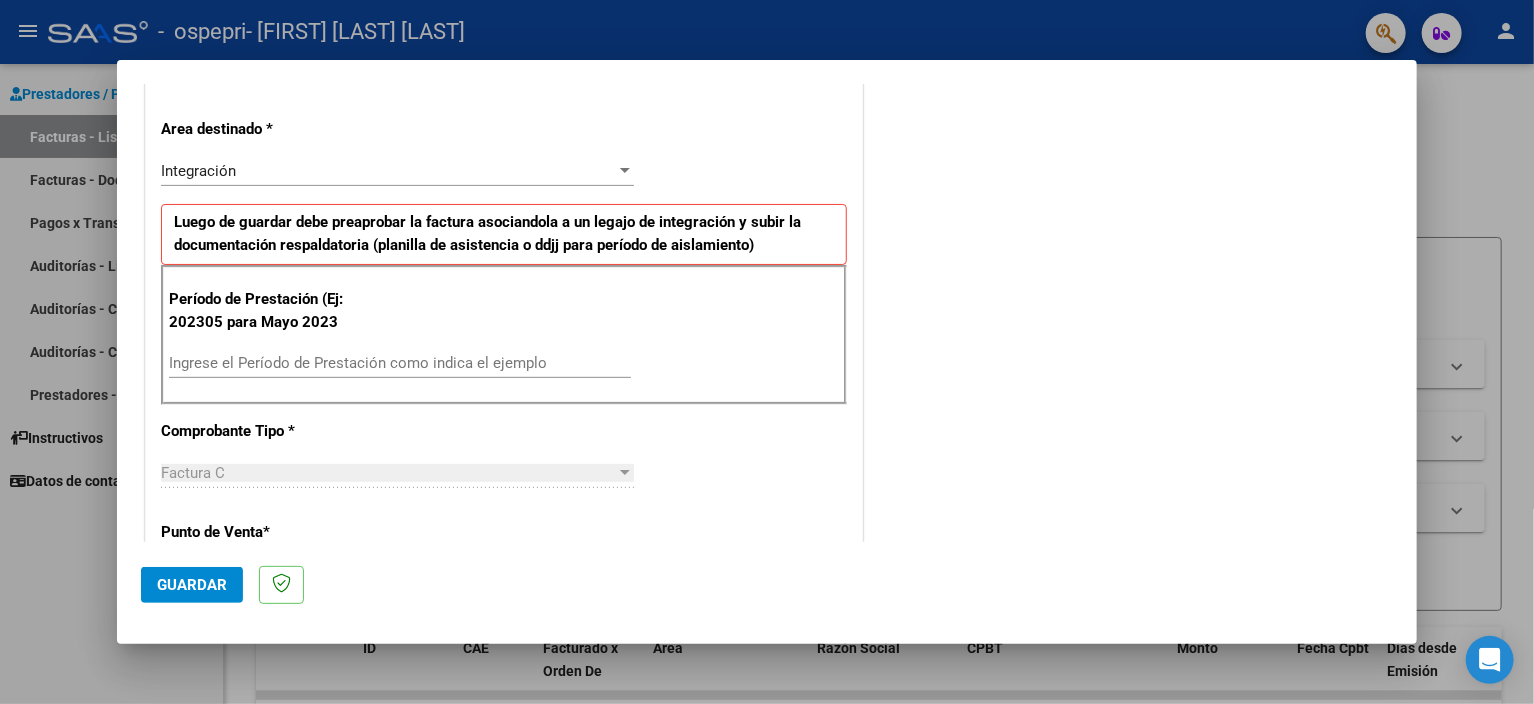 click on "Ingrese el Período de Prestación como indica el ejemplo" at bounding box center (400, 363) 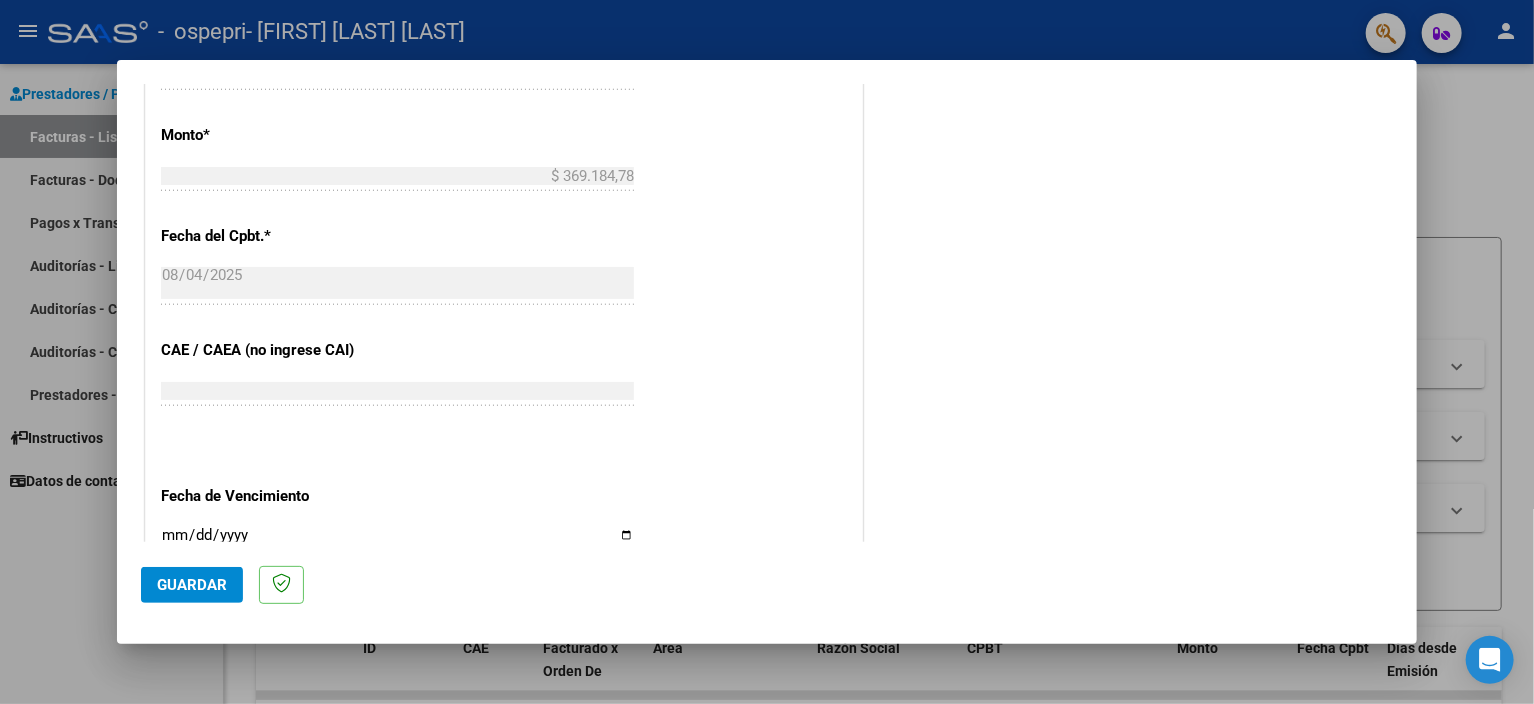 scroll, scrollTop: 1262, scrollLeft: 0, axis: vertical 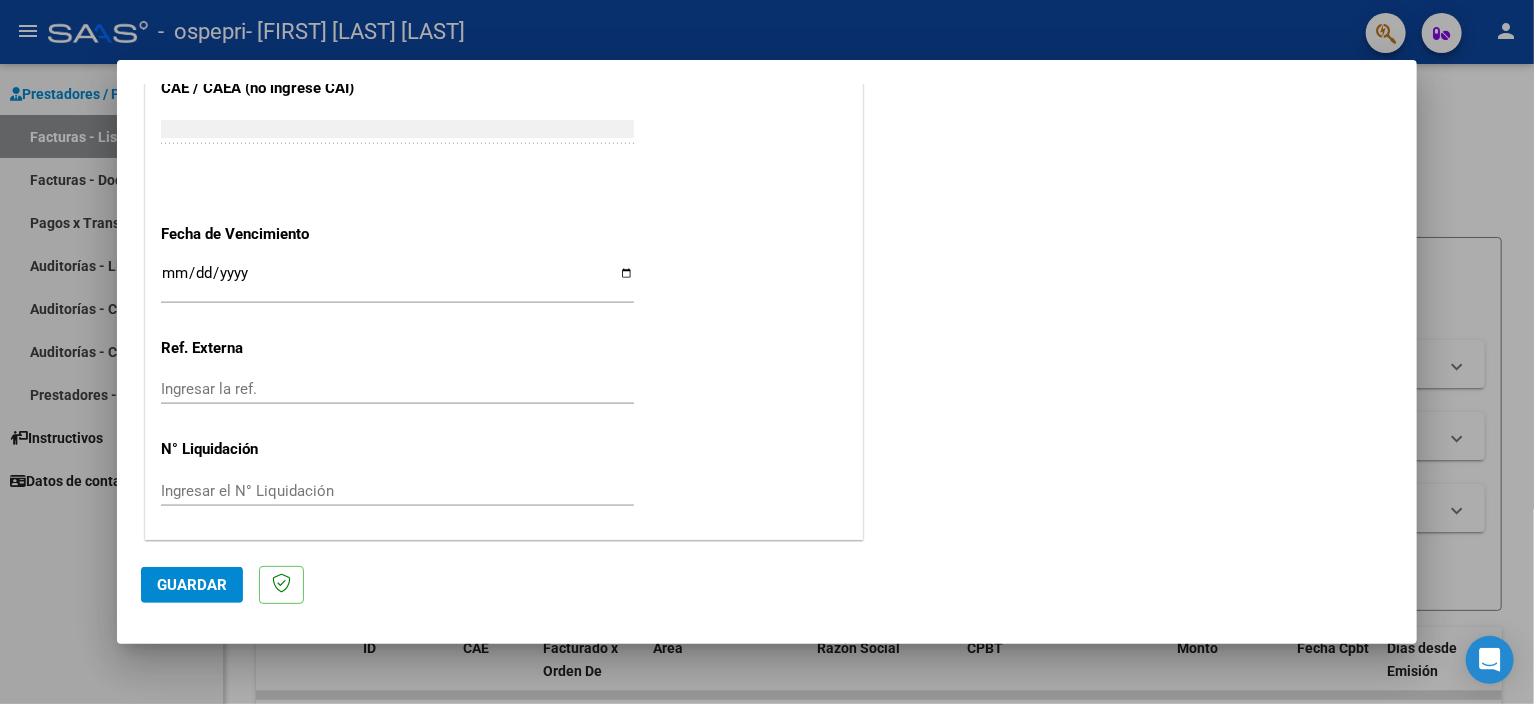 type on "202507" 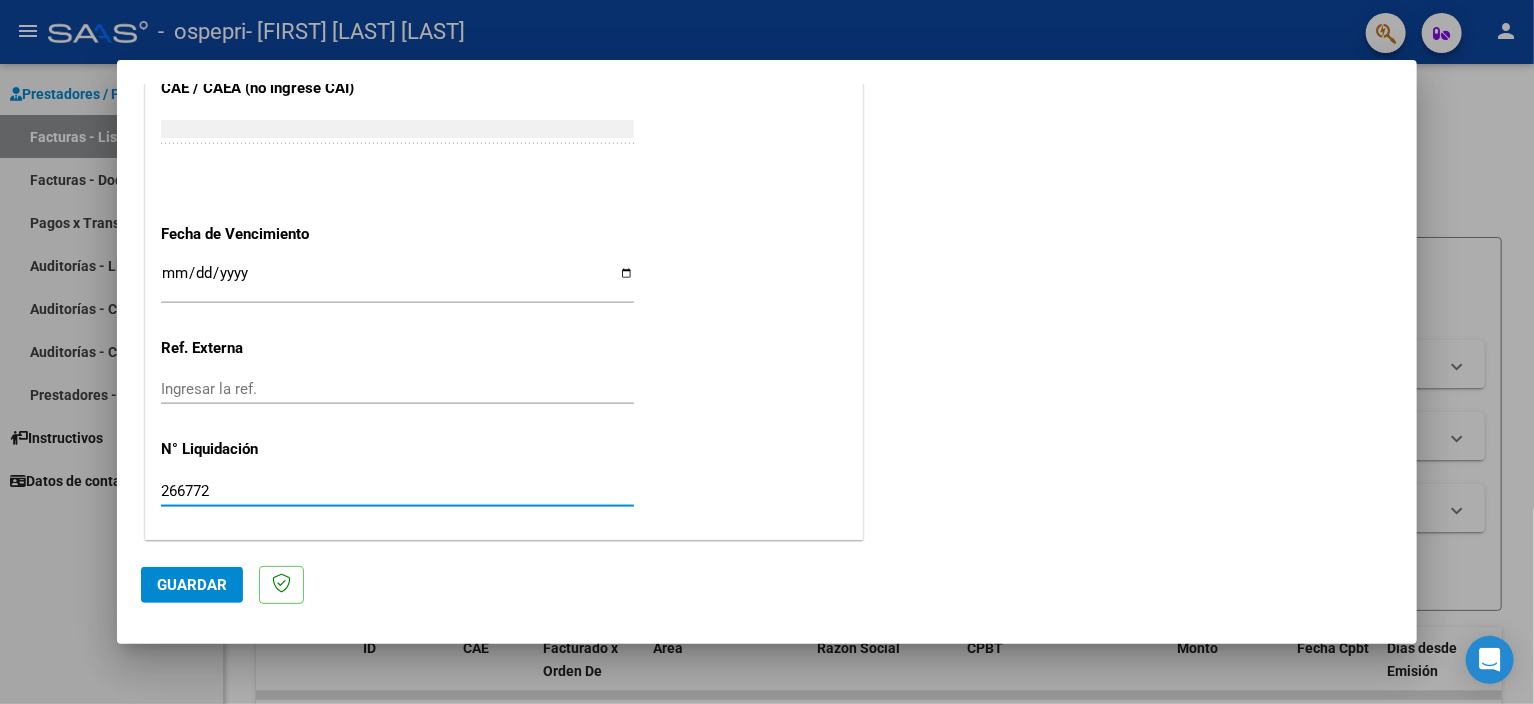 type on "266772" 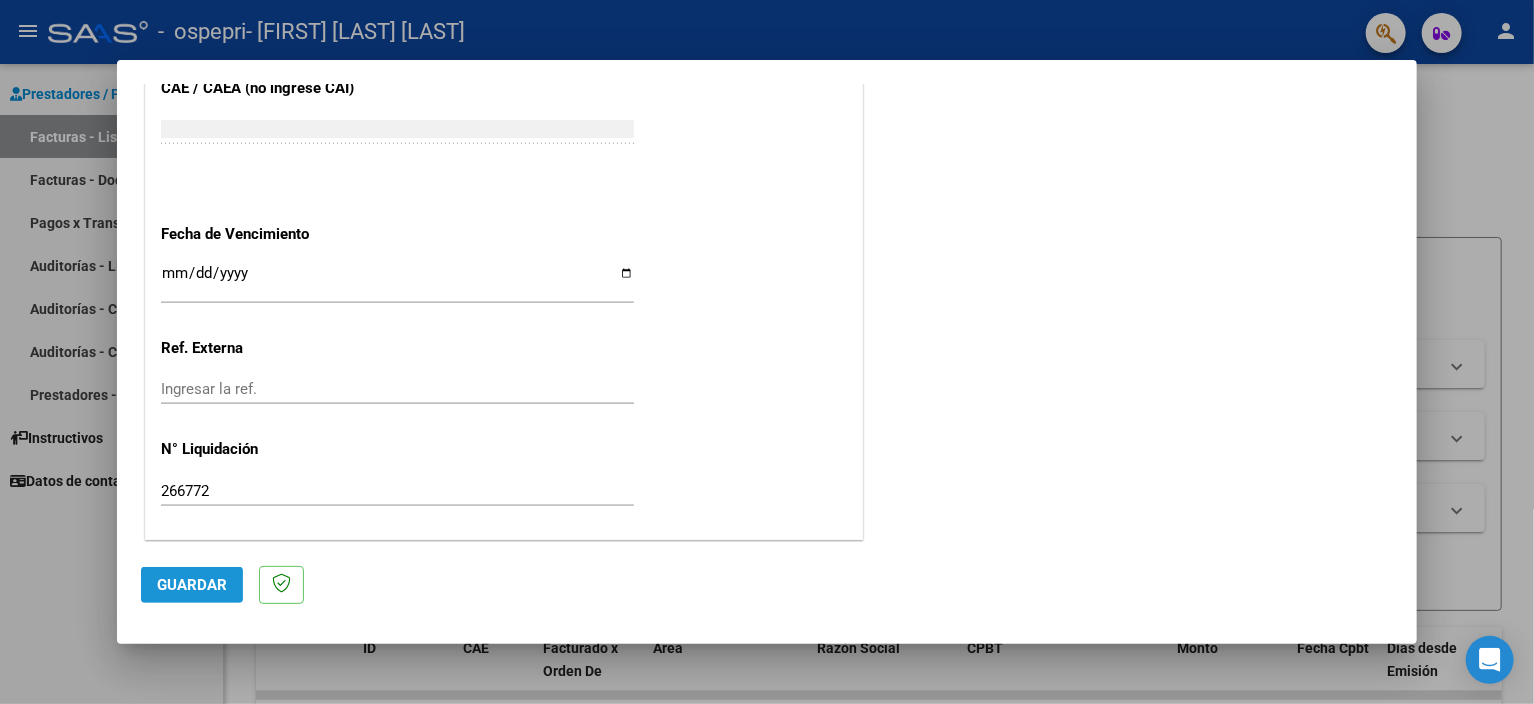 click on "Guardar" 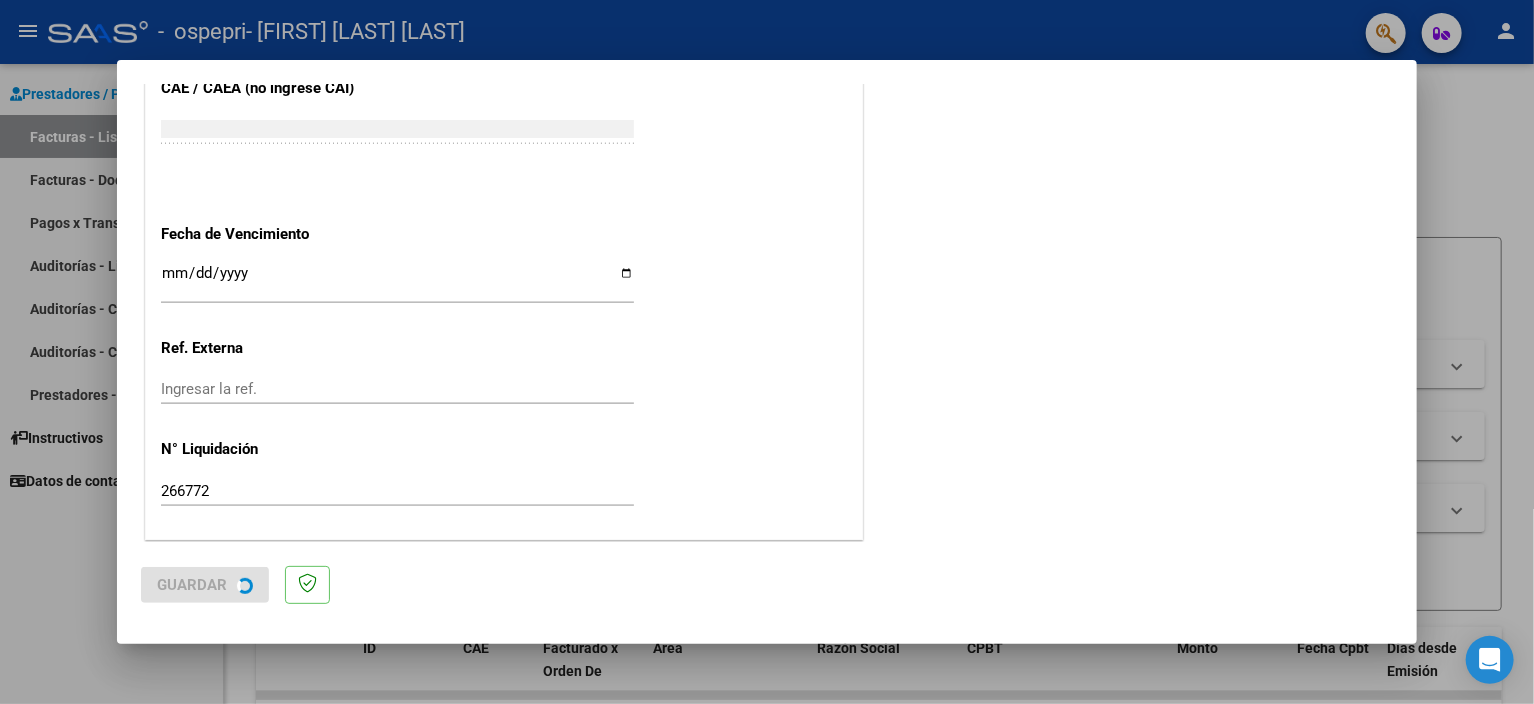 scroll, scrollTop: 0, scrollLeft: 0, axis: both 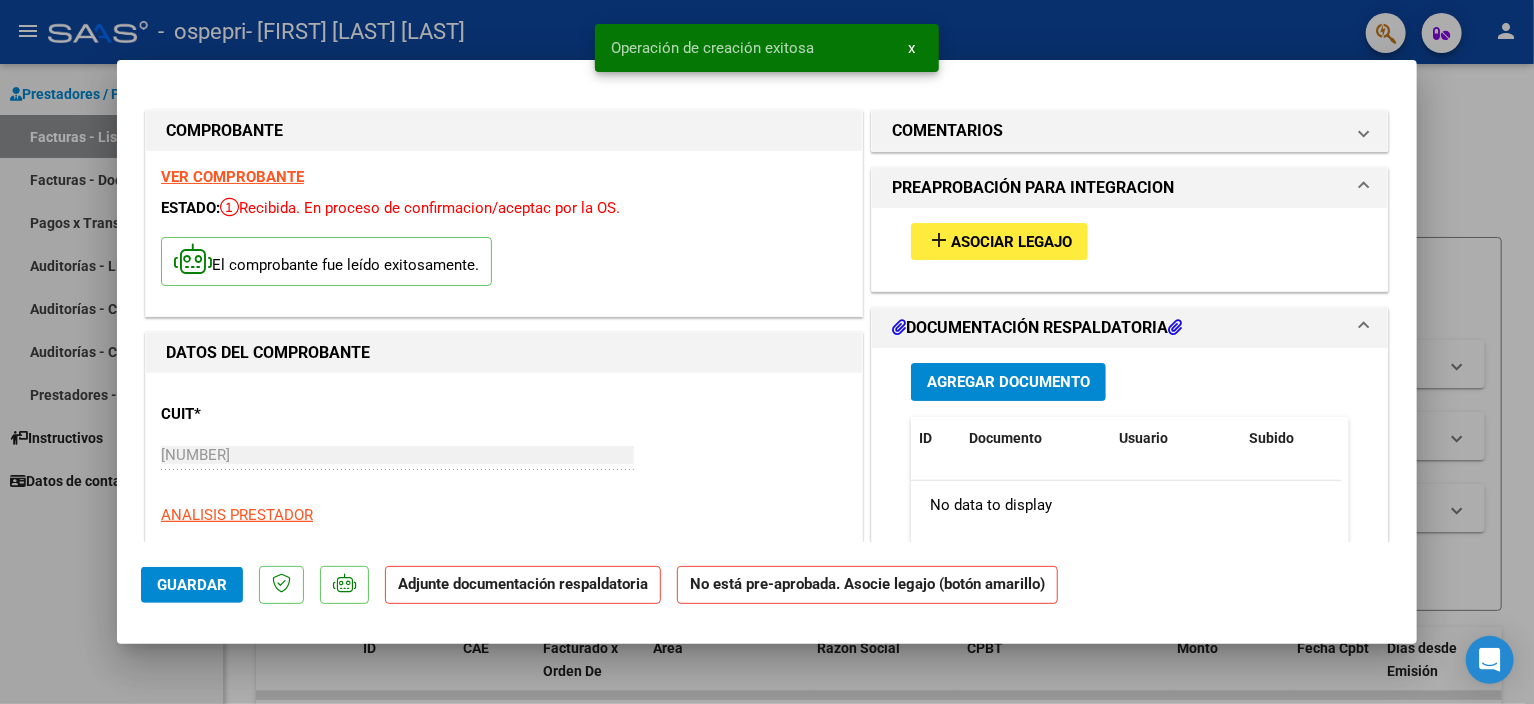 click on "Asociar Legajo" at bounding box center (1011, 242) 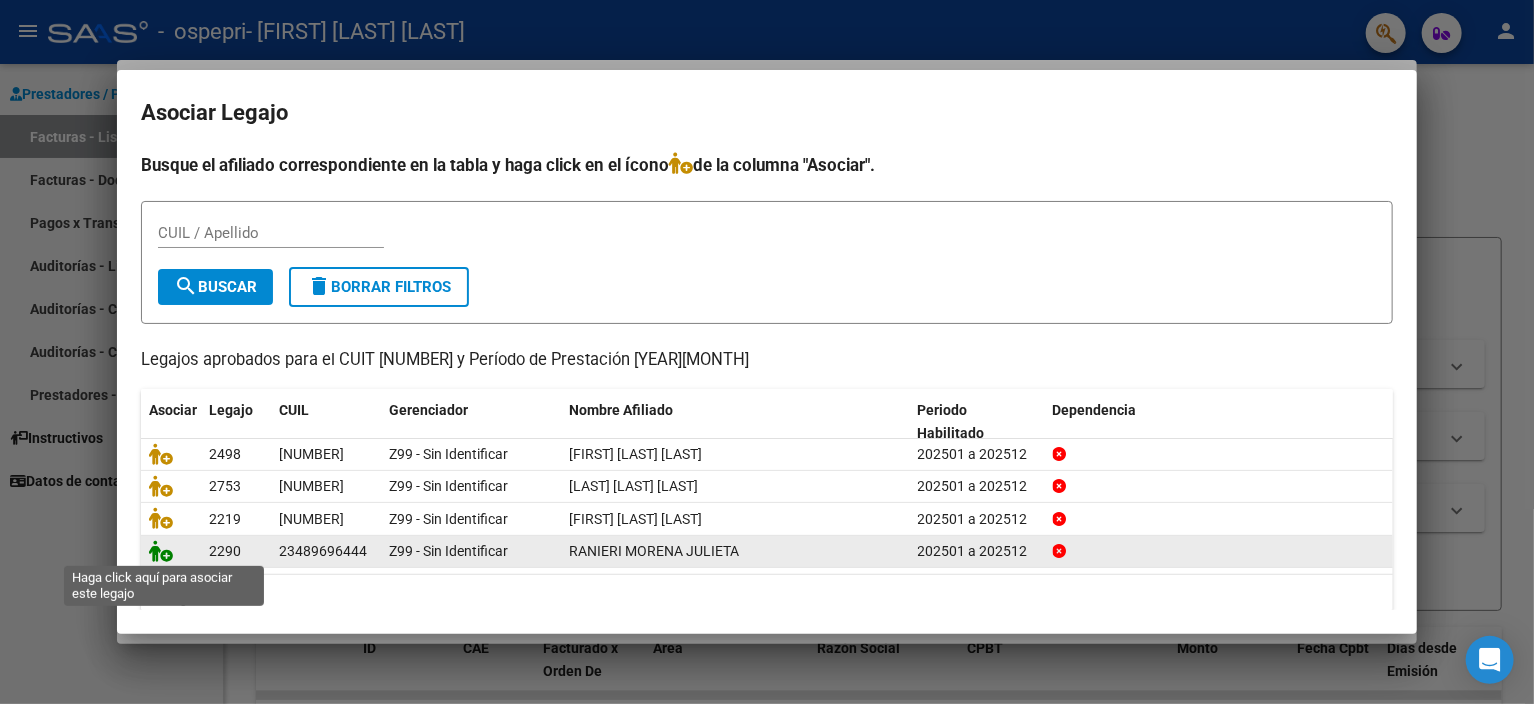 click 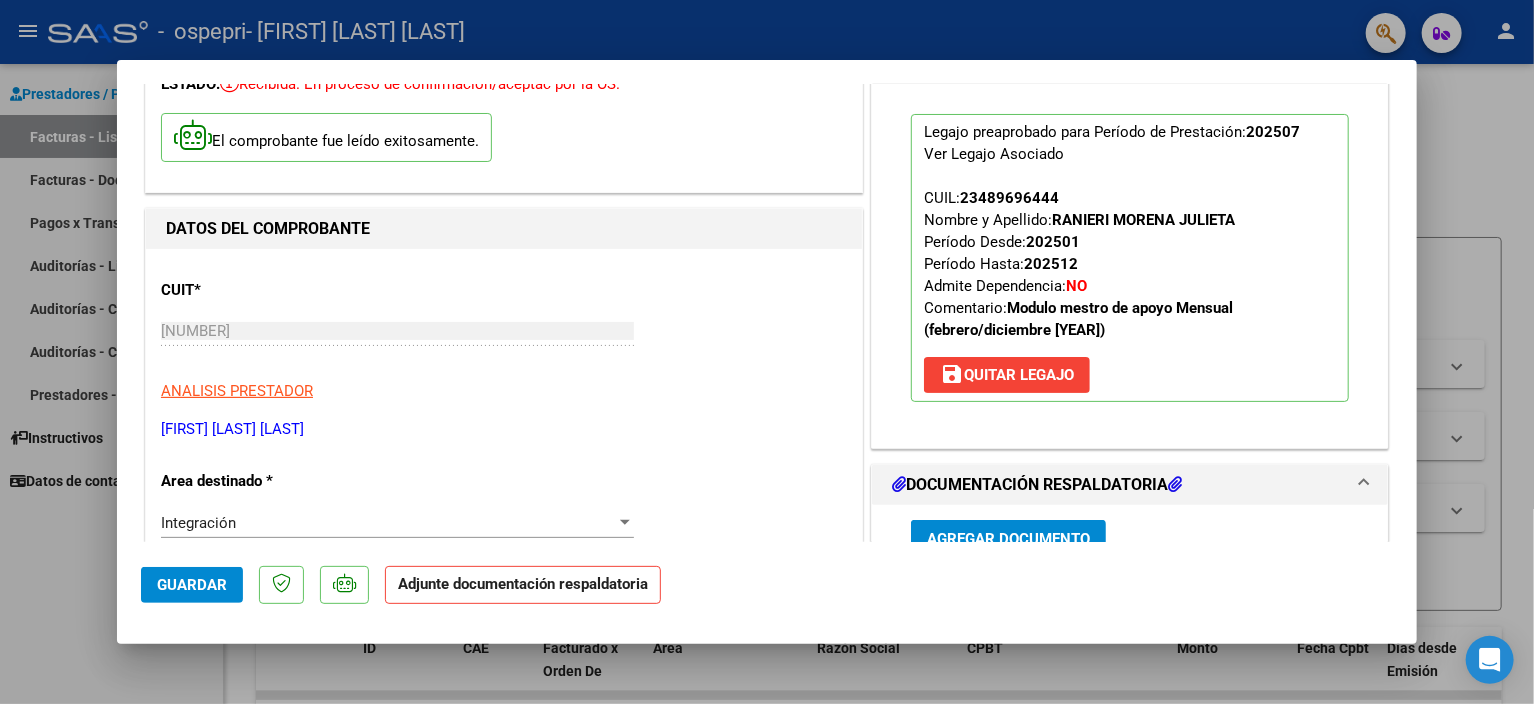 scroll, scrollTop: 200, scrollLeft: 0, axis: vertical 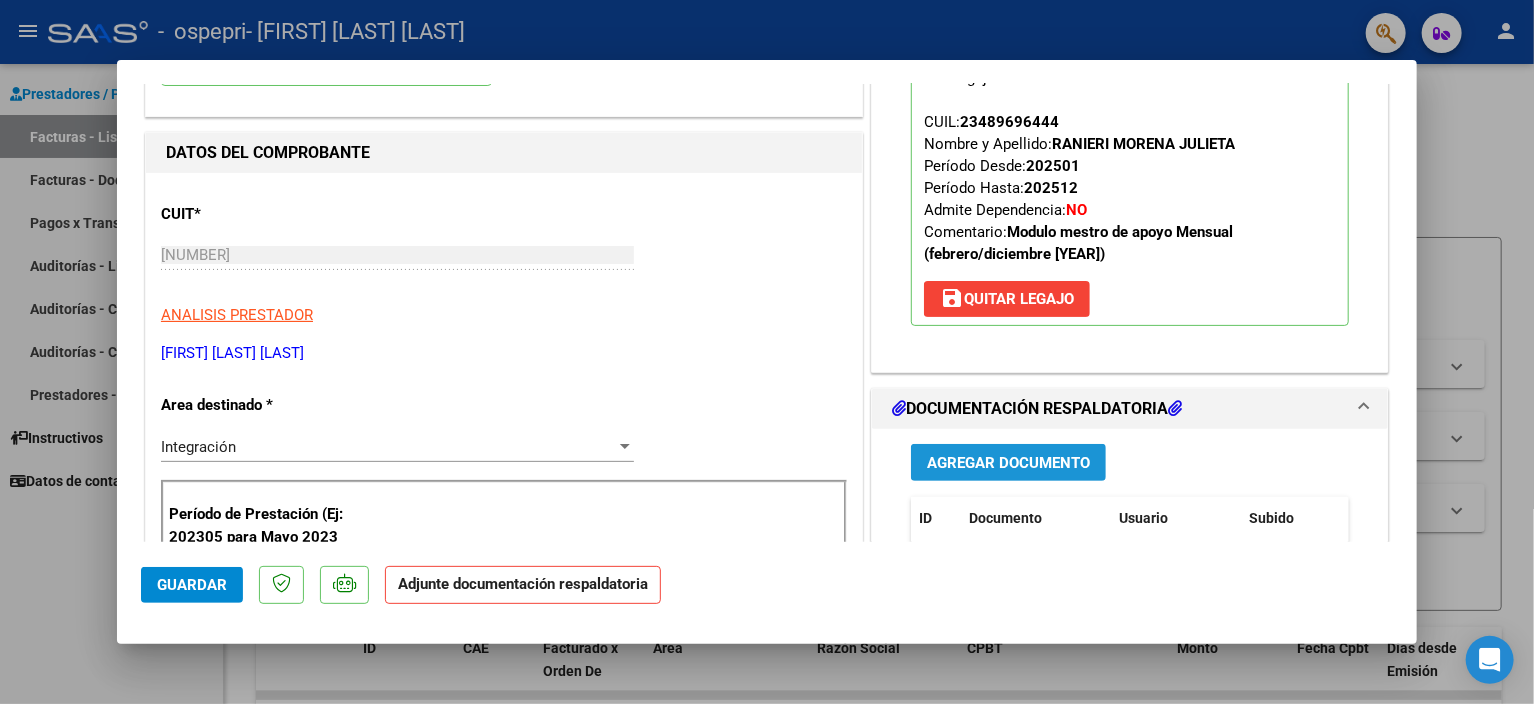 click on "Agregar Documento" at bounding box center (1008, 463) 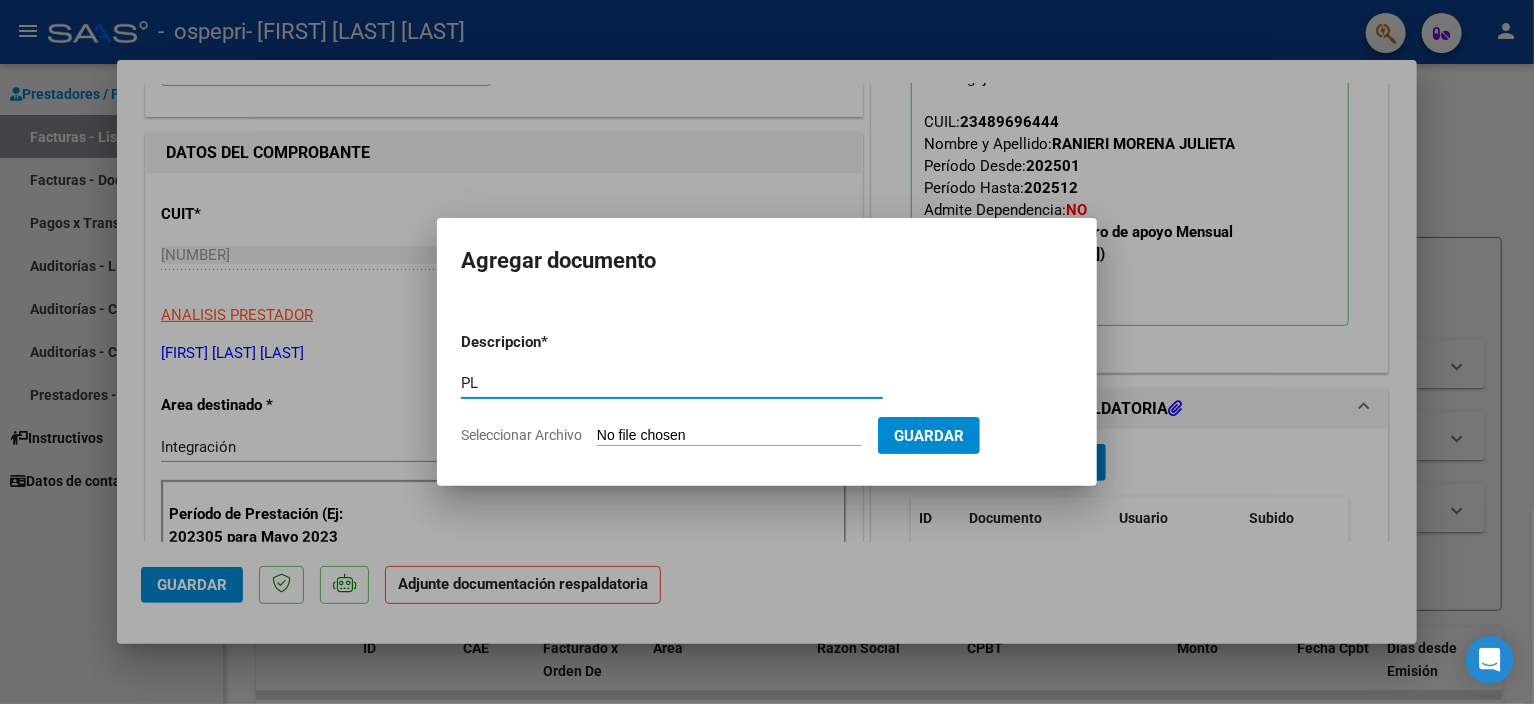 type on "P" 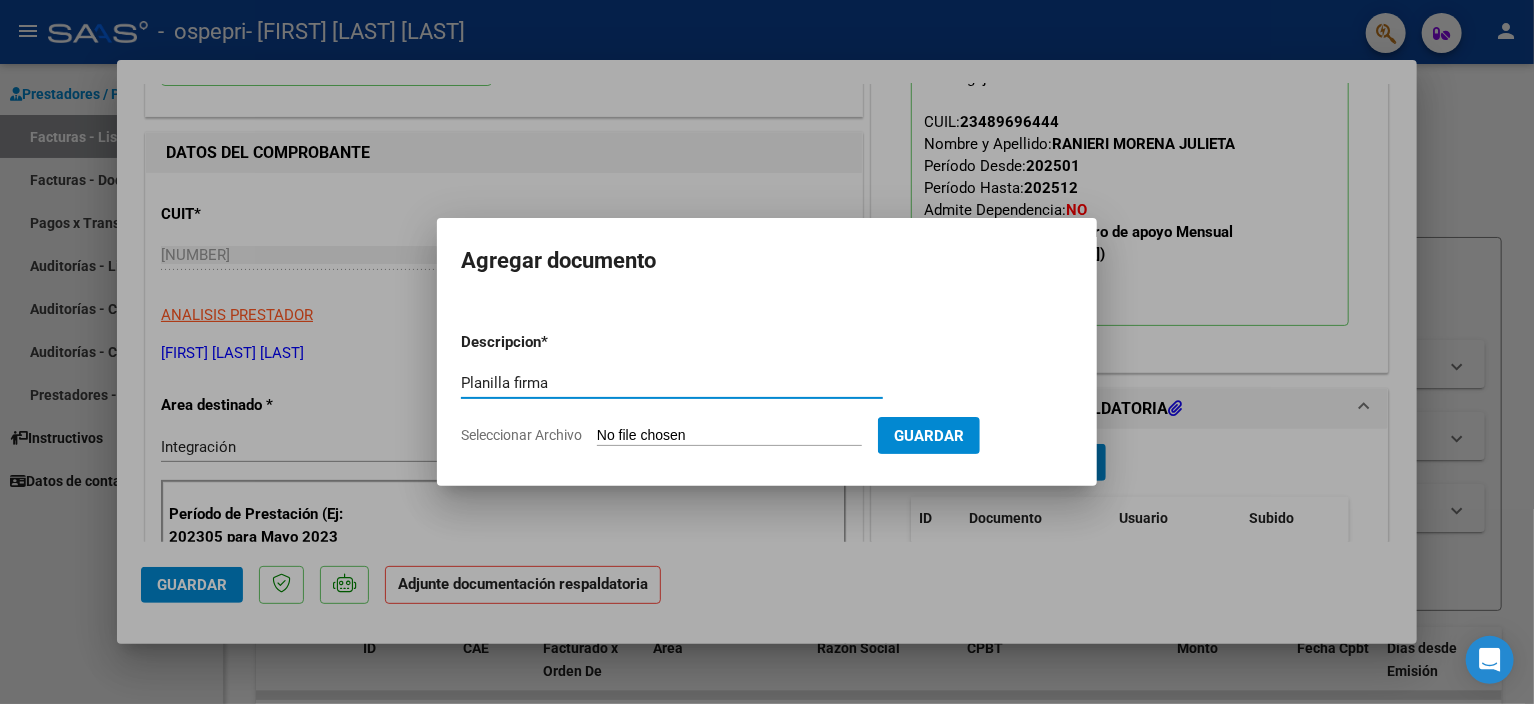 type on "Planilla firma" 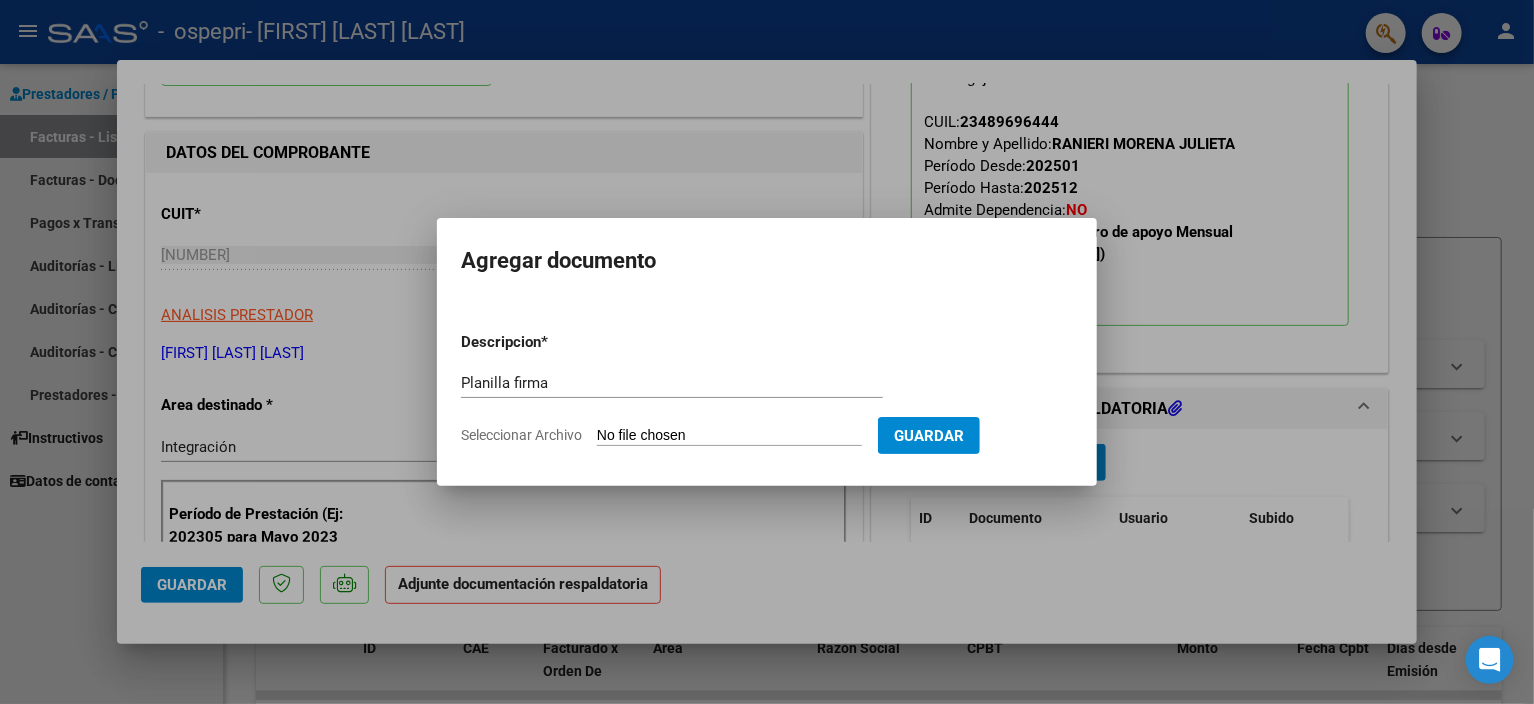 type on "C:\fakepath\Ranieri morena julio25.pdf" 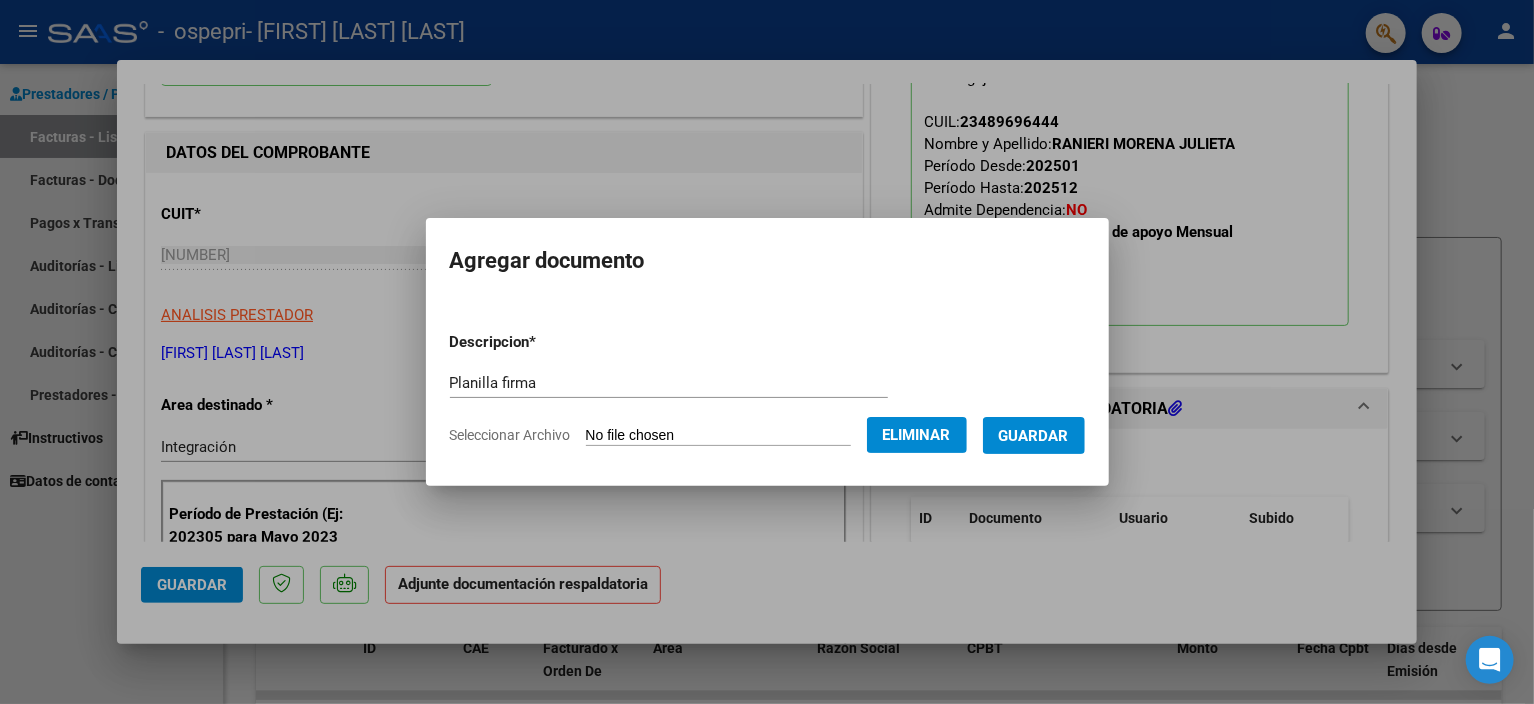 click on "Guardar" at bounding box center [1034, 436] 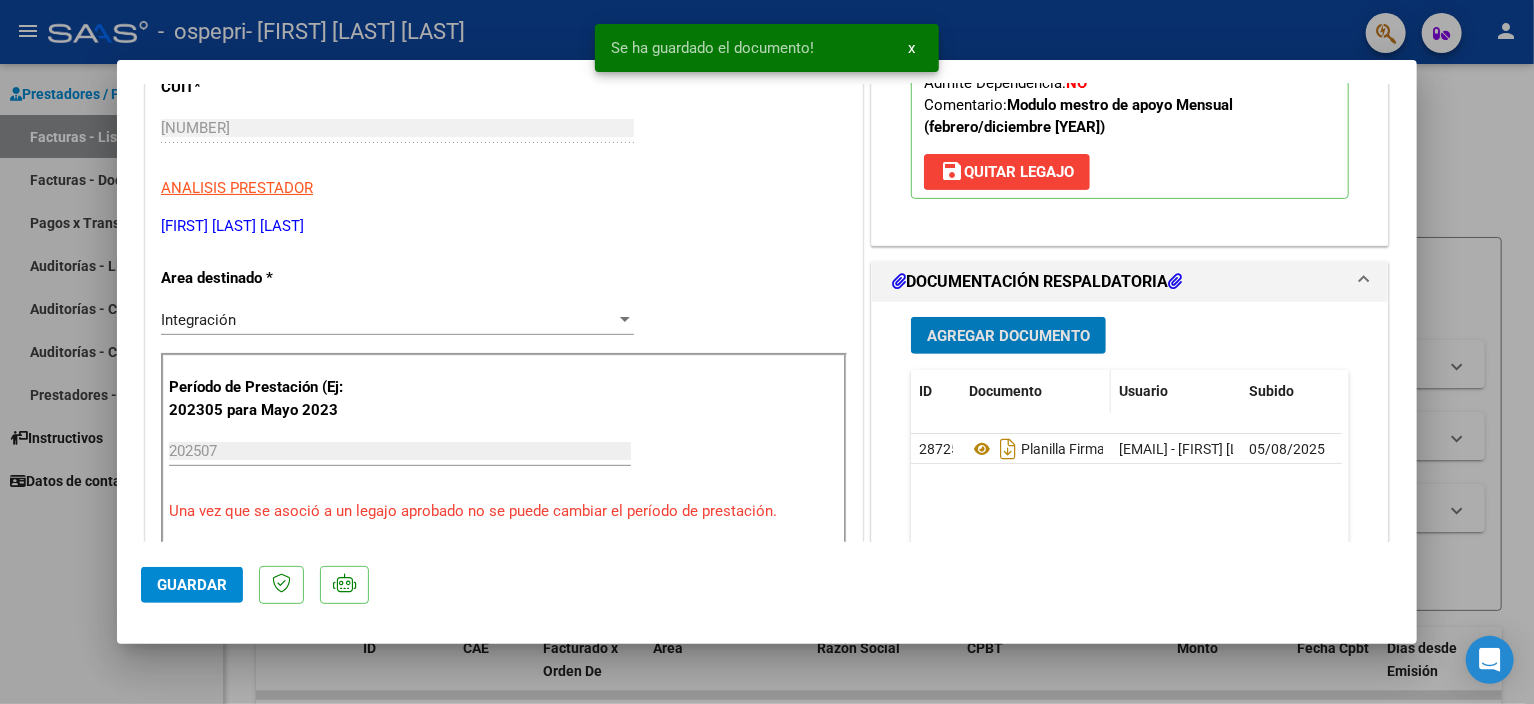 scroll, scrollTop: 400, scrollLeft: 0, axis: vertical 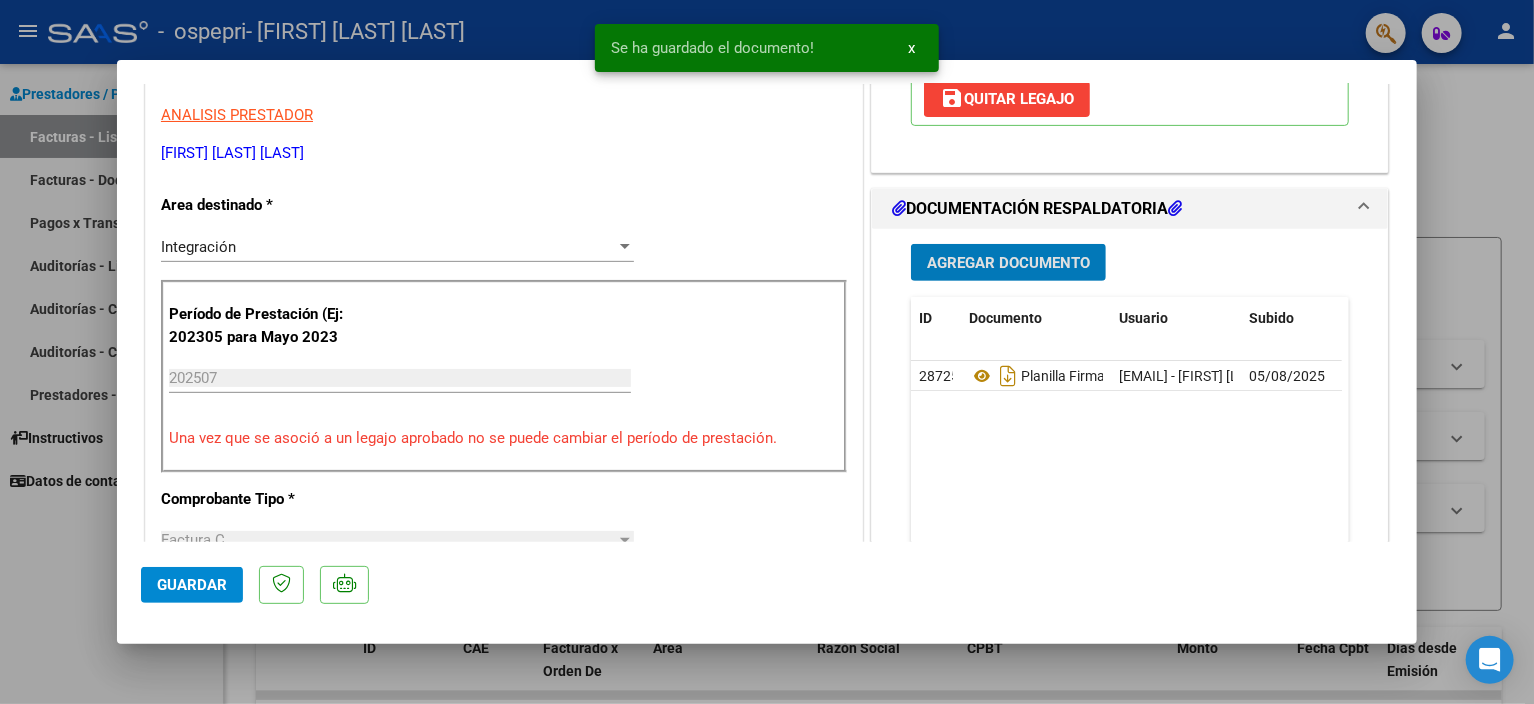 click on "Agregar Documento" at bounding box center (1008, 263) 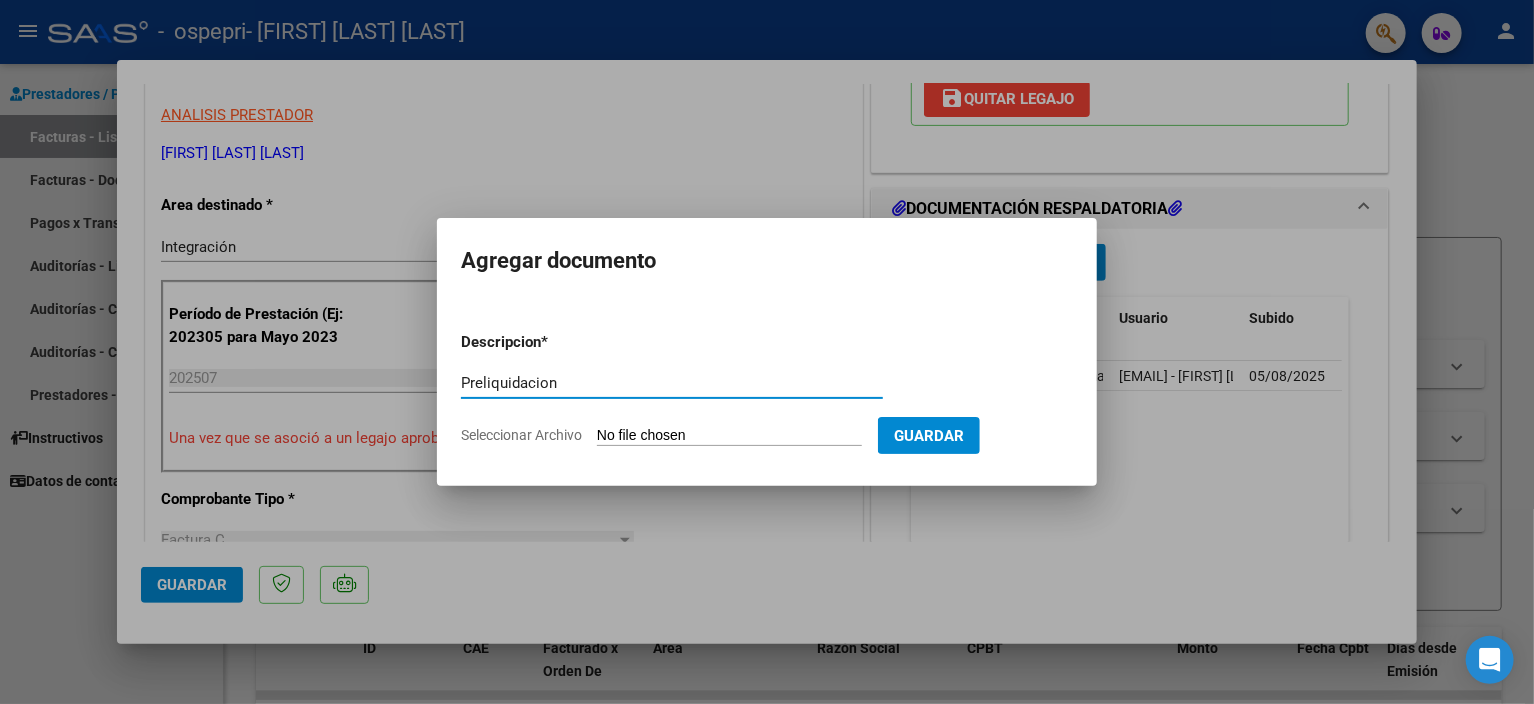 type on "Preliquidacion" 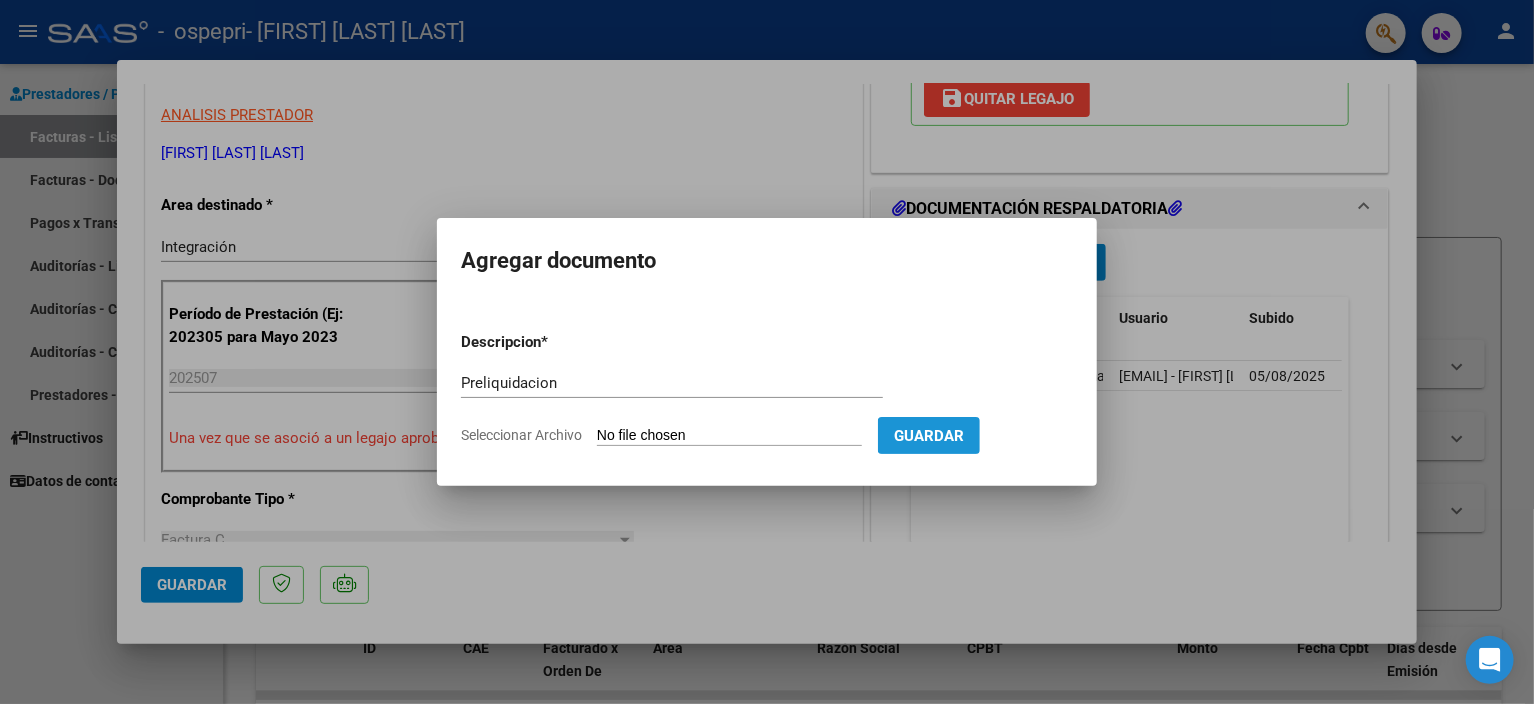 click on "Guardar" at bounding box center (929, 436) 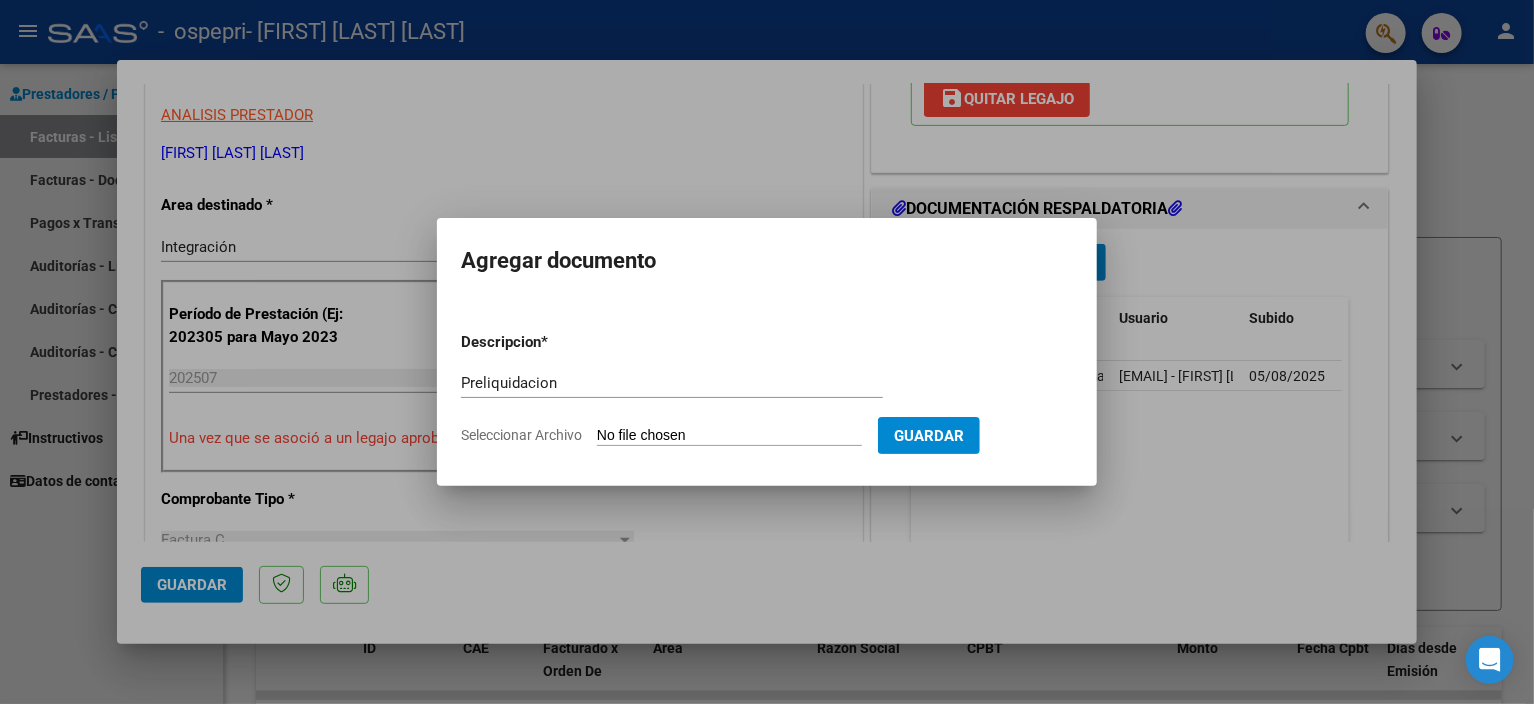 click on "Seleccionar Archivo" at bounding box center (729, 436) 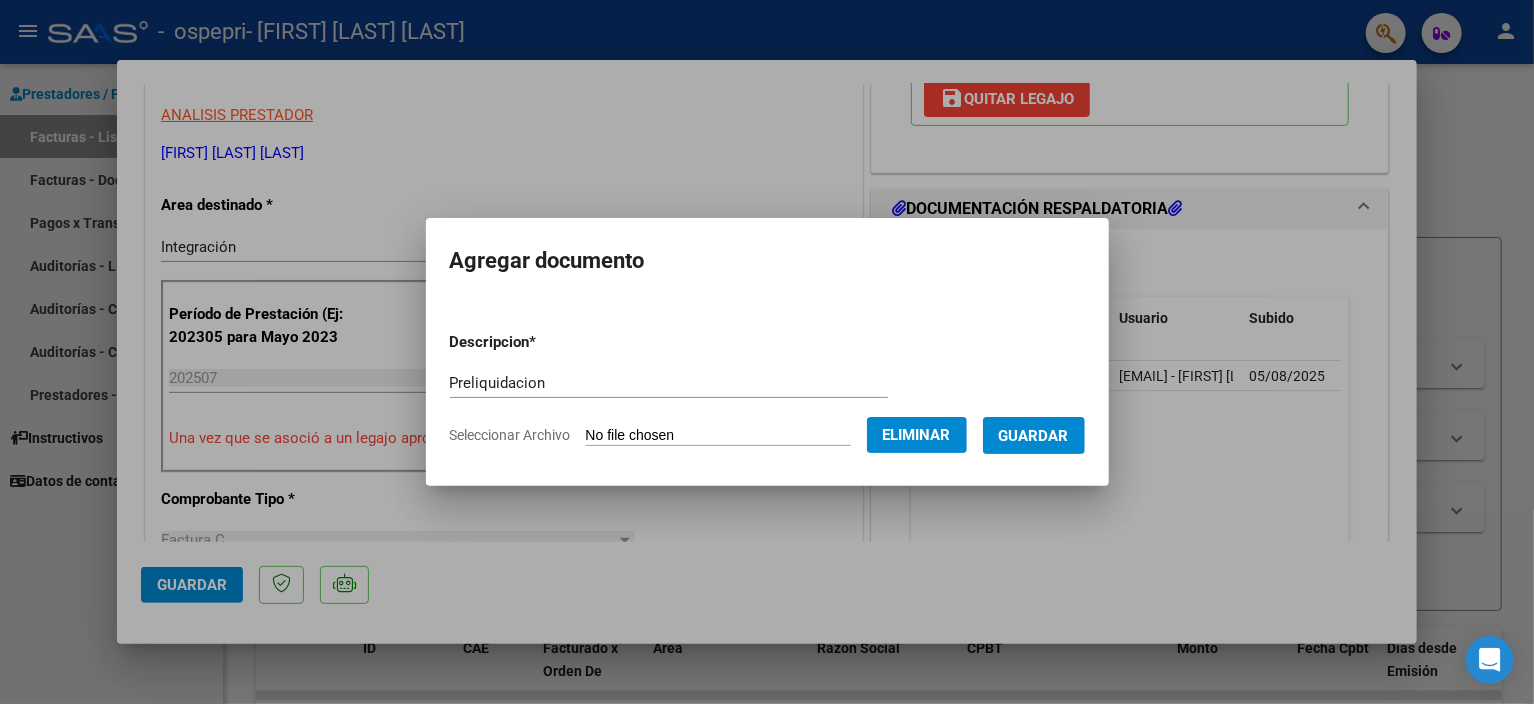 click on "Guardar" at bounding box center [1034, 436] 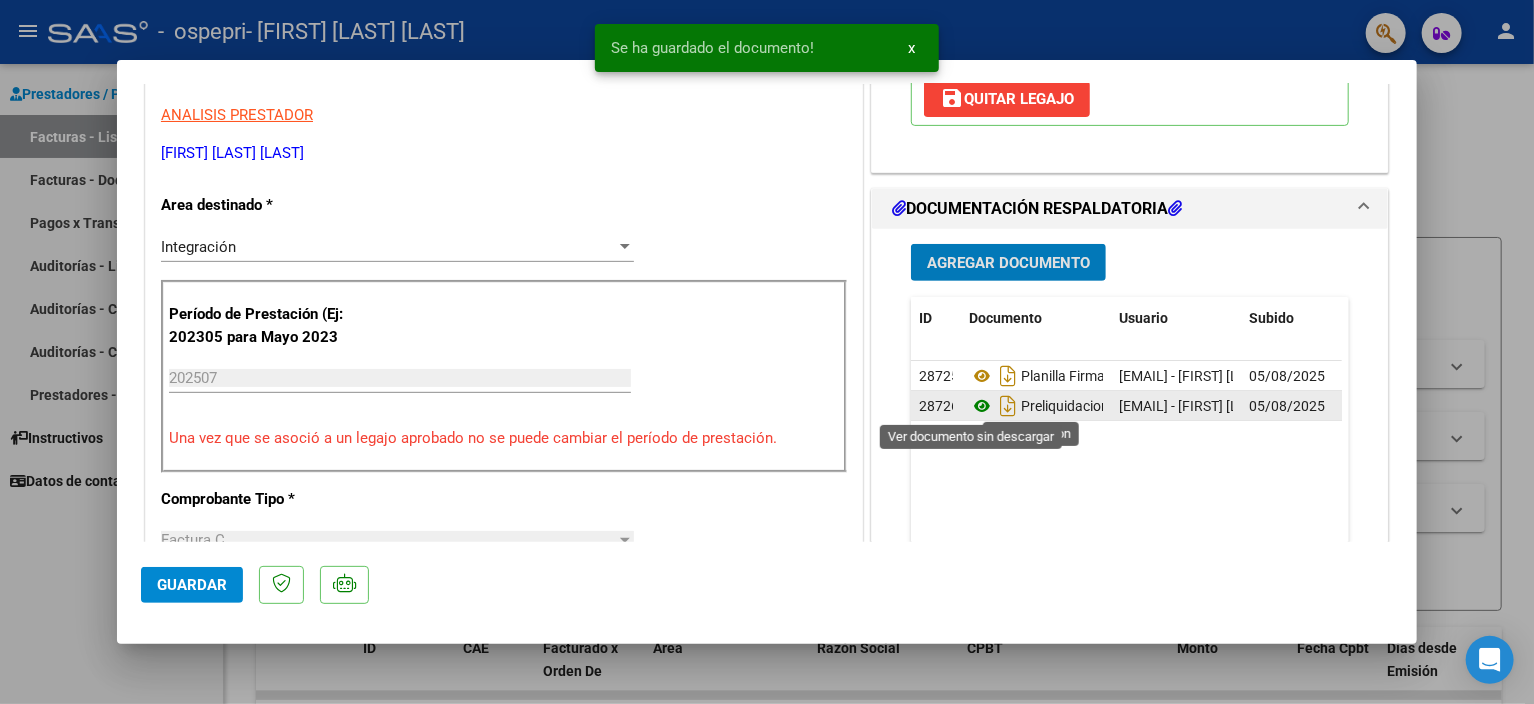 click 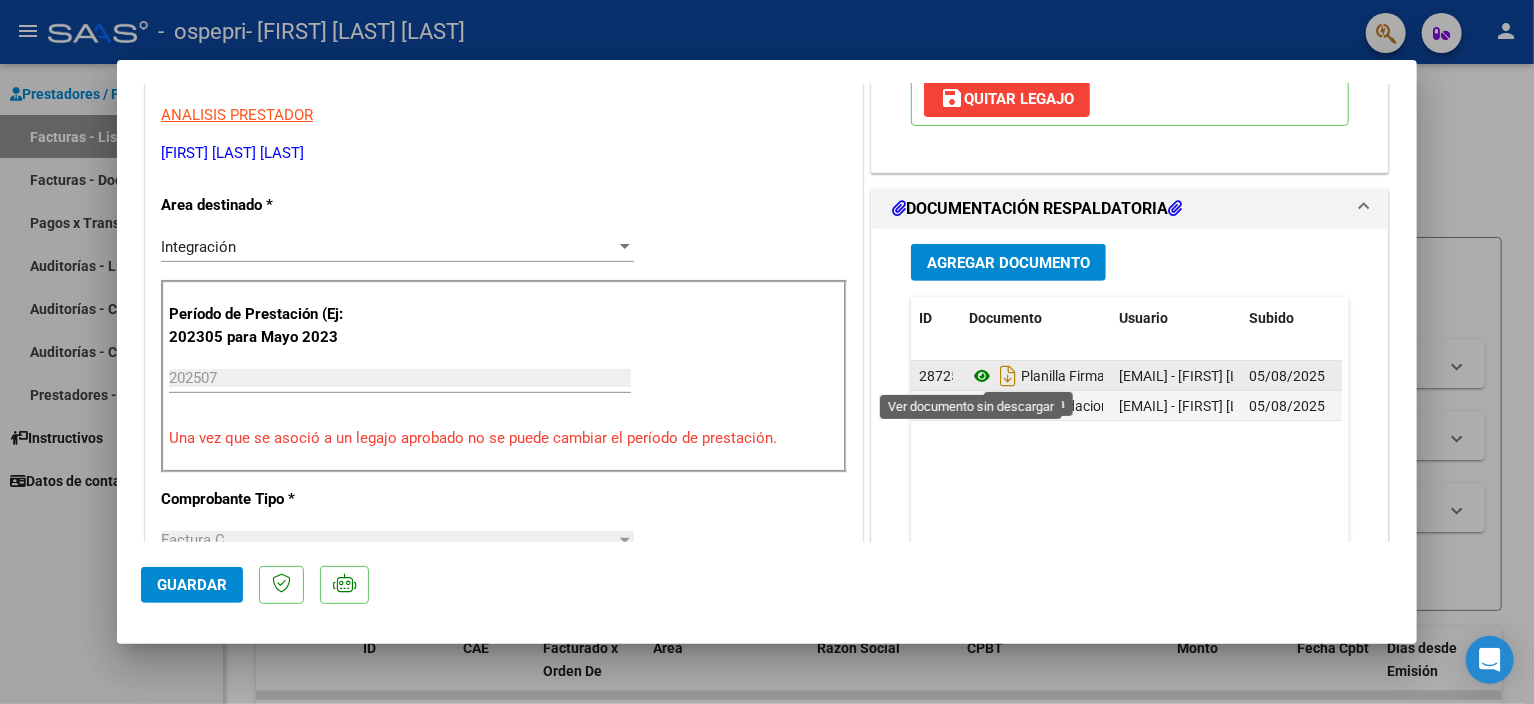 click 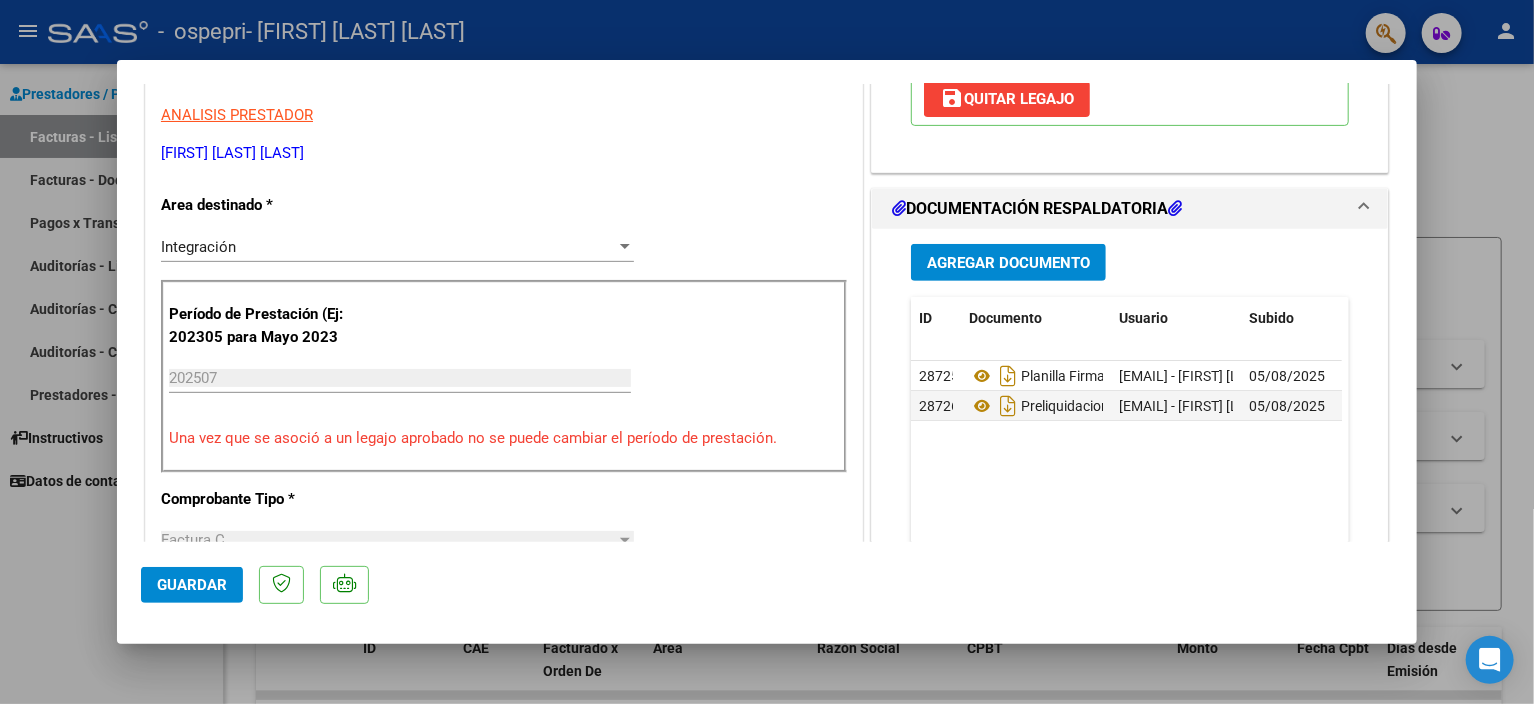 click on "Guardar" 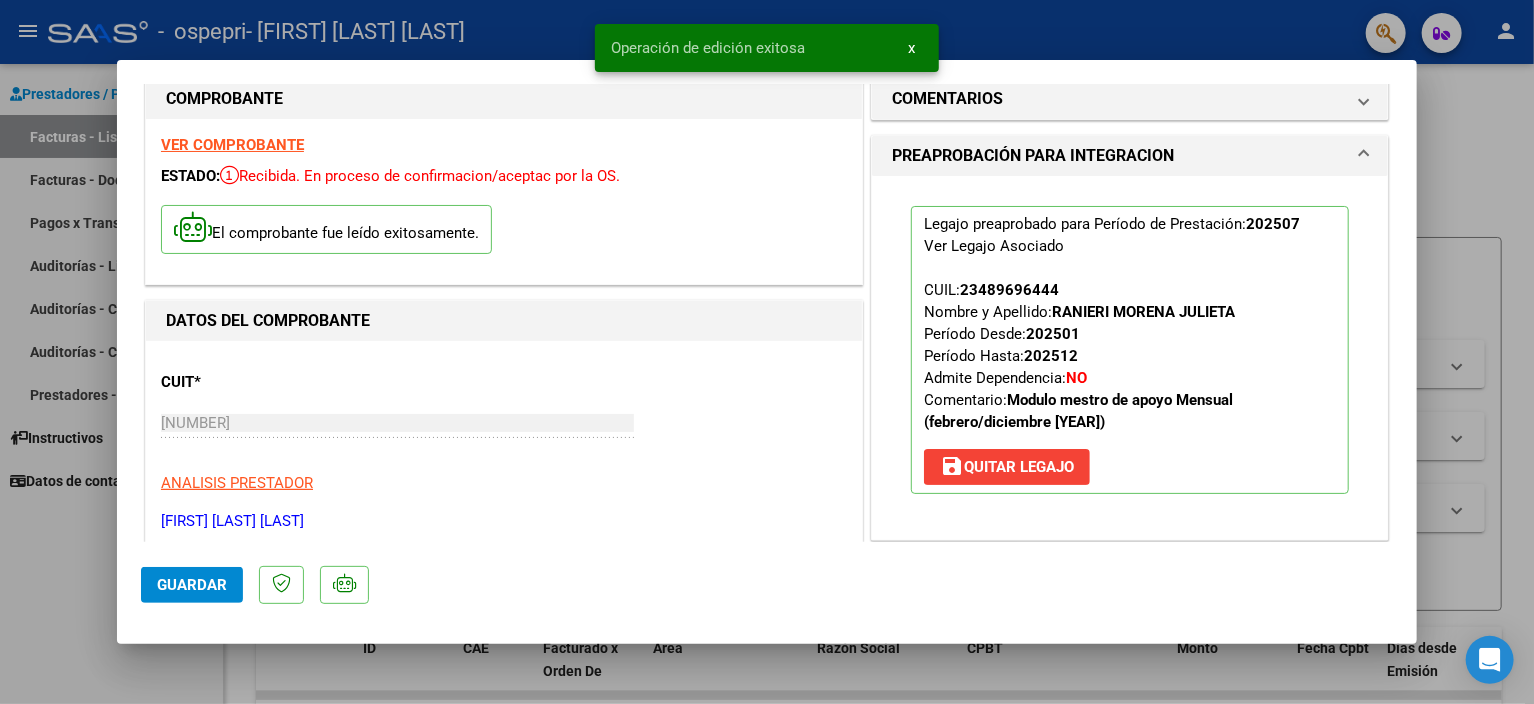 scroll, scrollTop: 0, scrollLeft: 0, axis: both 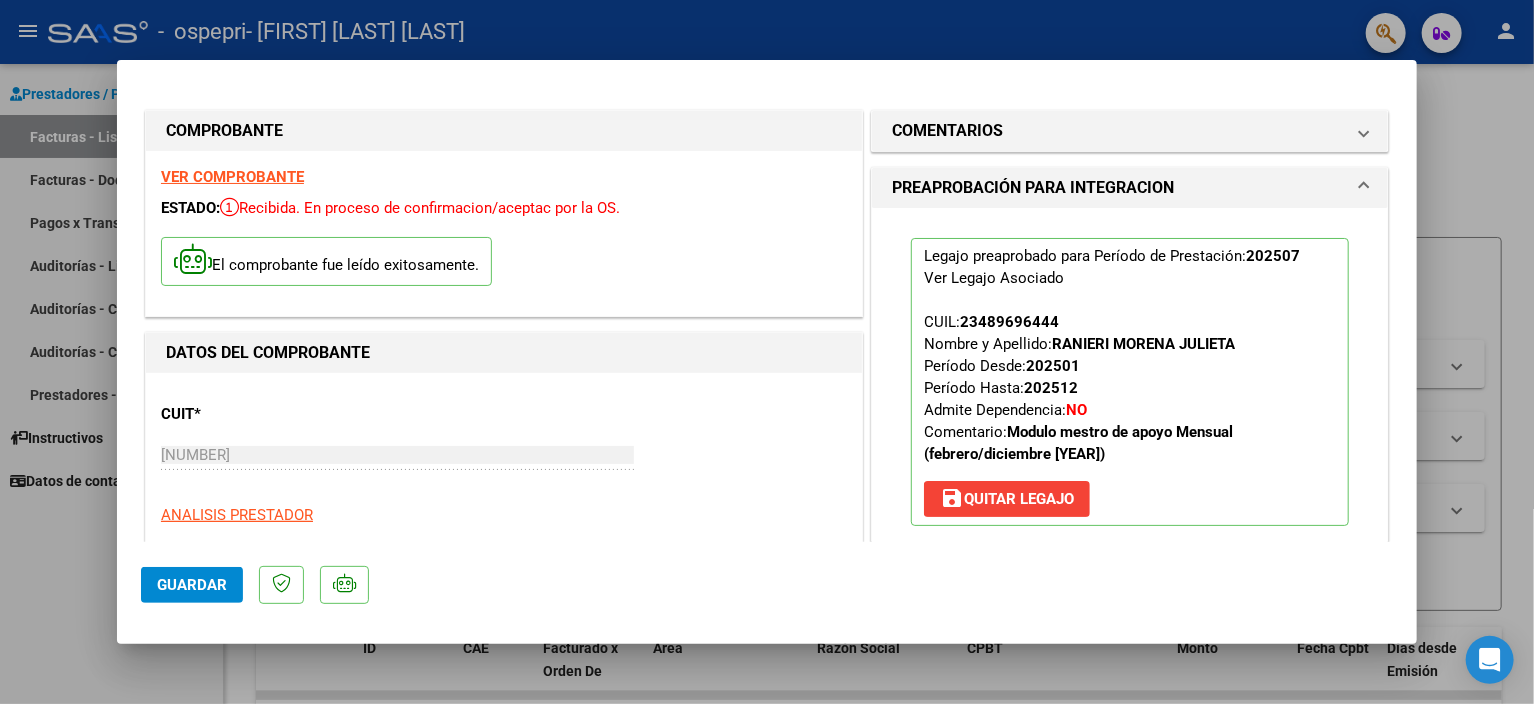 click at bounding box center [767, 352] 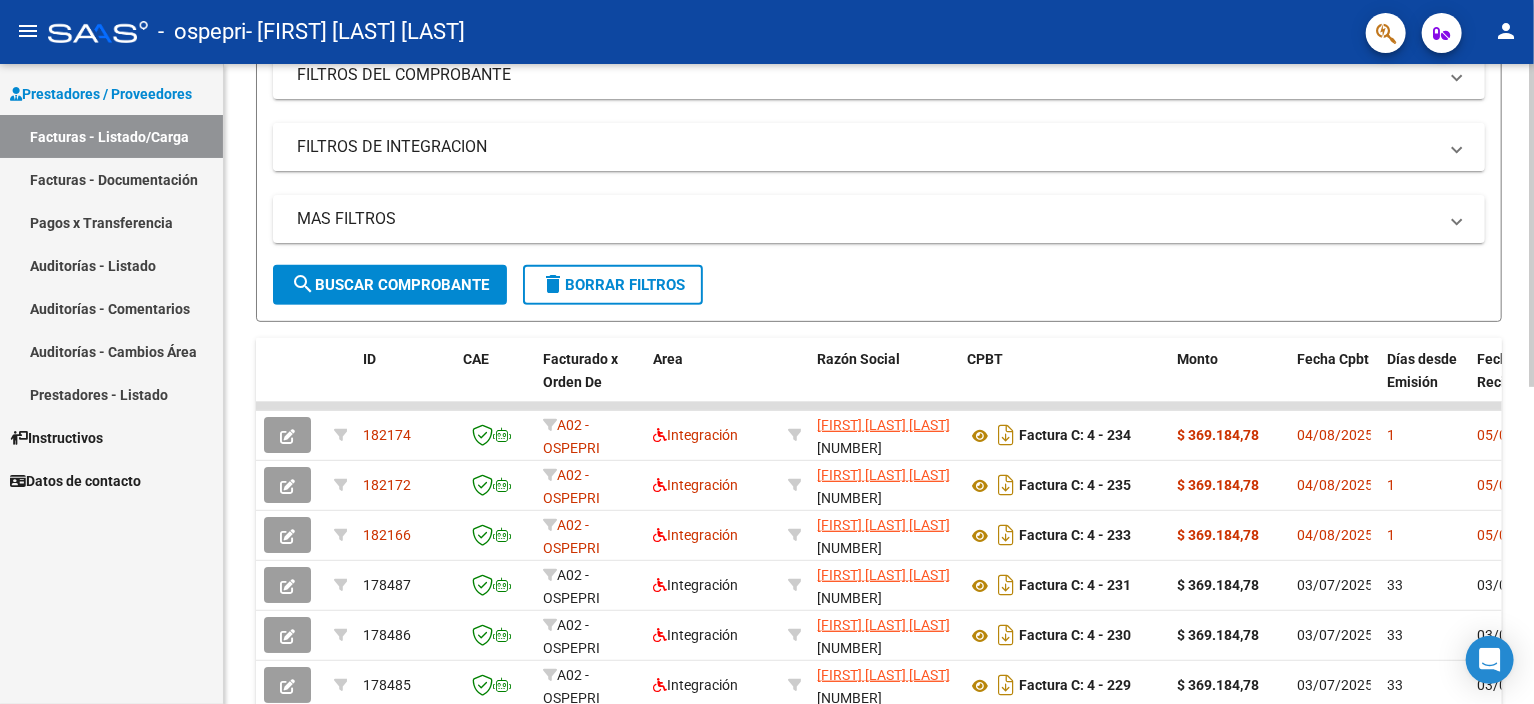 scroll, scrollTop: 400, scrollLeft: 0, axis: vertical 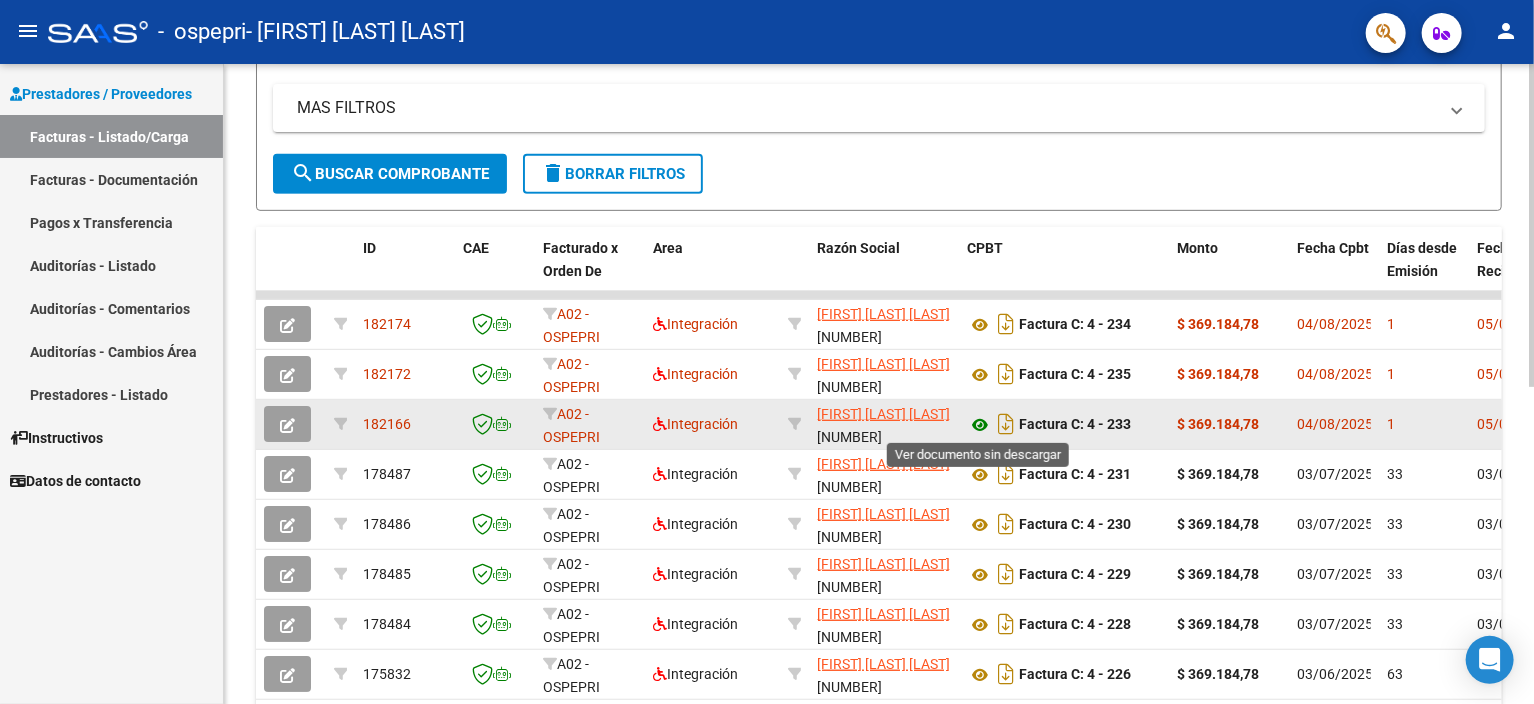 click 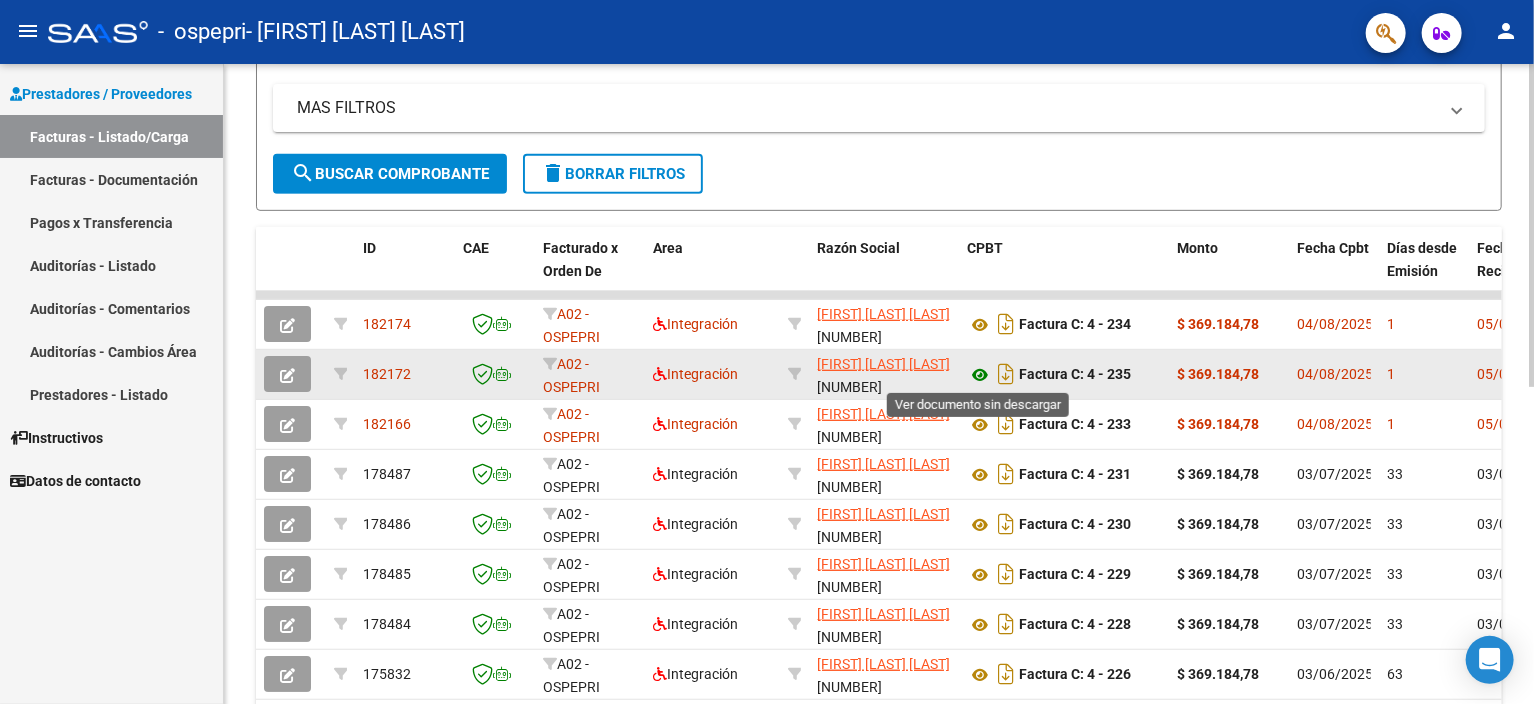 click 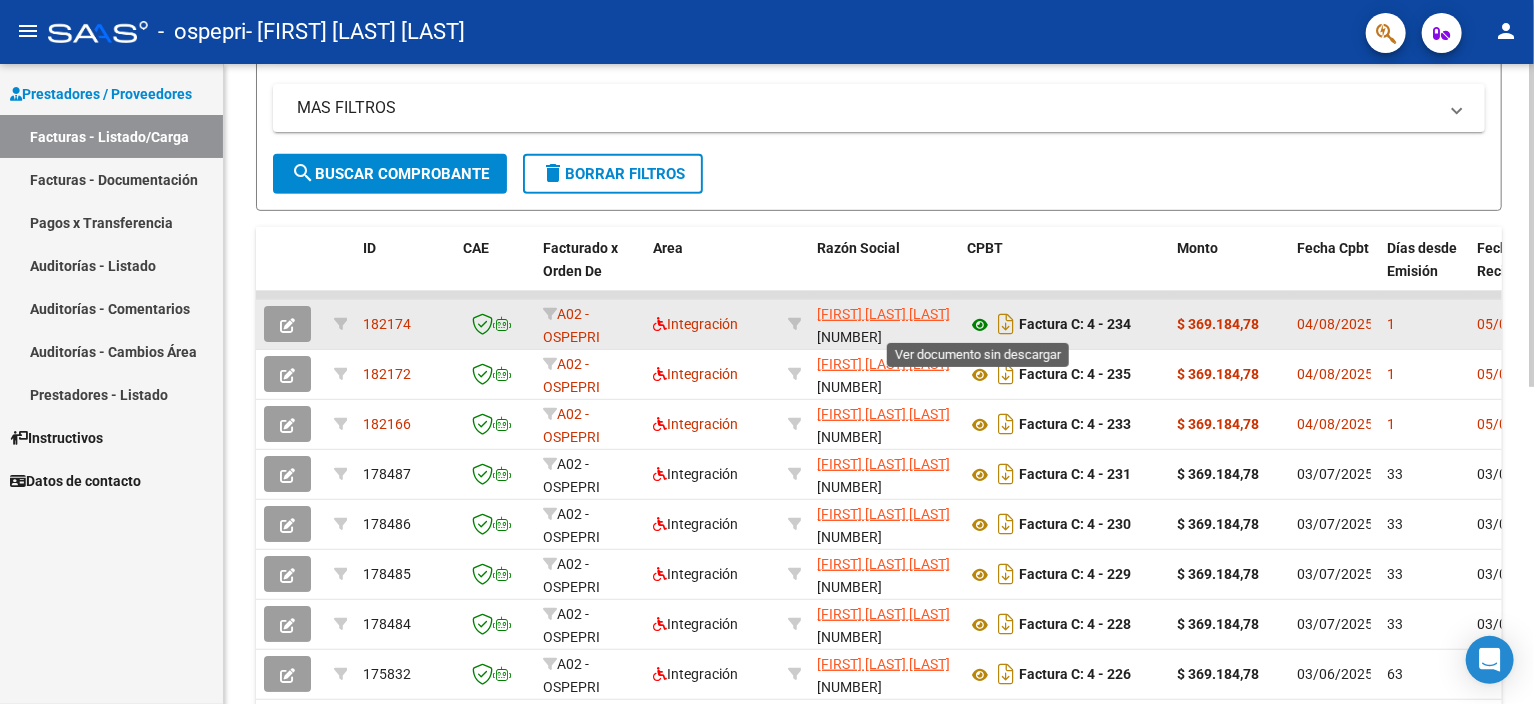 click 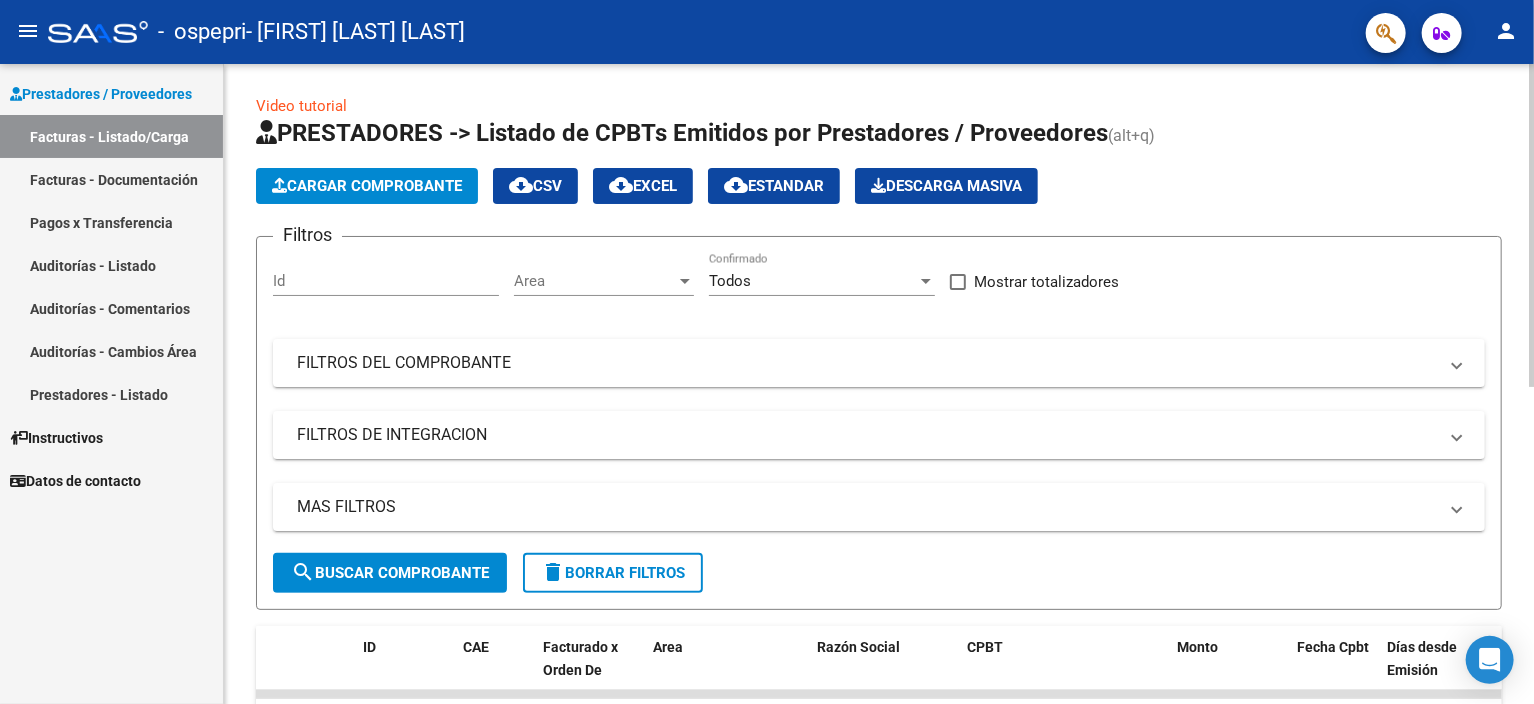 scroll, scrollTop: 0, scrollLeft: 0, axis: both 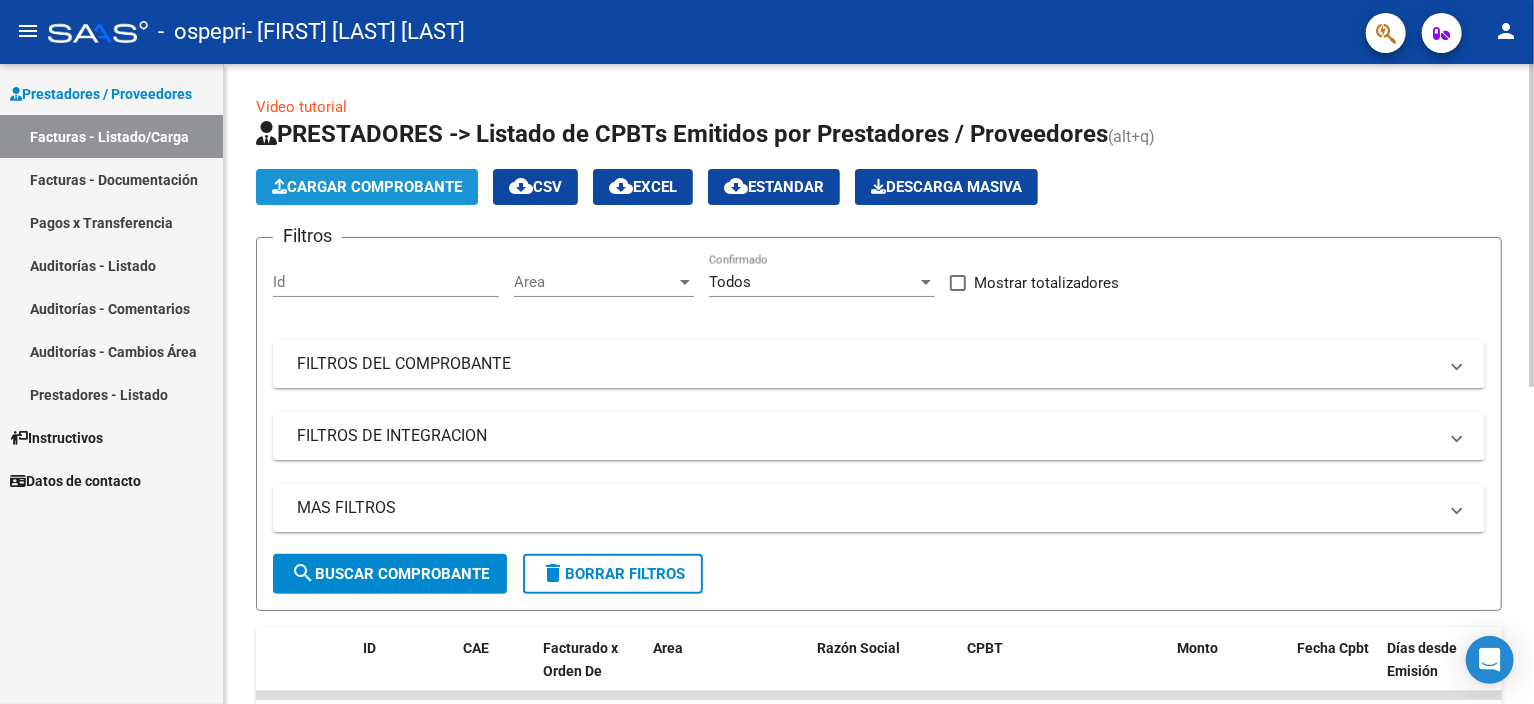 click on "Cargar Comprobante" 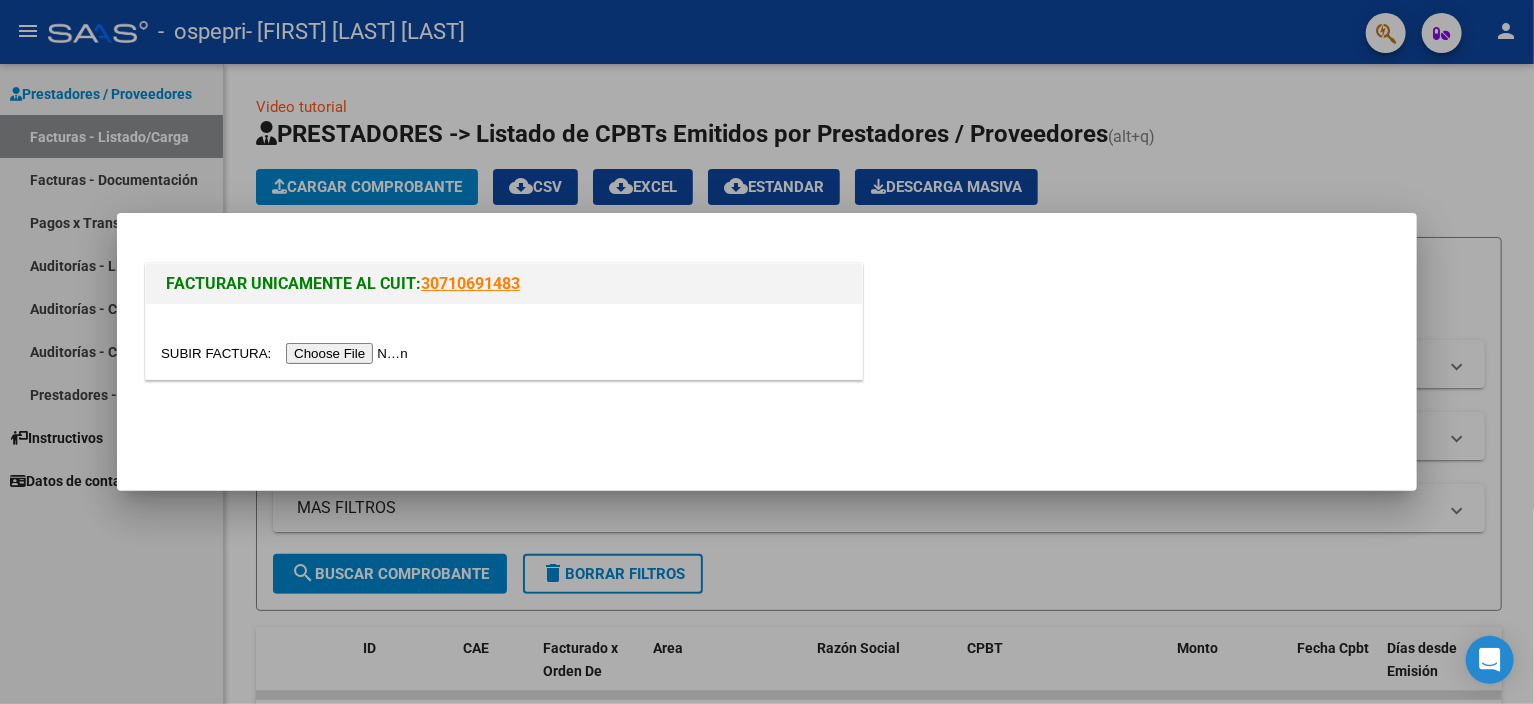 click at bounding box center [287, 353] 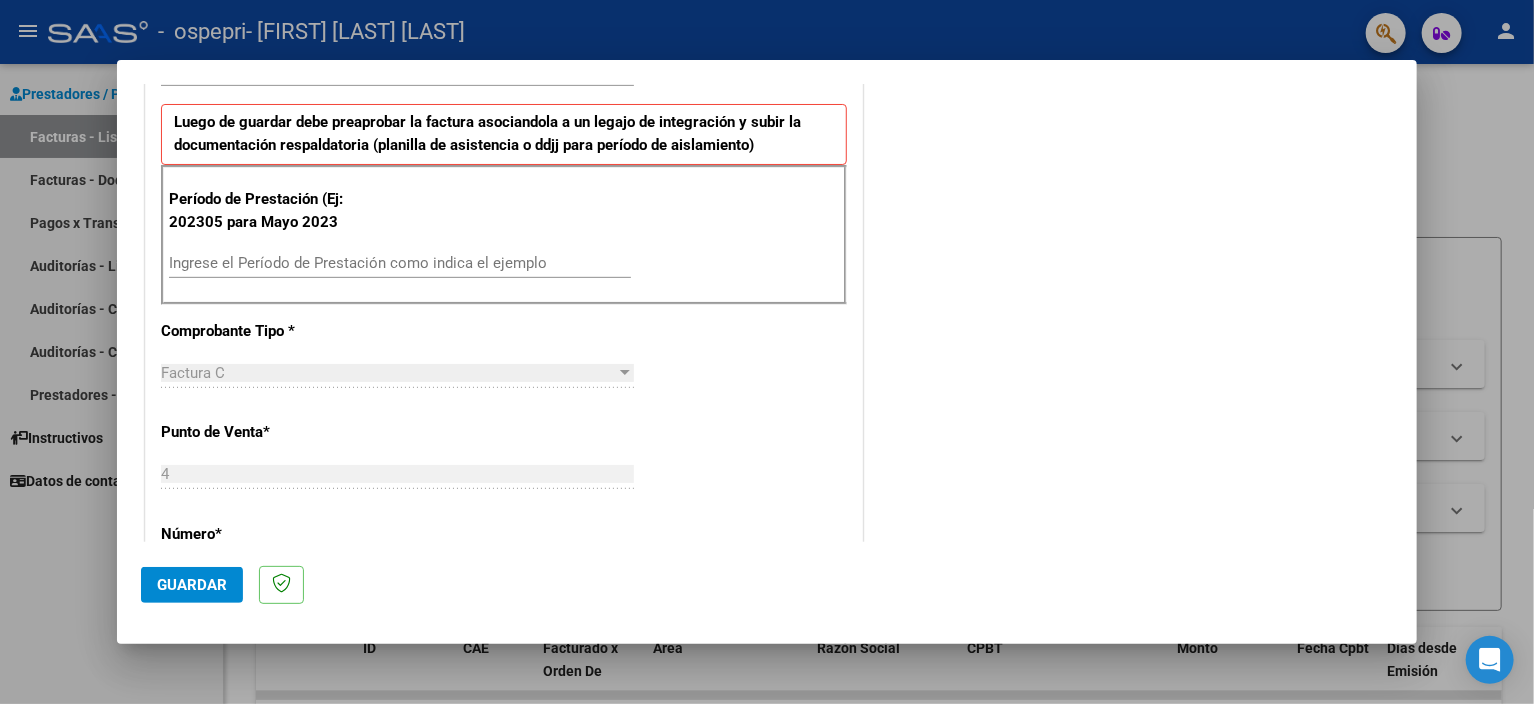 scroll, scrollTop: 600, scrollLeft: 0, axis: vertical 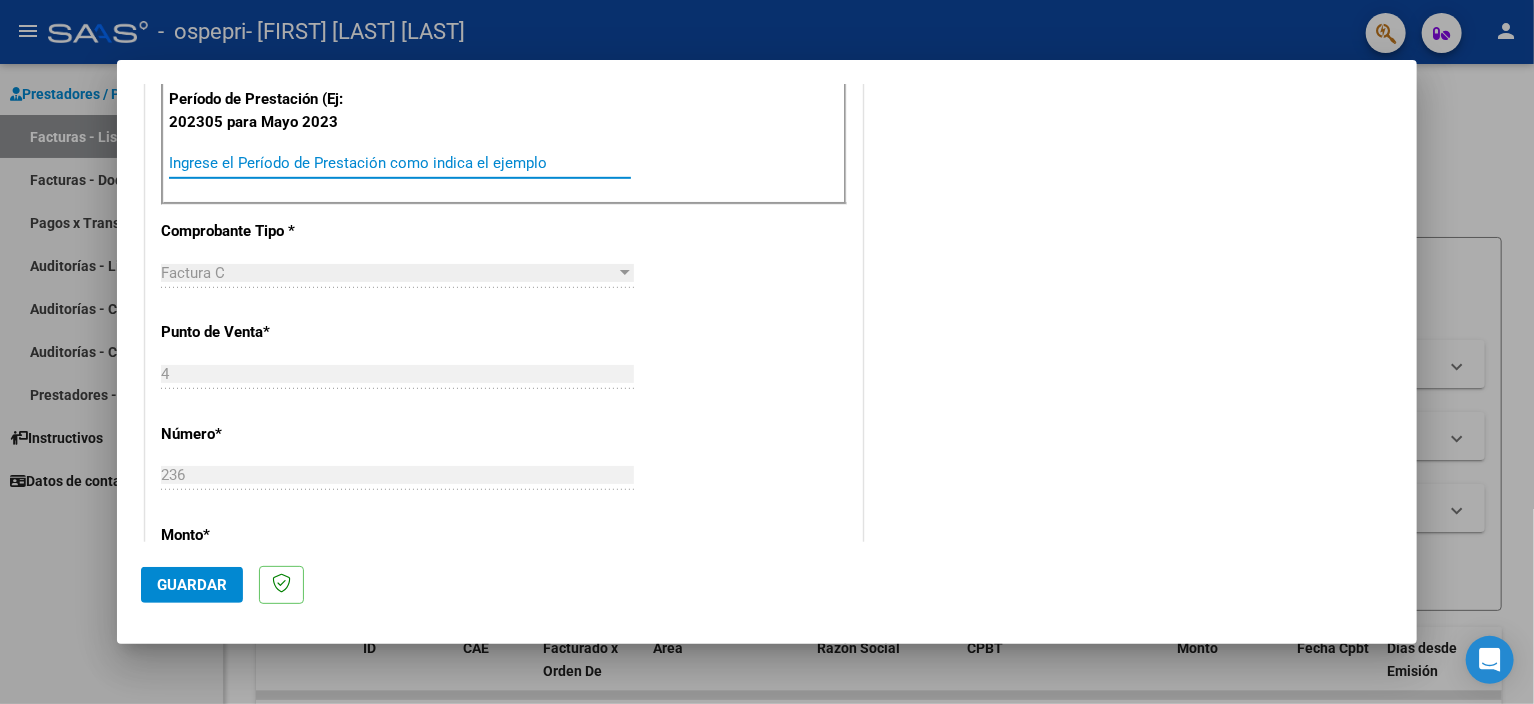 click on "Ingrese el Período de Prestación como indica el ejemplo" at bounding box center [400, 163] 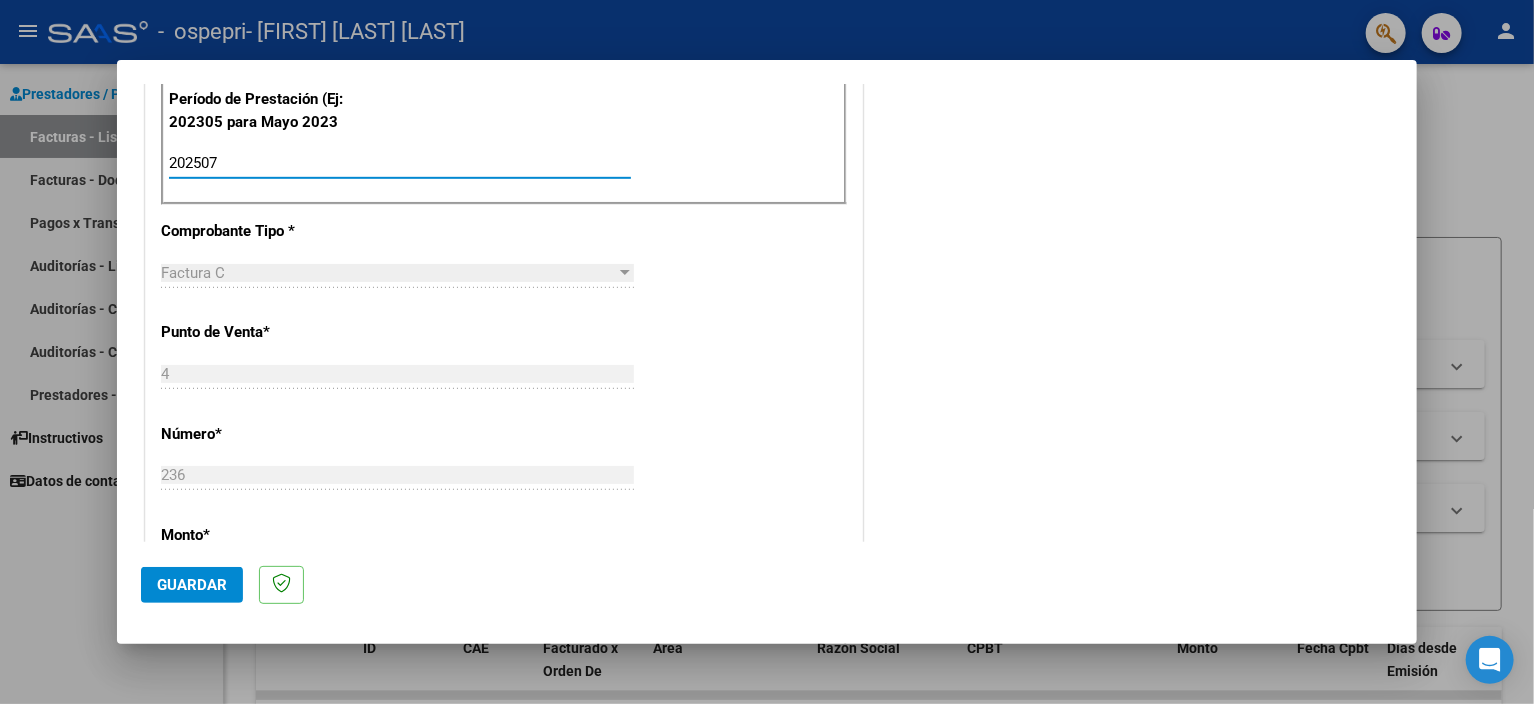 type on "202507" 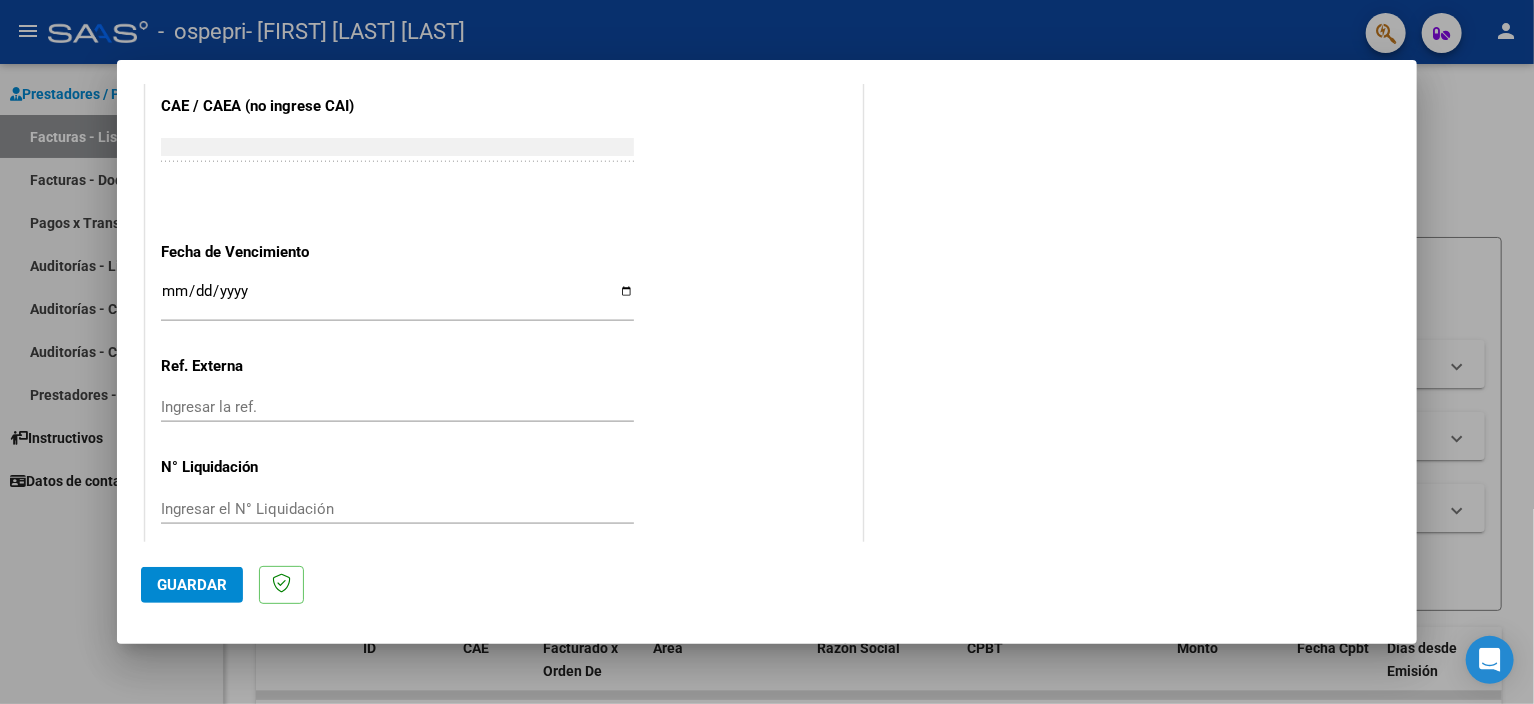 scroll, scrollTop: 1262, scrollLeft: 0, axis: vertical 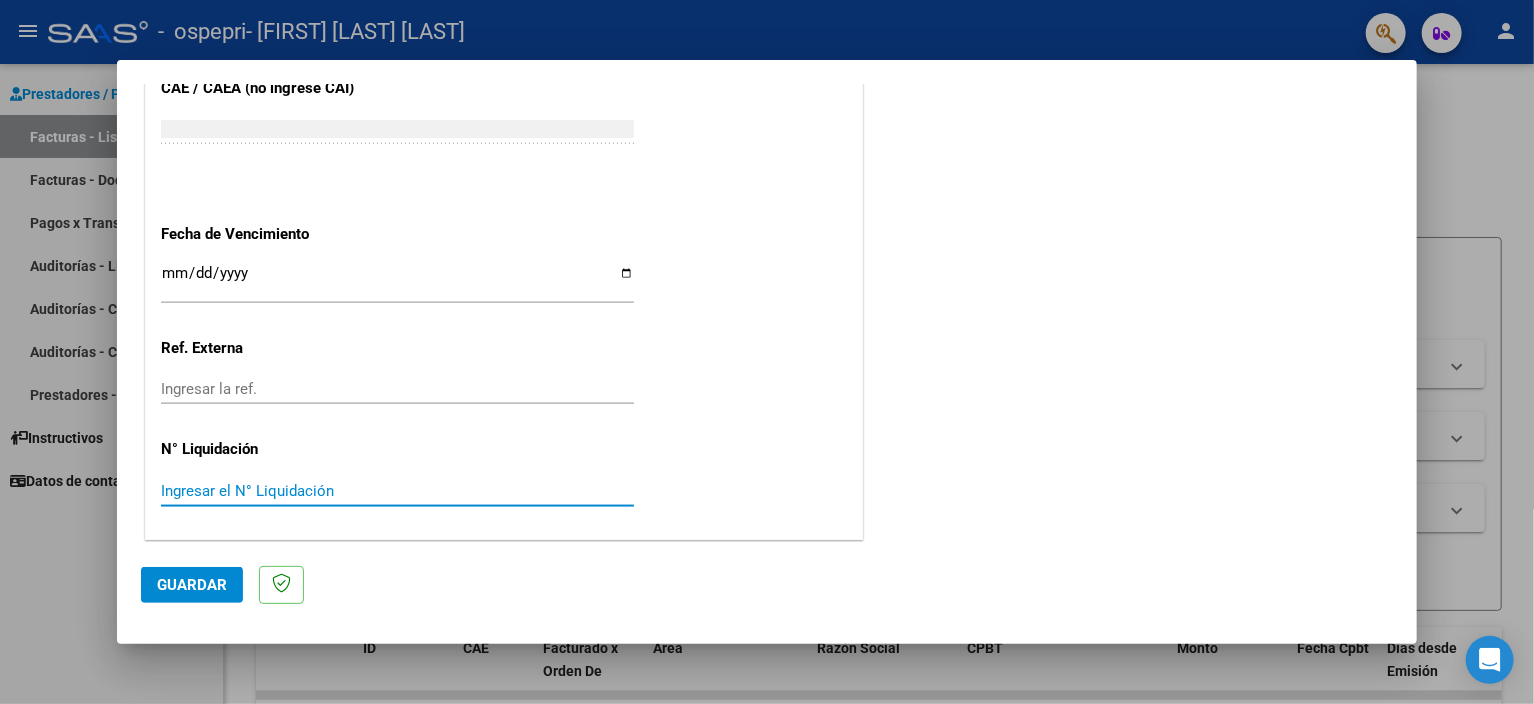 click on "Ingresar el N° Liquidación" at bounding box center (397, 491) 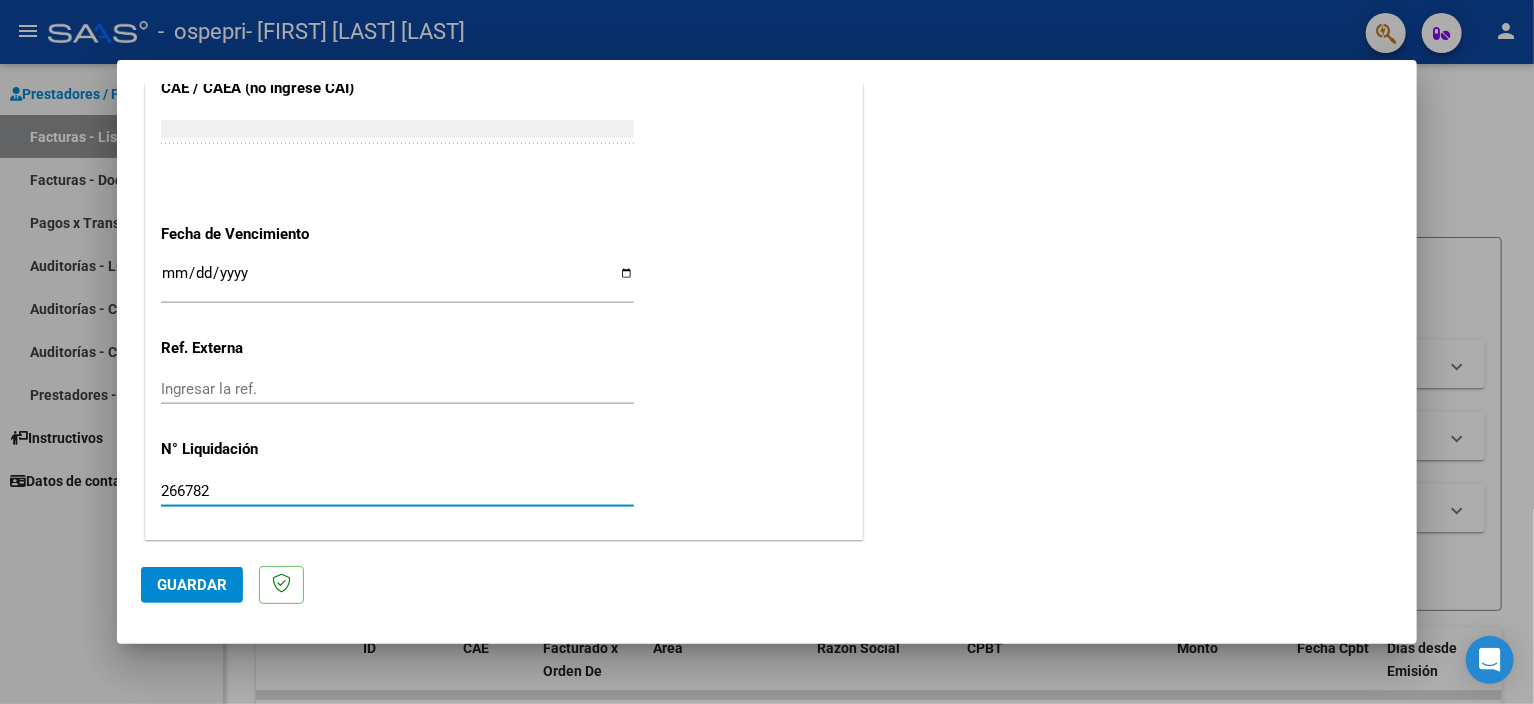 type on "266782" 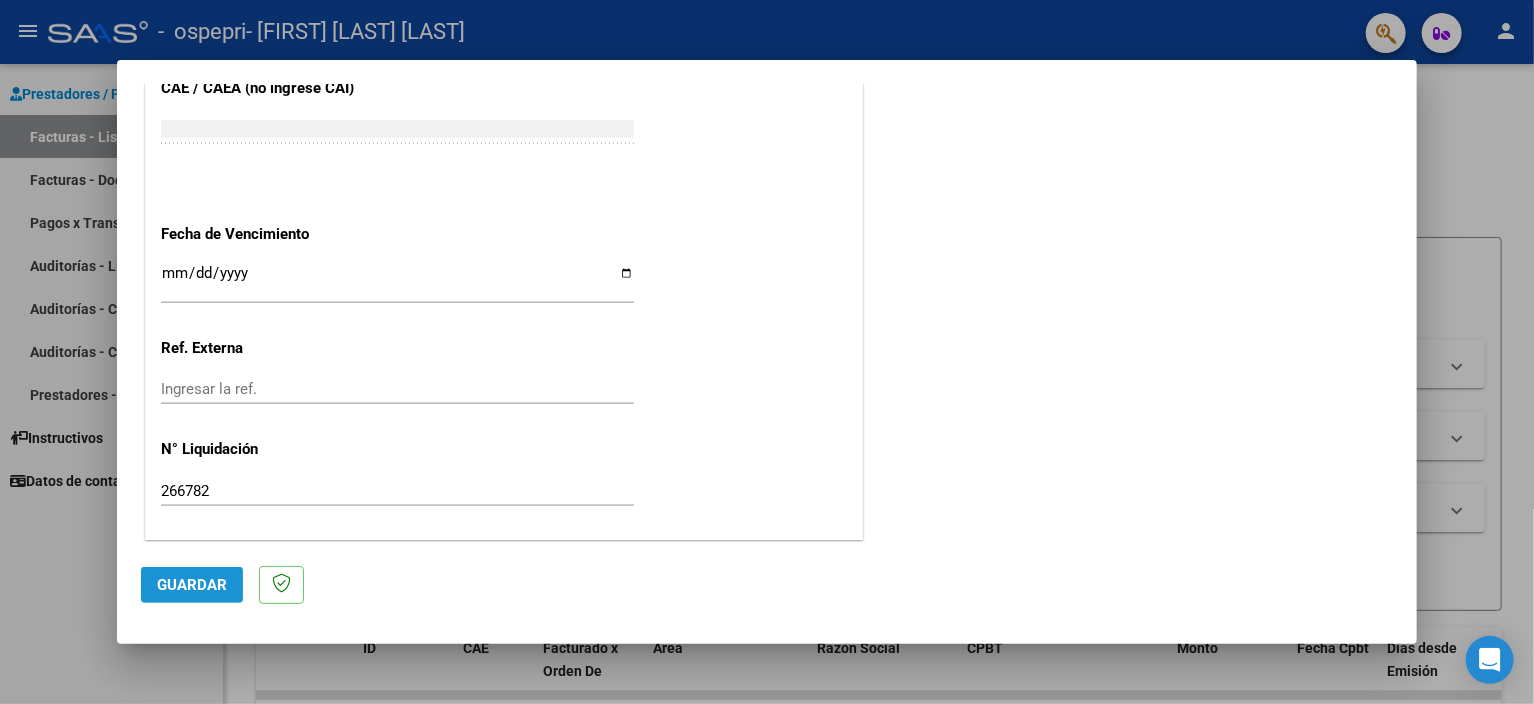 click on "Guardar" 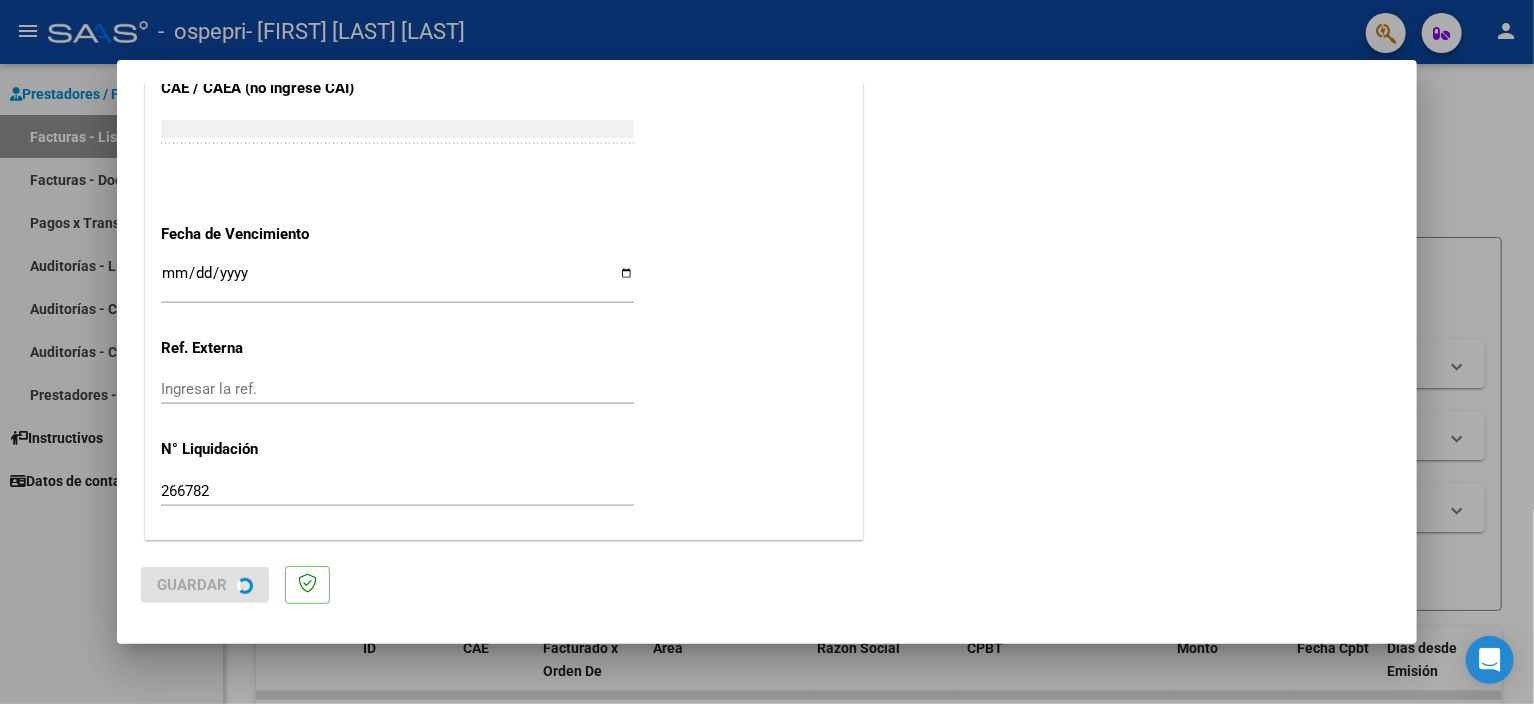 scroll, scrollTop: 0, scrollLeft: 0, axis: both 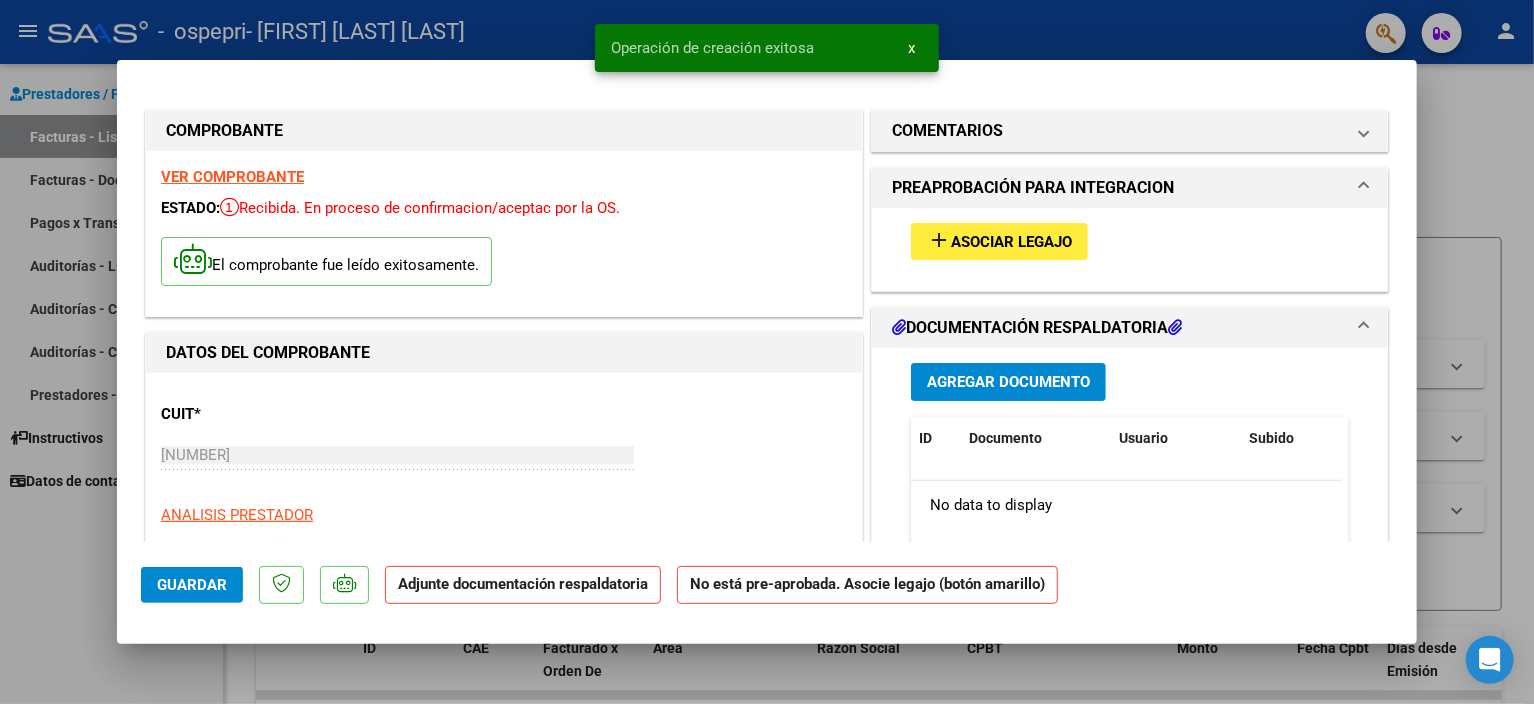 click on "Asociar Legajo" at bounding box center (1011, 242) 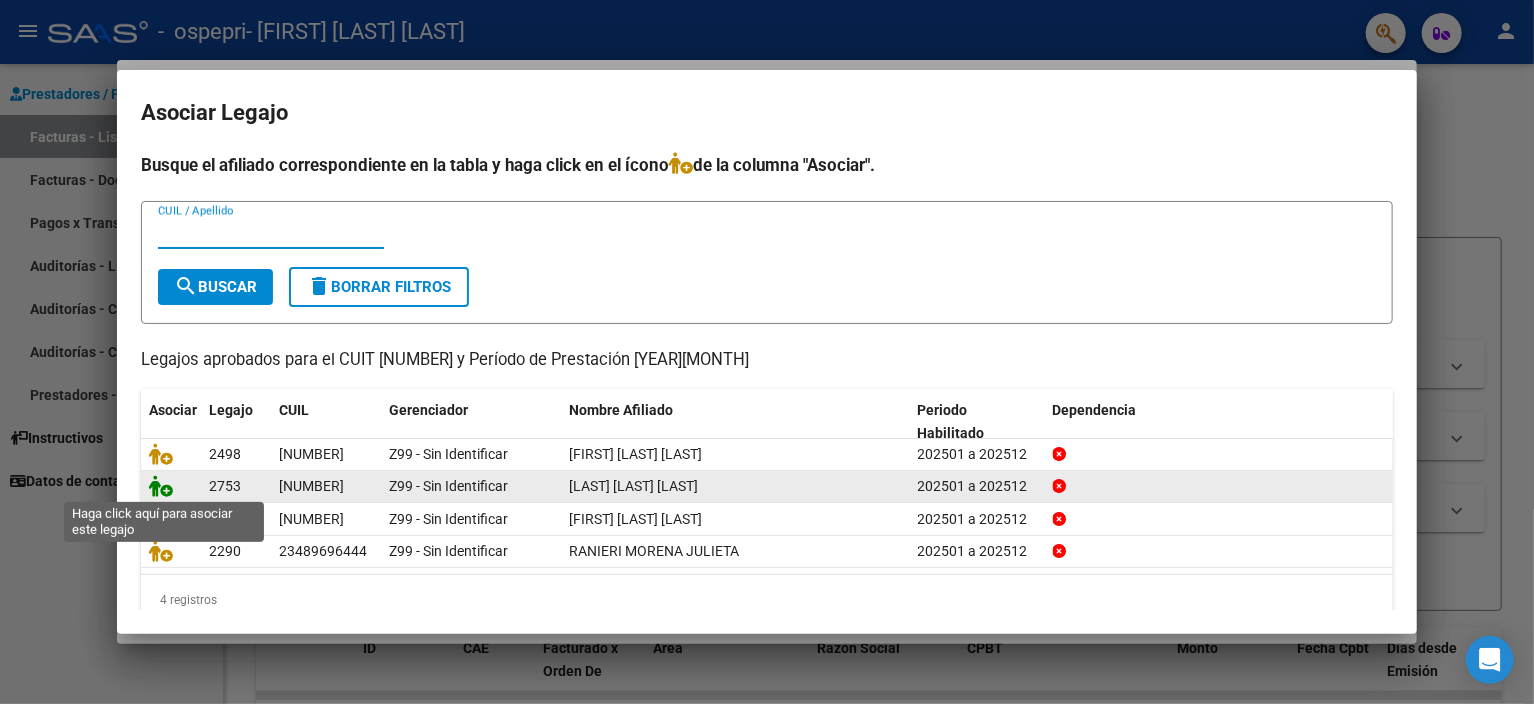 click 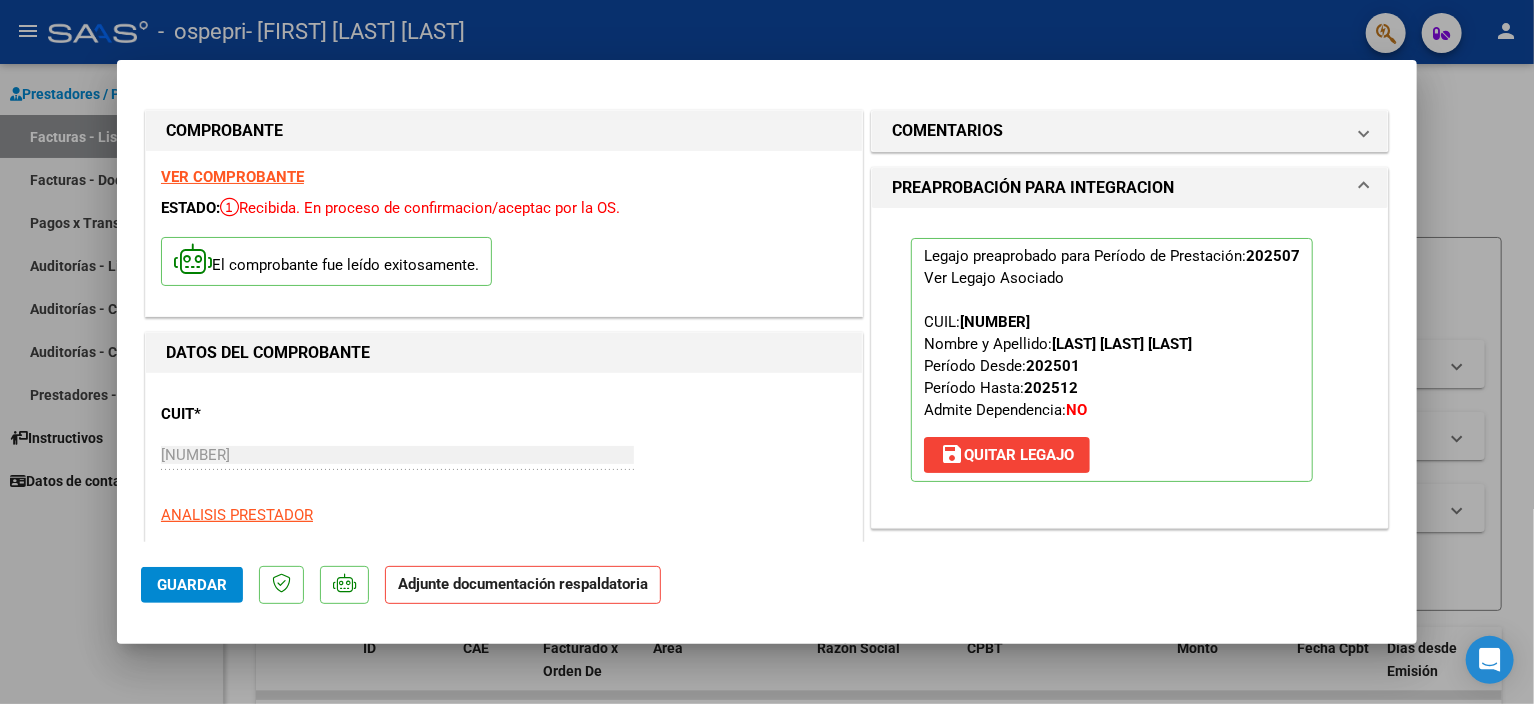 scroll, scrollTop: 400, scrollLeft: 0, axis: vertical 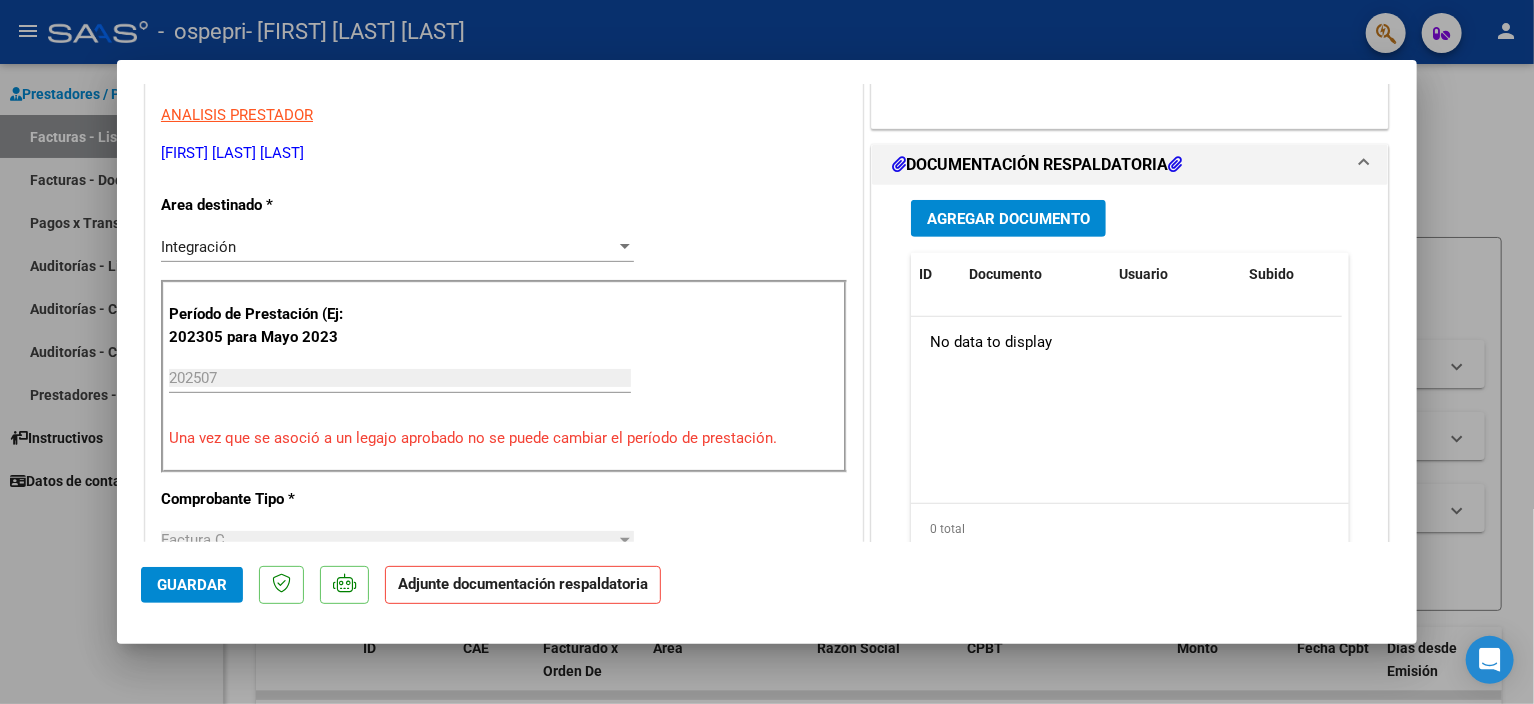 click on "Agregar Documento" at bounding box center (1008, 218) 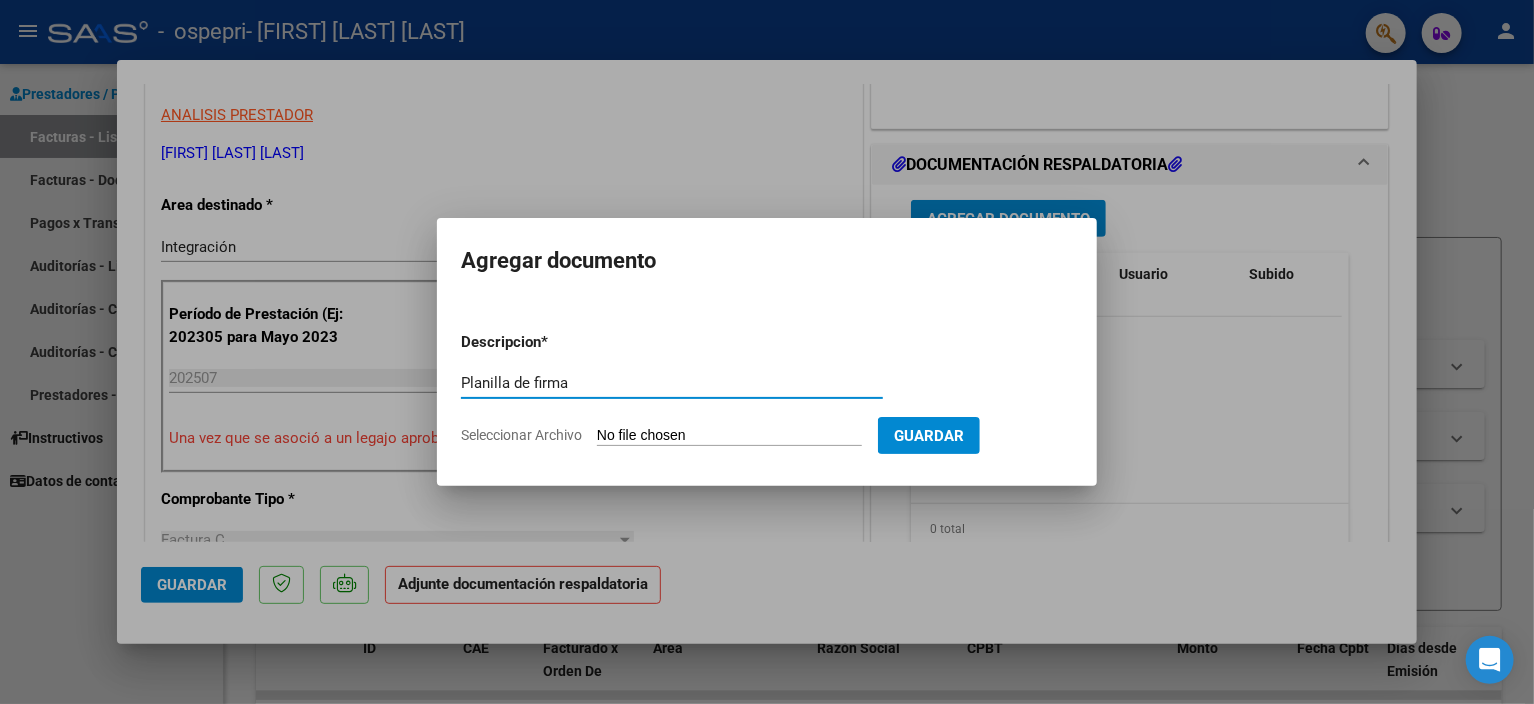 type on "Planilla de firma" 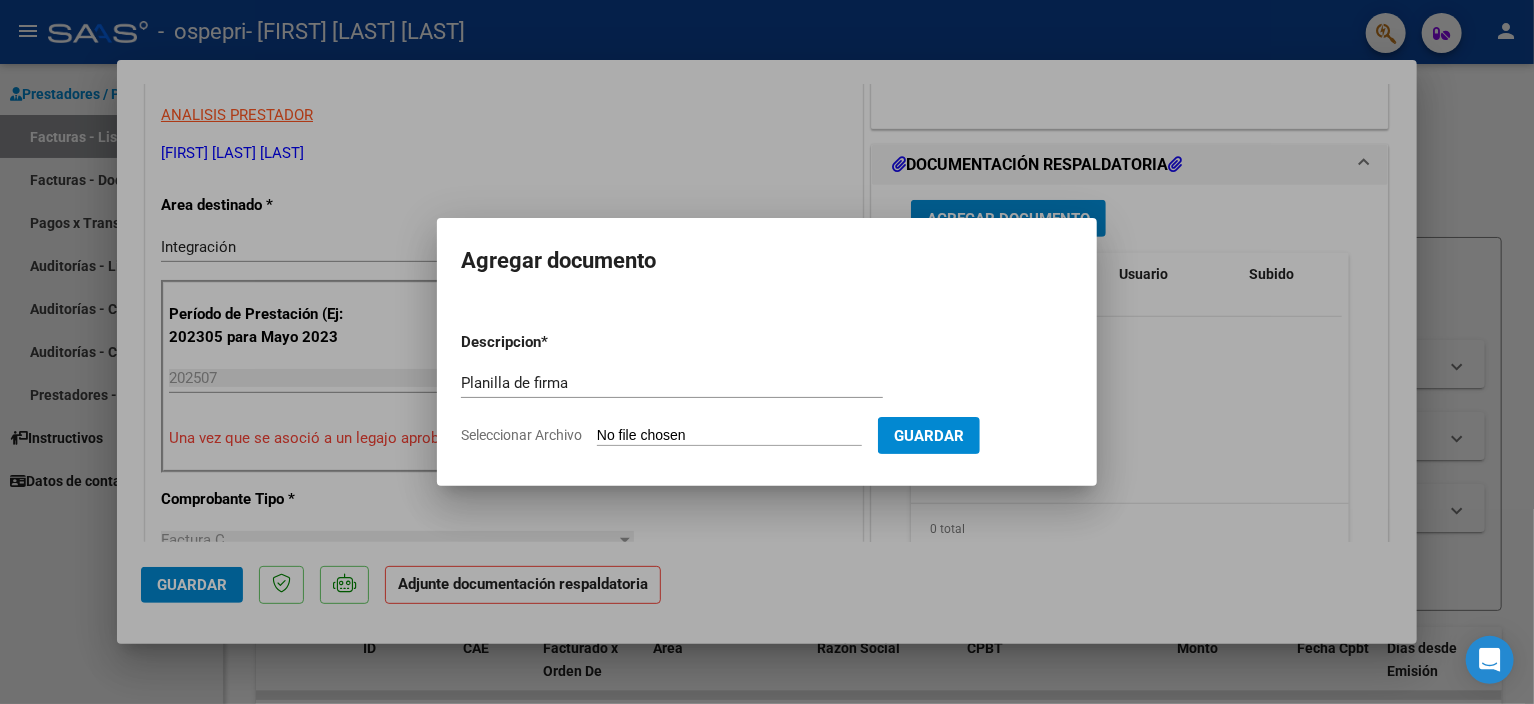 type on "C:\fakepath\Sepulveda german julio25.pdf" 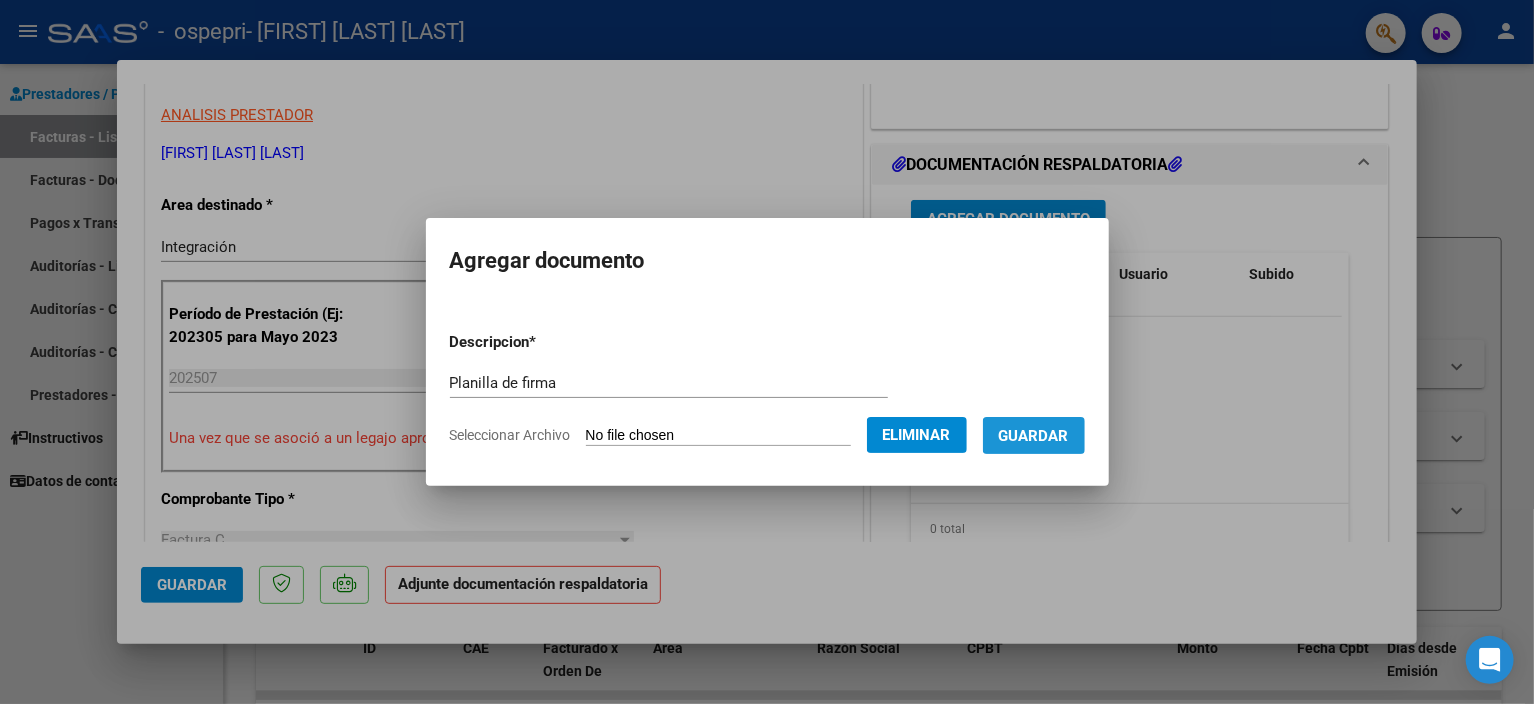 click on "Guardar" at bounding box center (1034, 436) 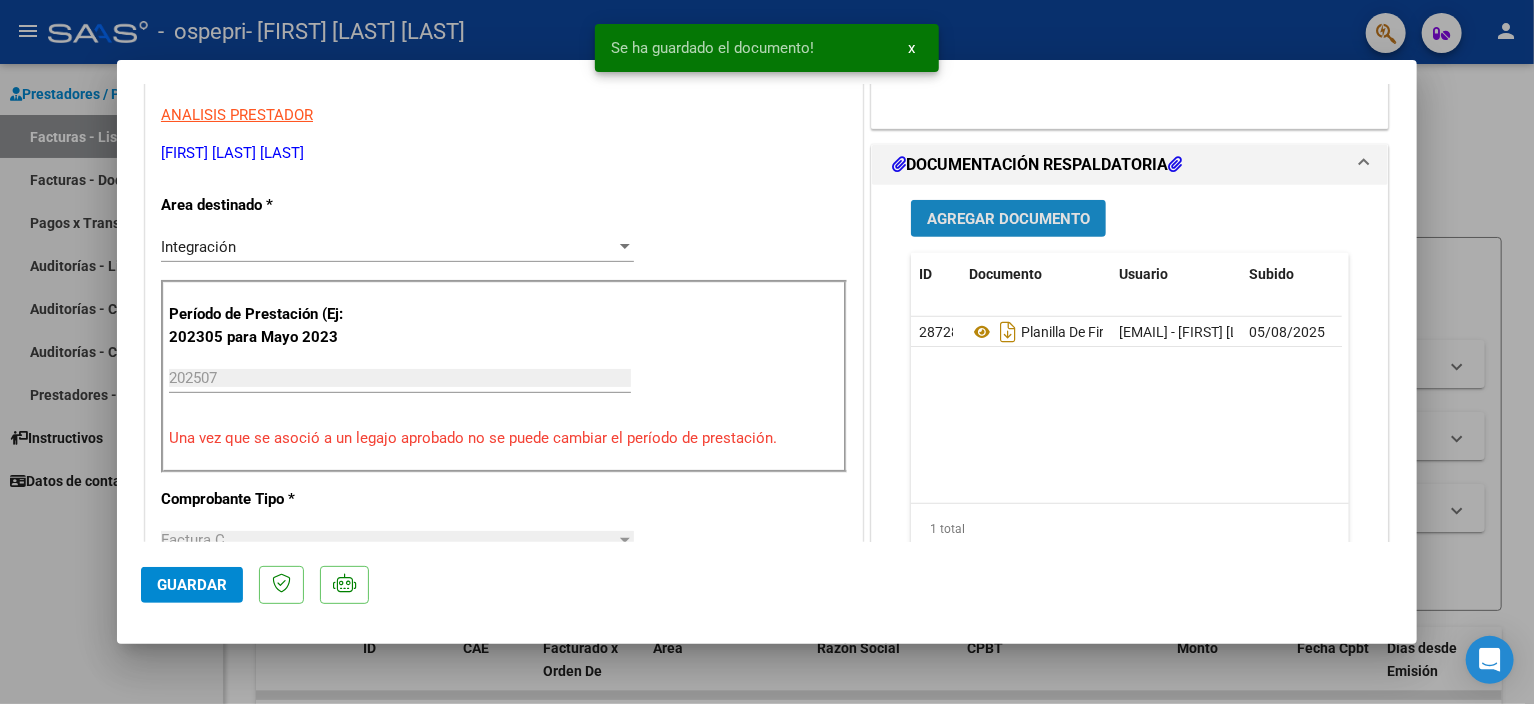 click on "Agregar Documento" at bounding box center [1008, 219] 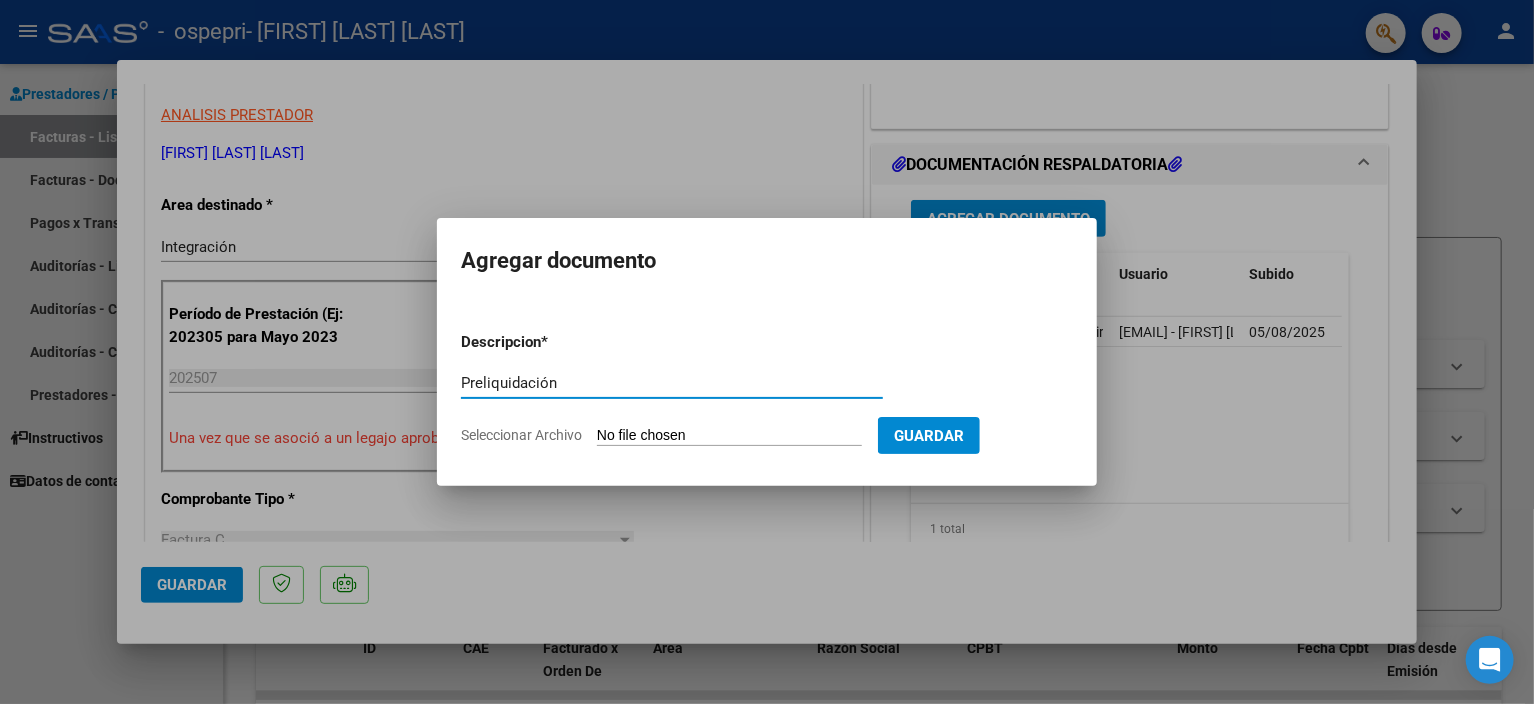 type on "Preliquidación" 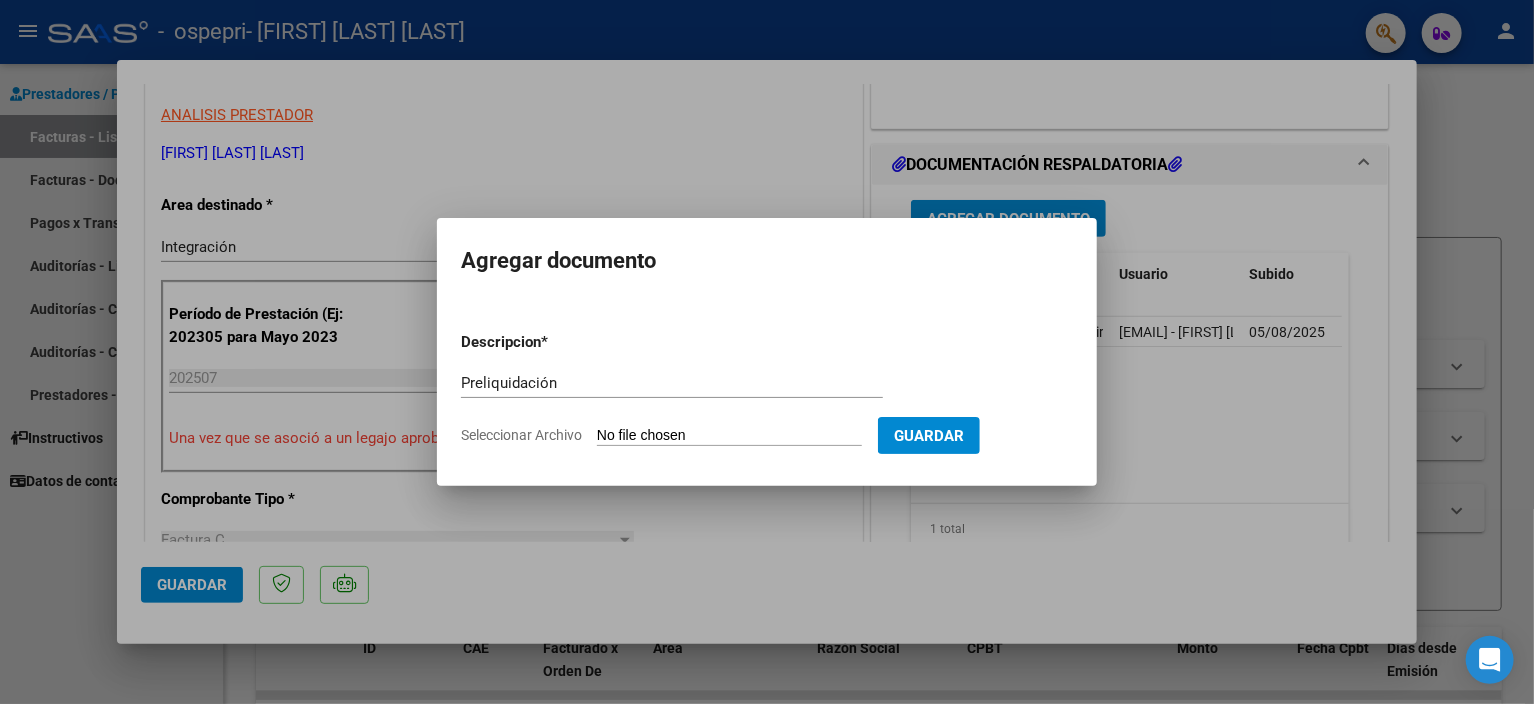 type on "C:\fakepath\Julio cierre.pdf" 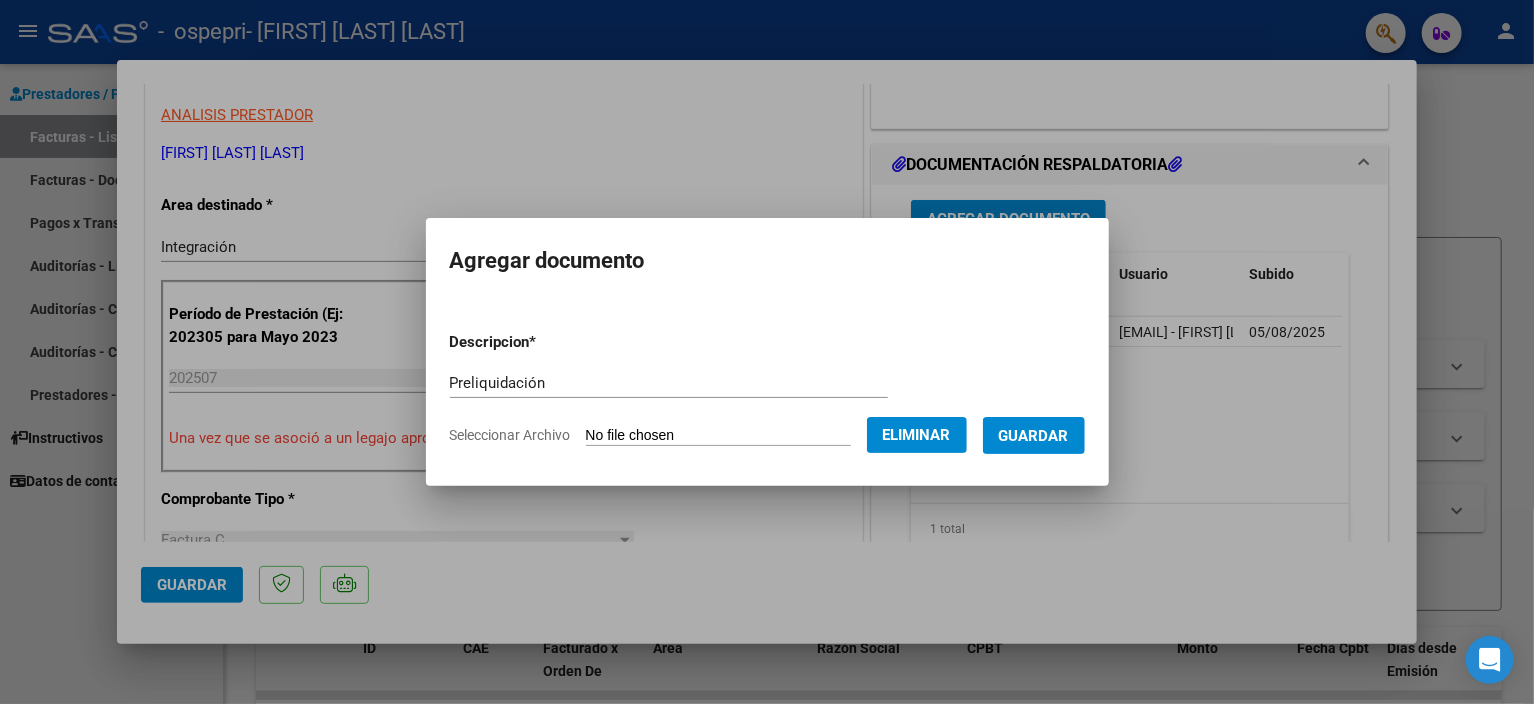 click on "Guardar" at bounding box center [1034, 436] 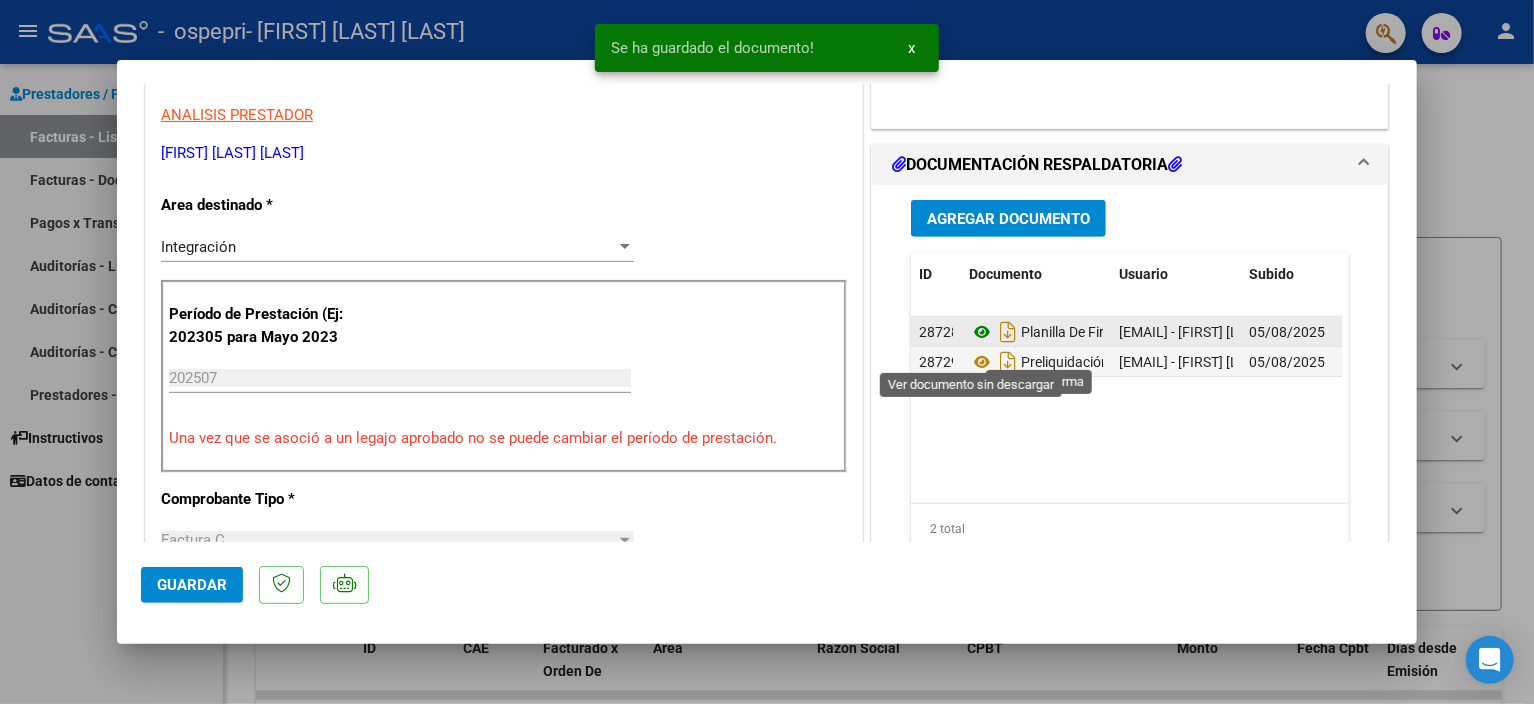 click 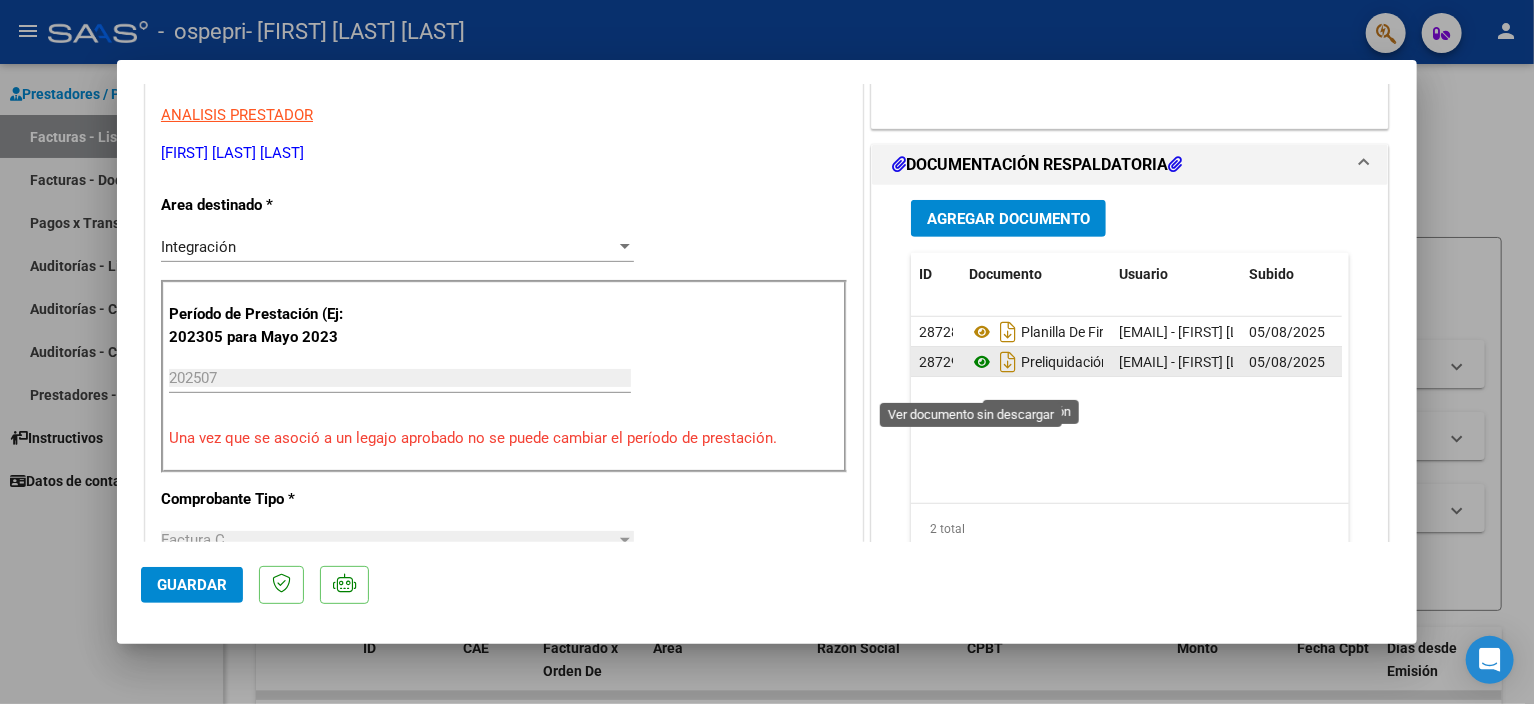 click 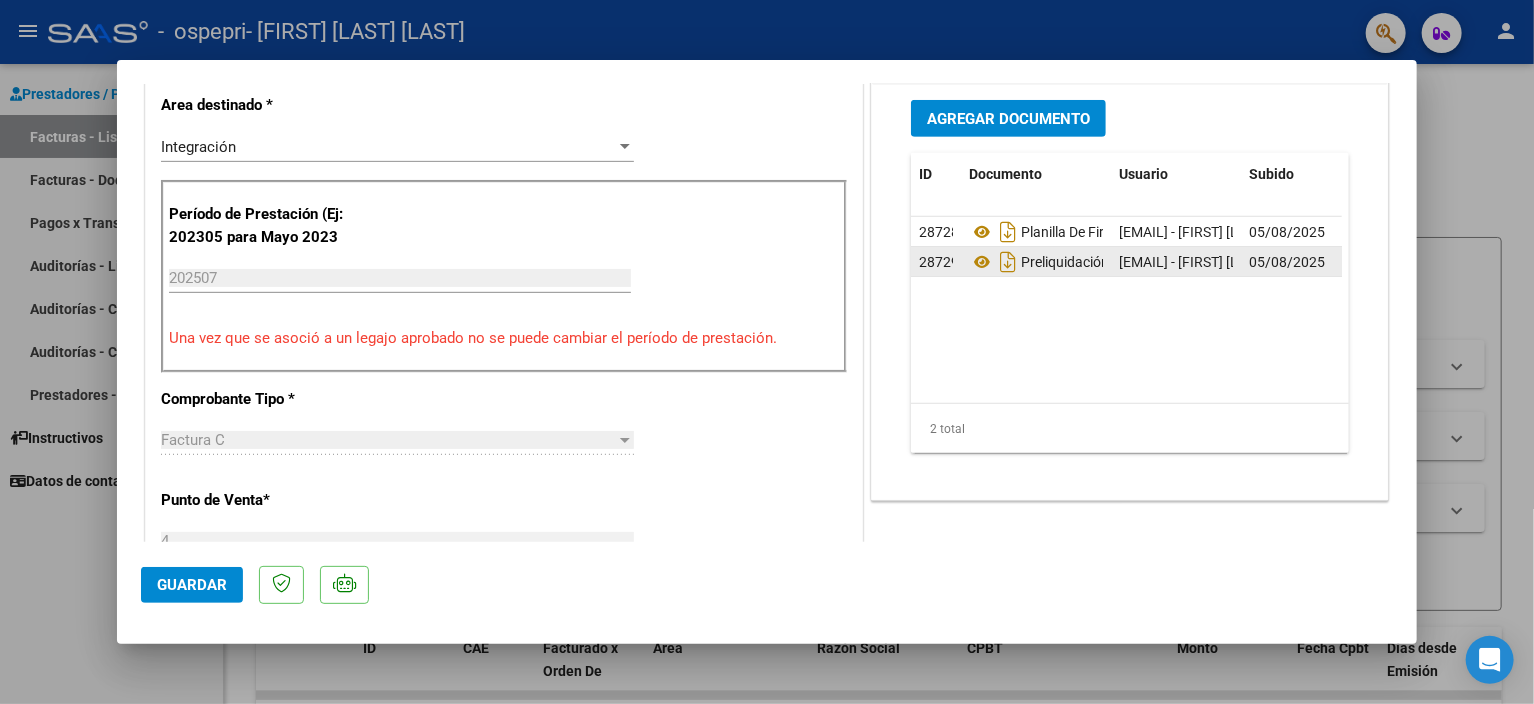 scroll, scrollTop: 500, scrollLeft: 0, axis: vertical 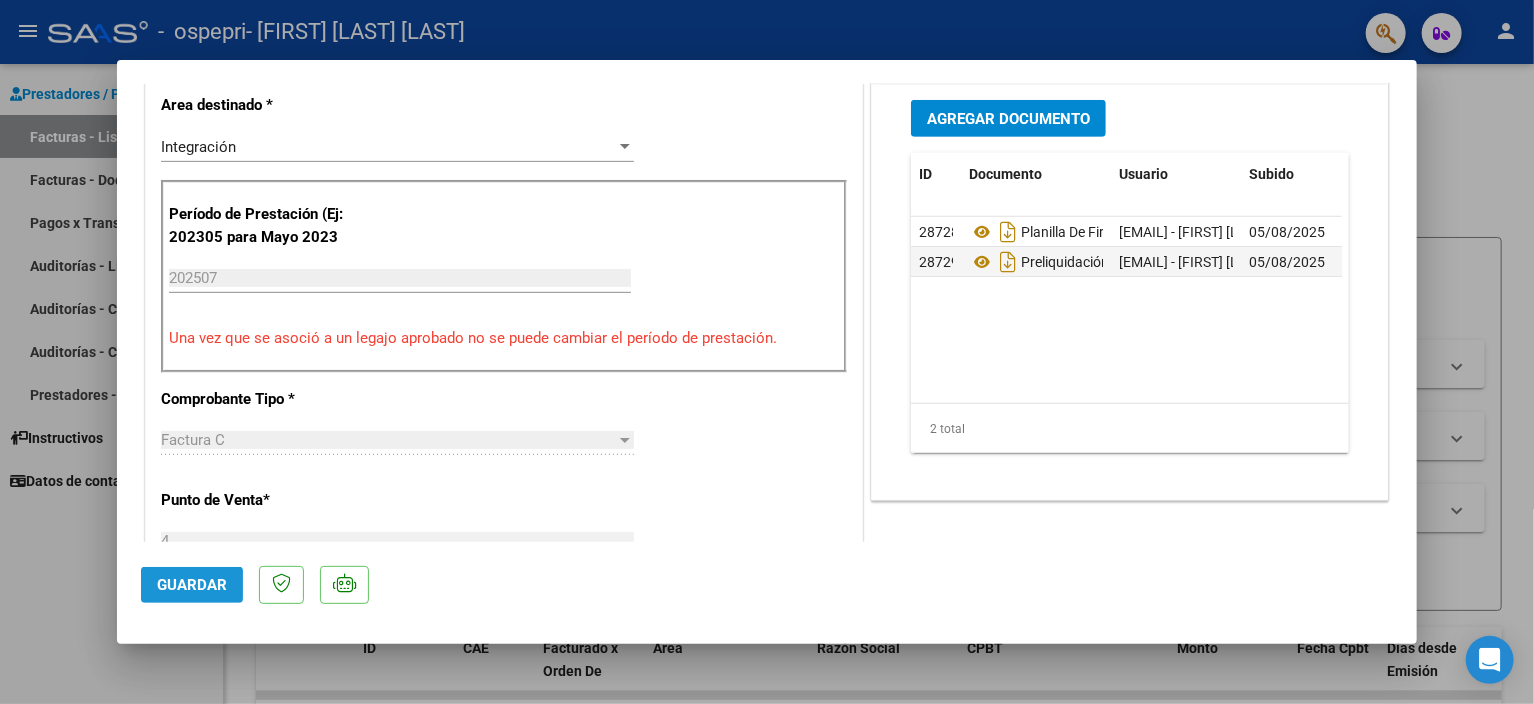 click on "Guardar" 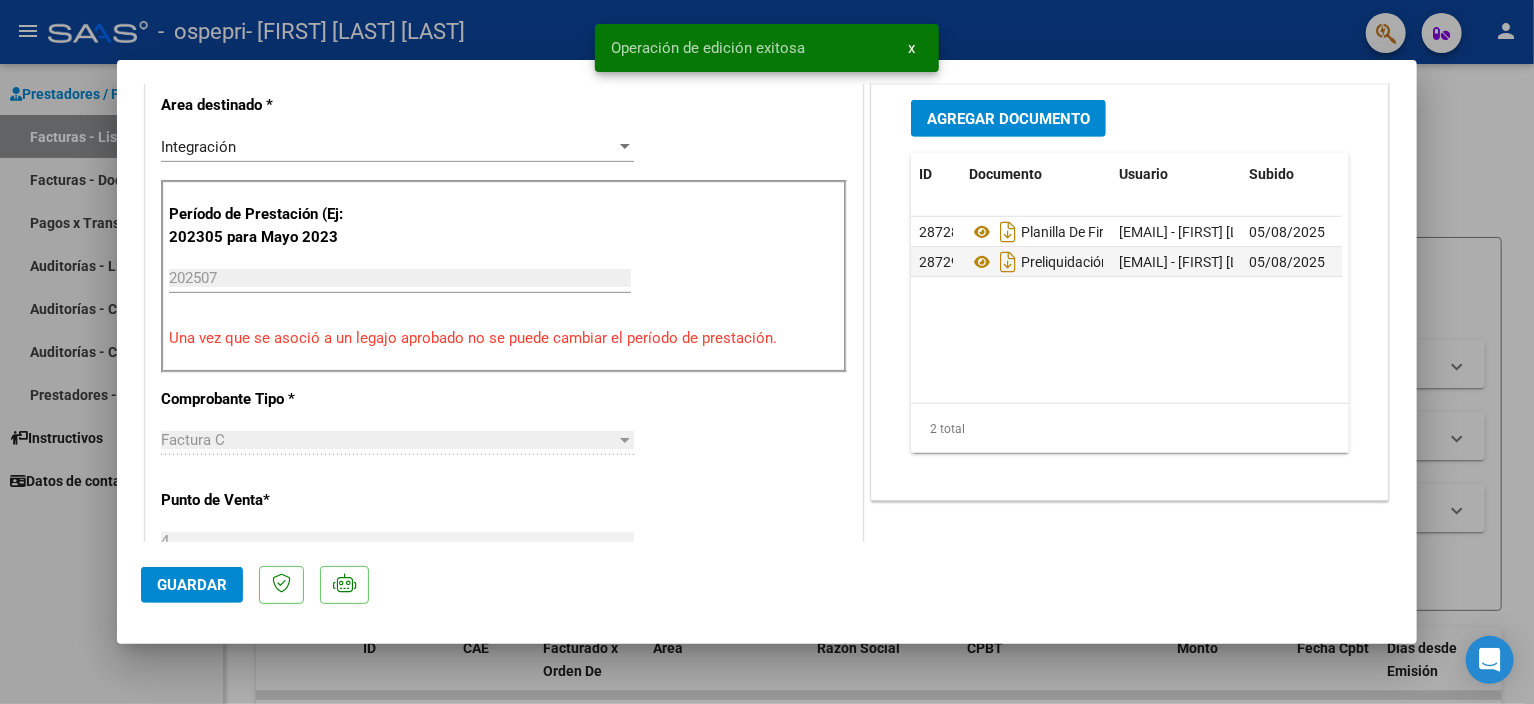 click at bounding box center [767, 352] 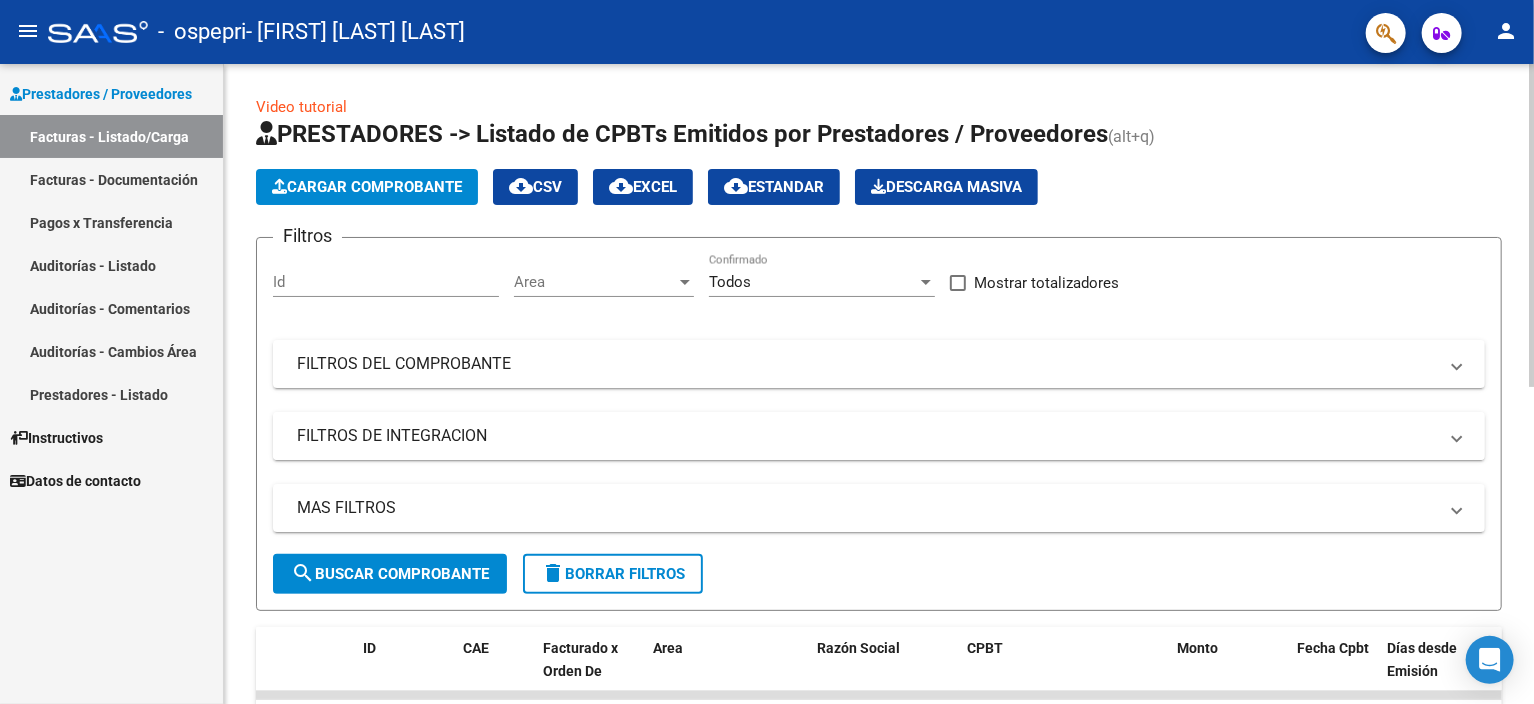 scroll, scrollTop: 400, scrollLeft: 0, axis: vertical 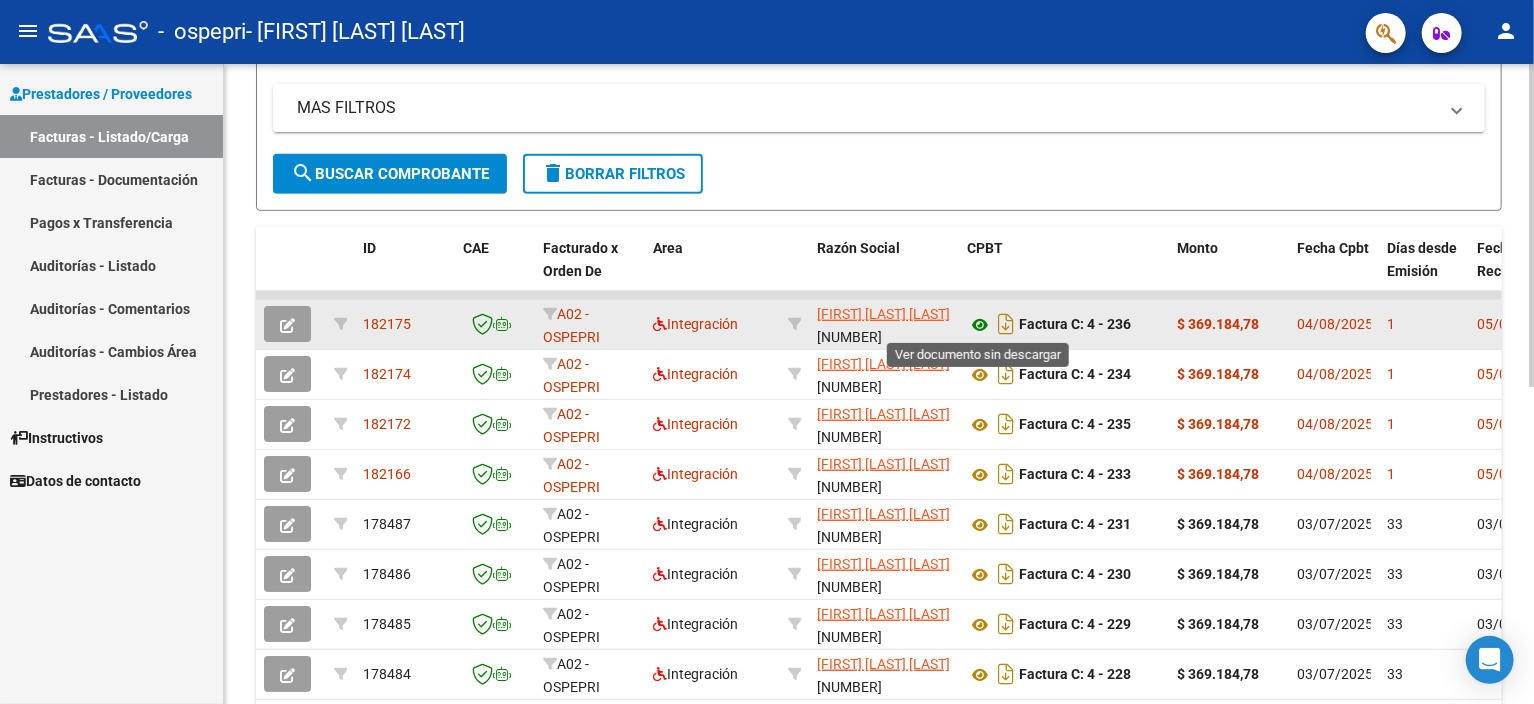 click 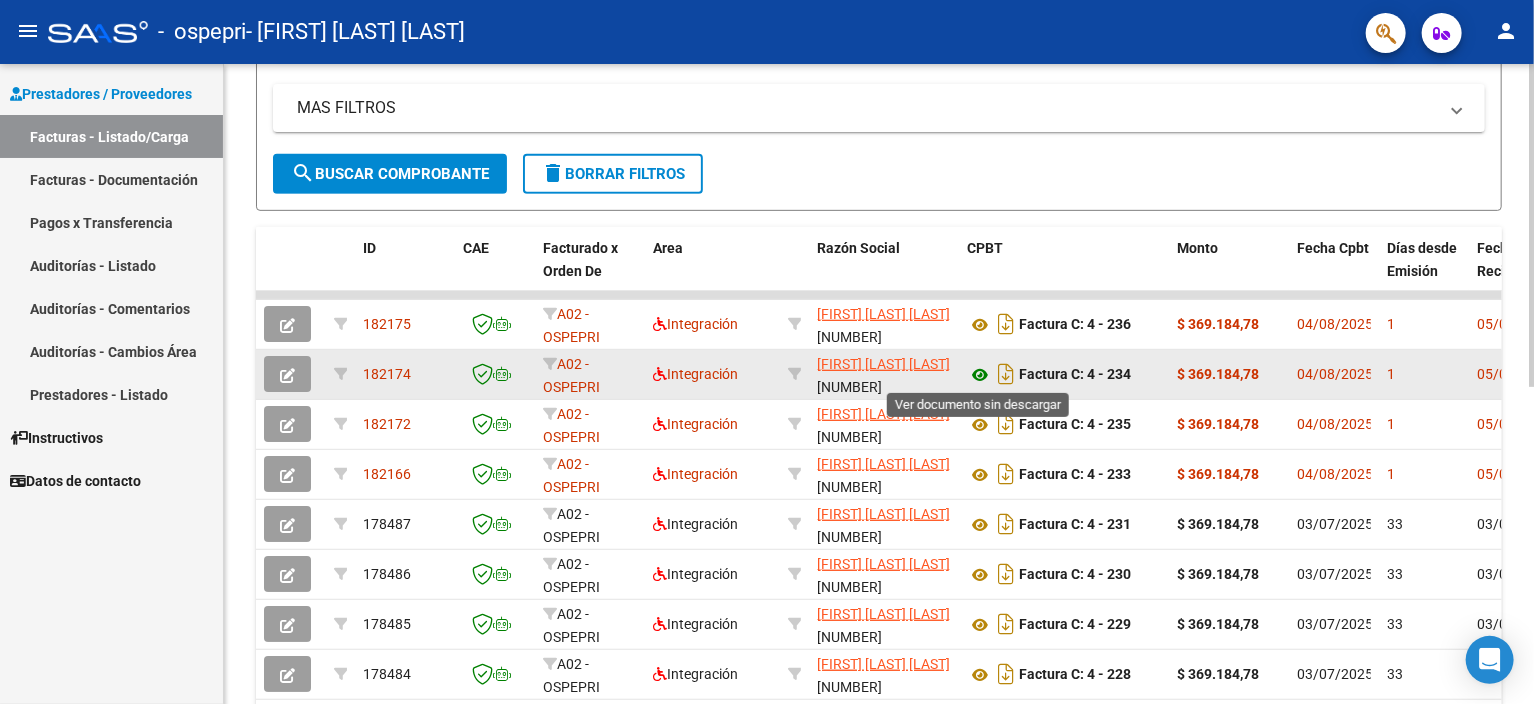 click 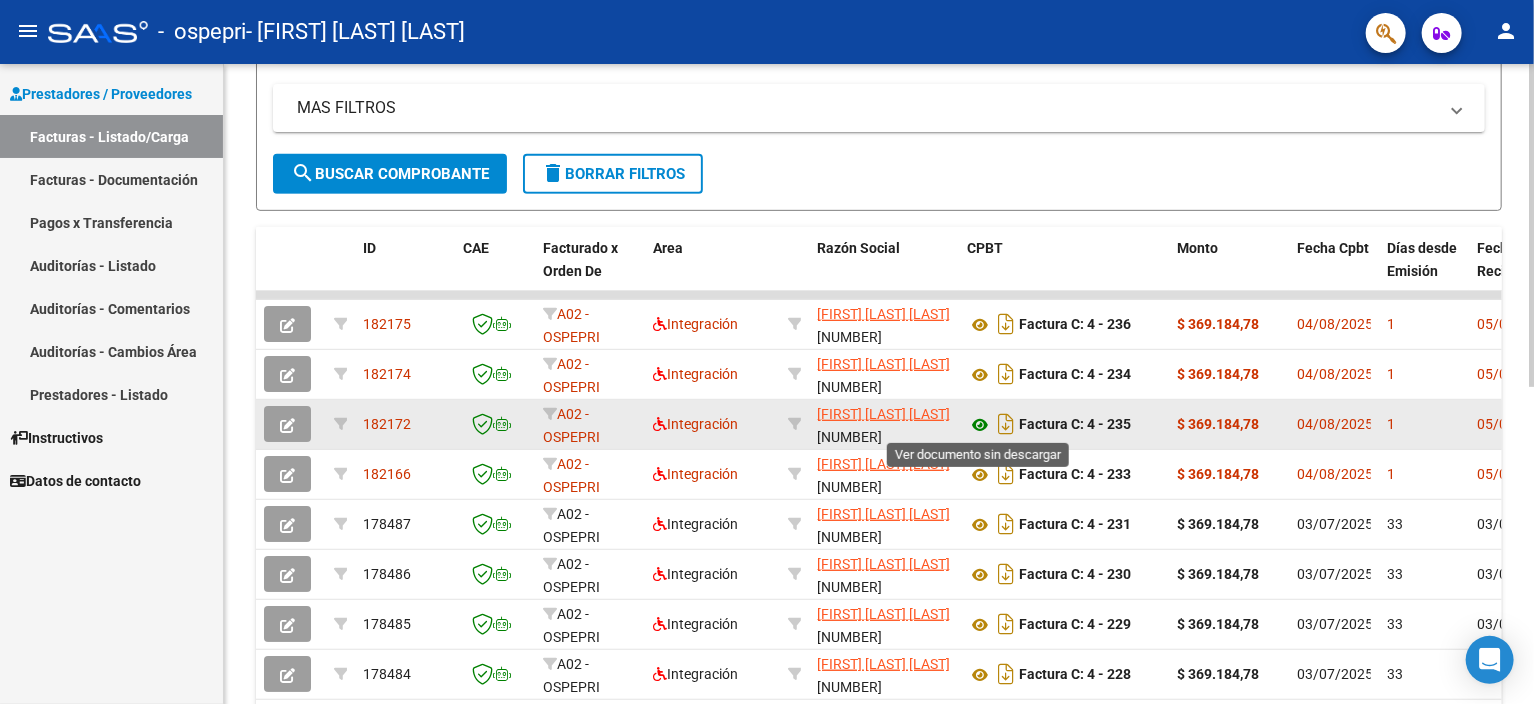 click 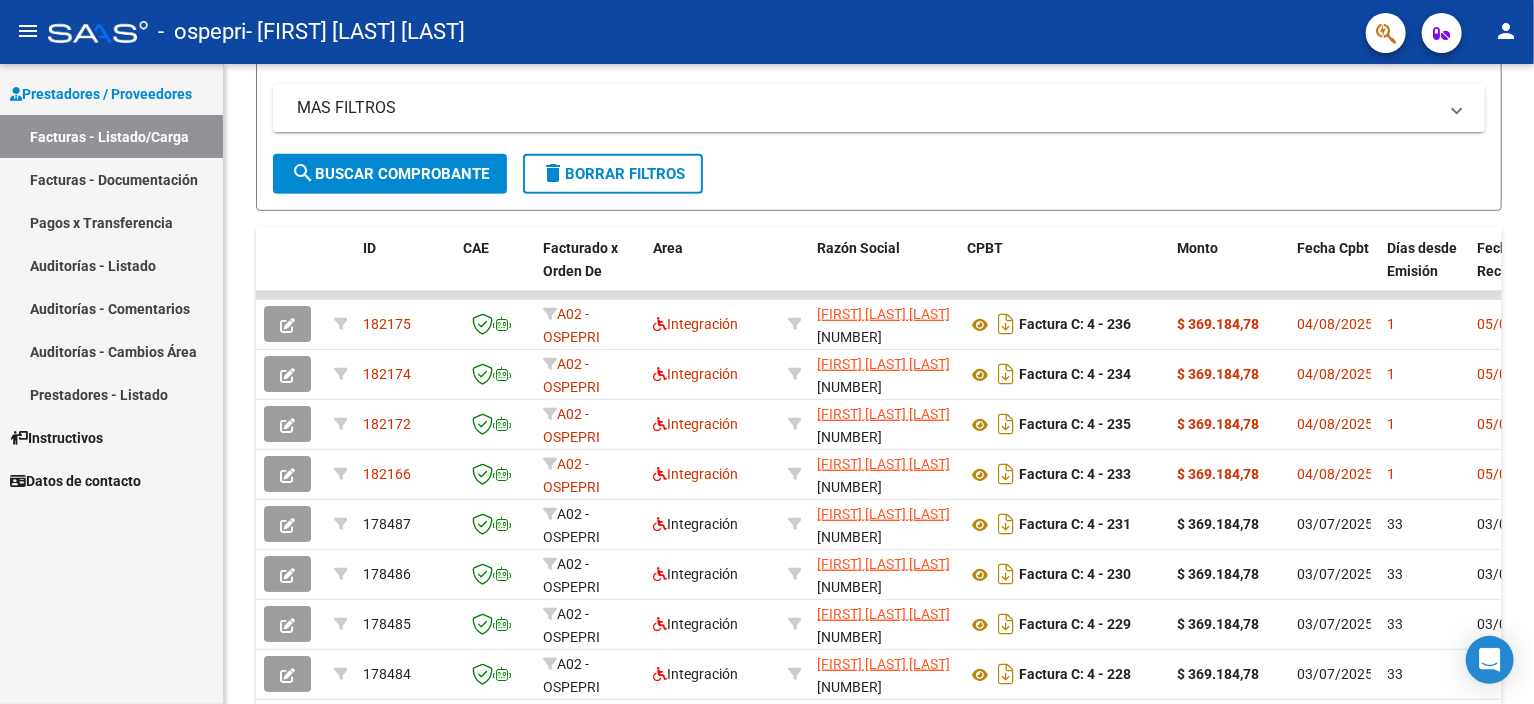 click on "person" 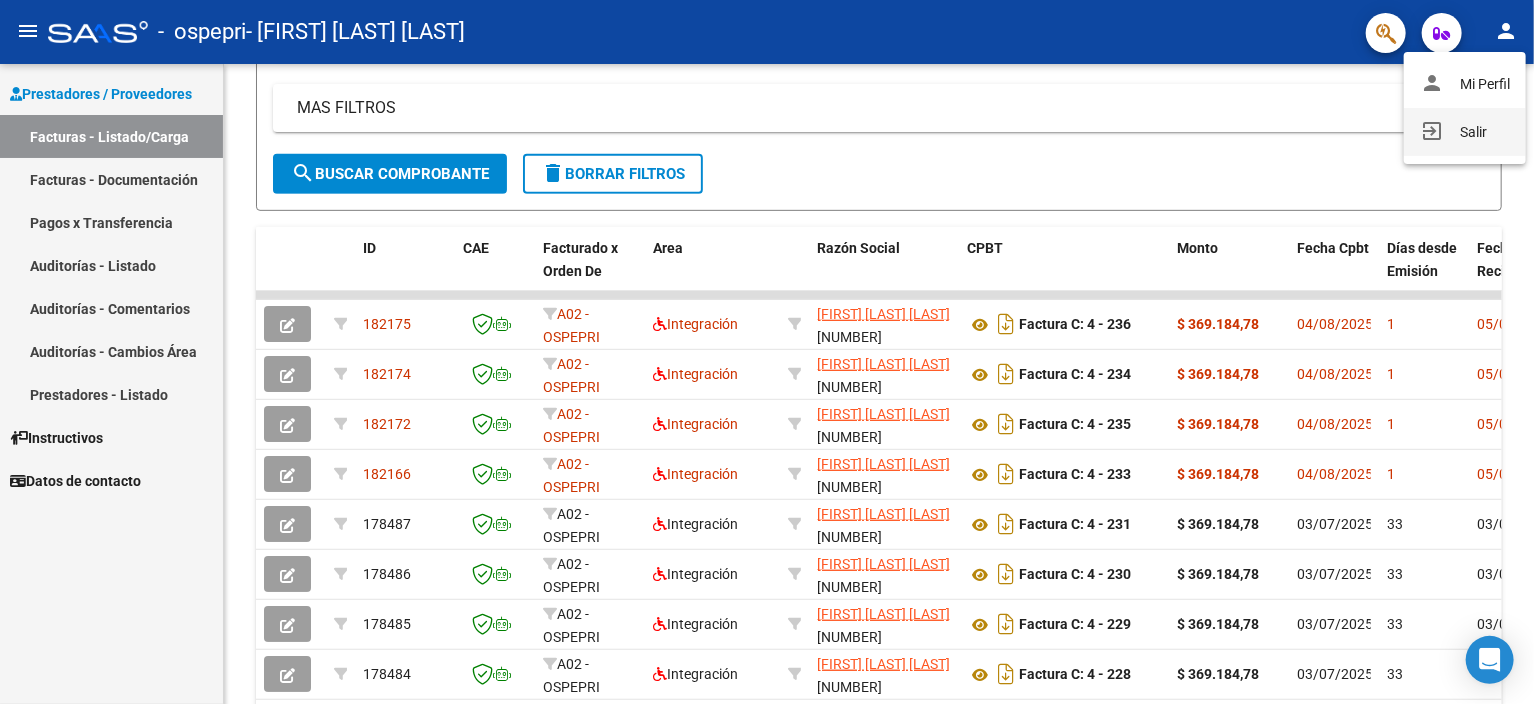 click on "exit_to_app  Salir" at bounding box center [1465, 132] 